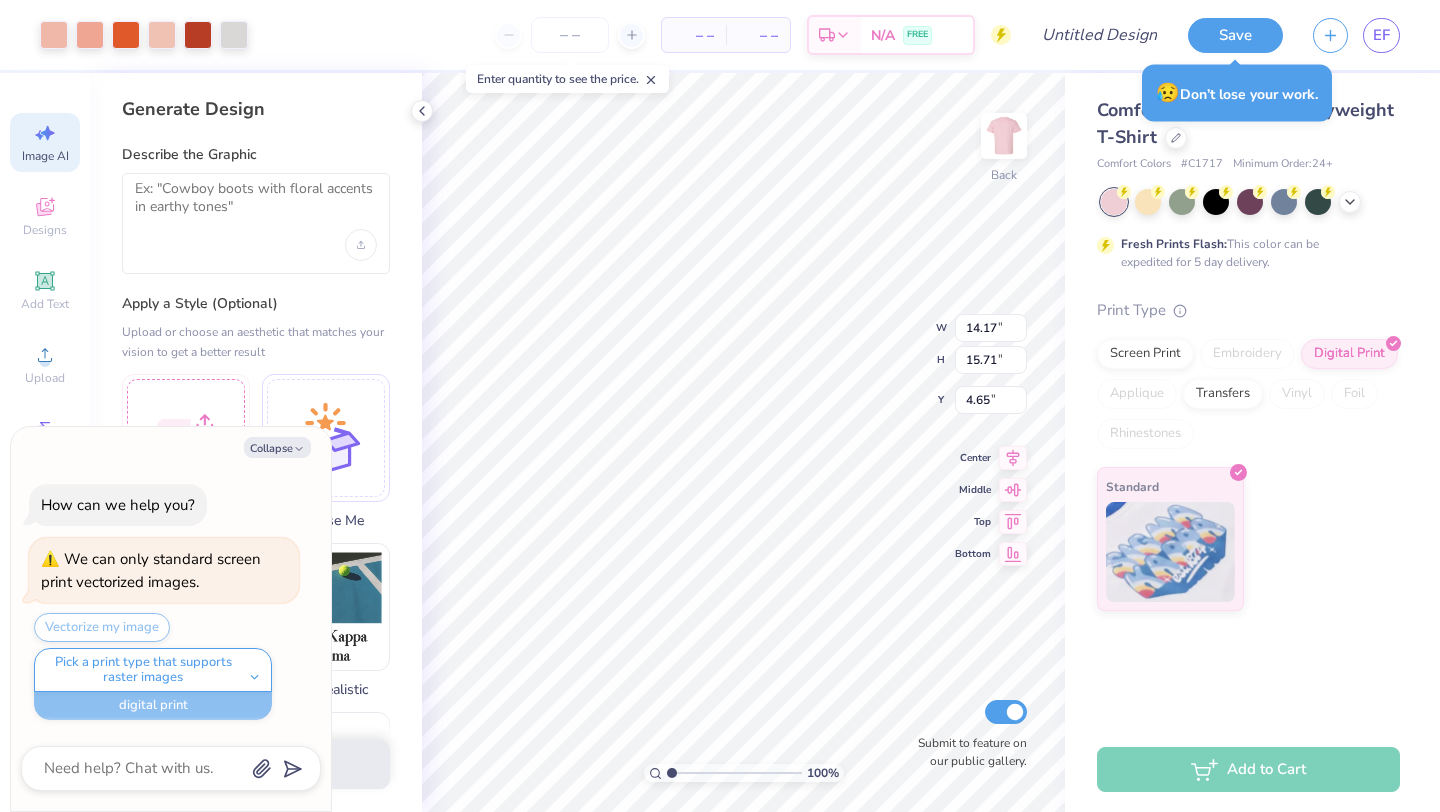 select on "4" 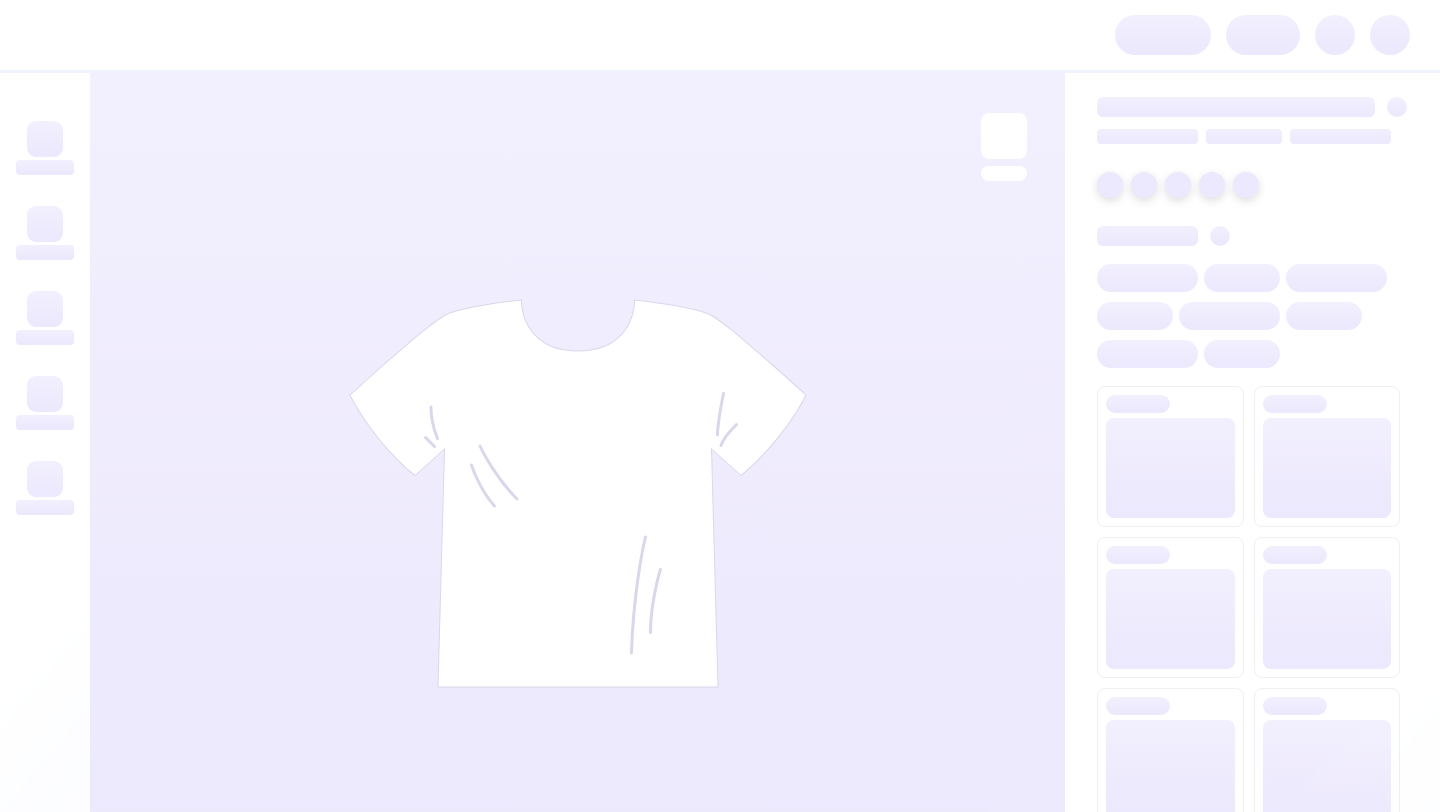 scroll, scrollTop: 0, scrollLeft: 0, axis: both 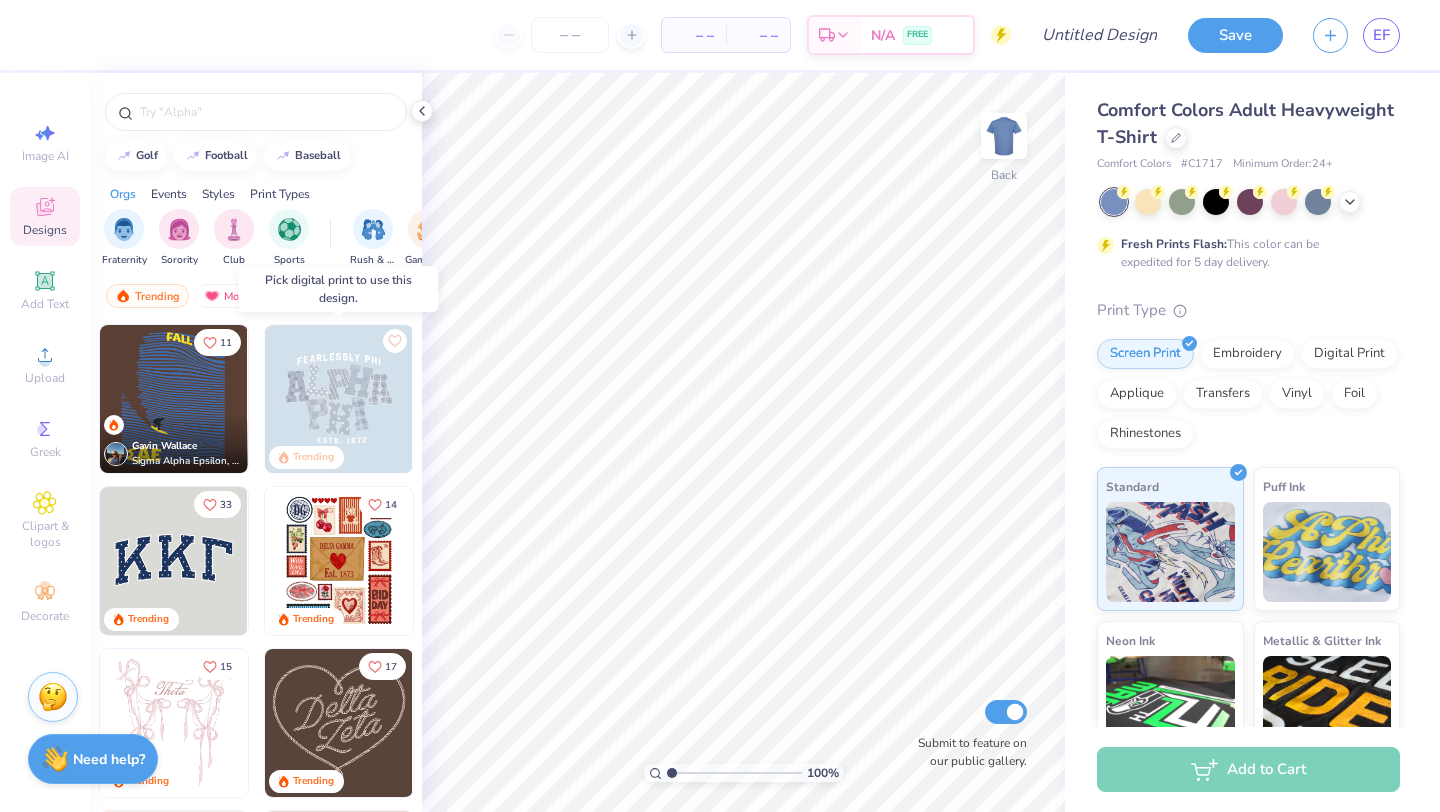 click at bounding box center [339, 399] 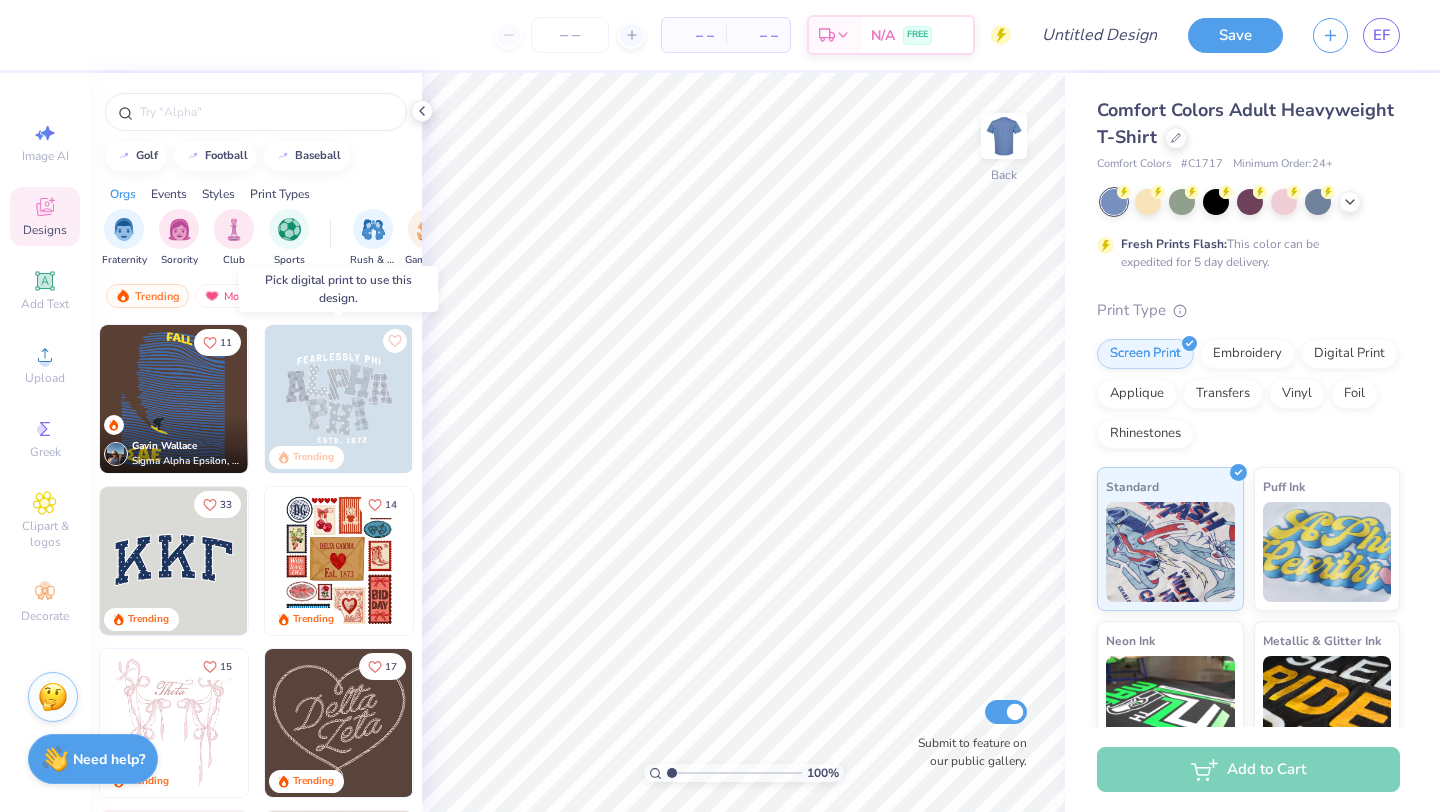 click at bounding box center [339, 399] 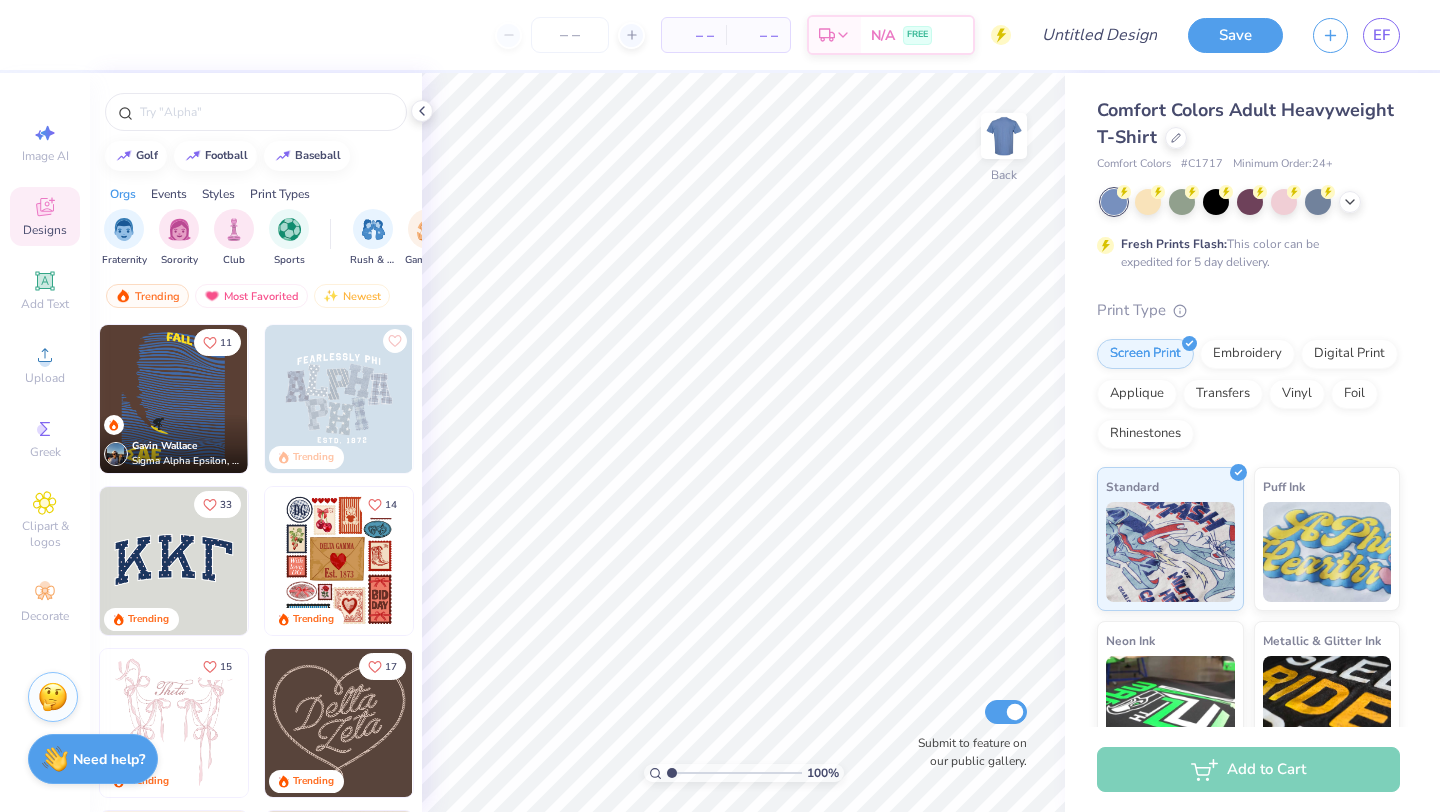 click at bounding box center [339, 399] 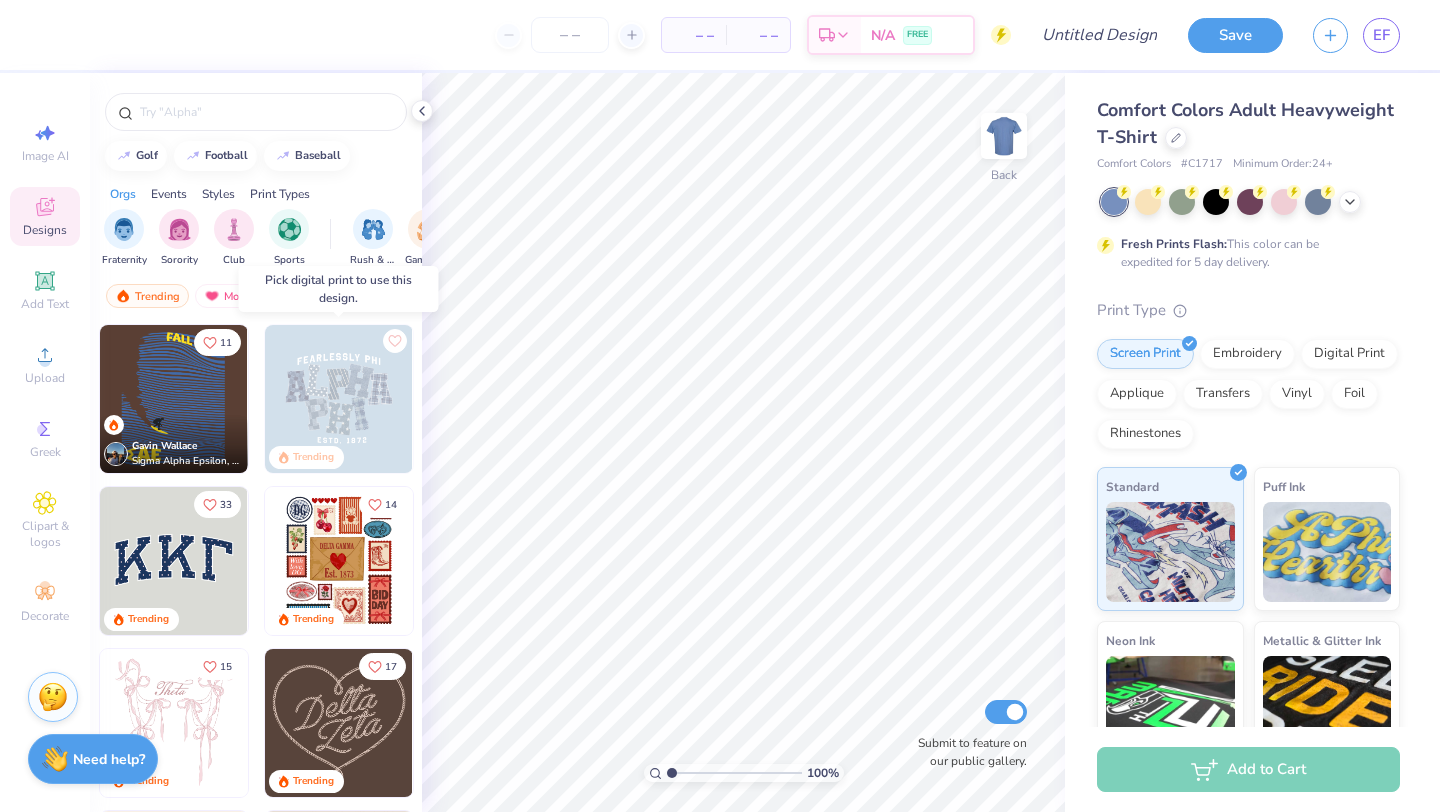 click at bounding box center [339, 399] 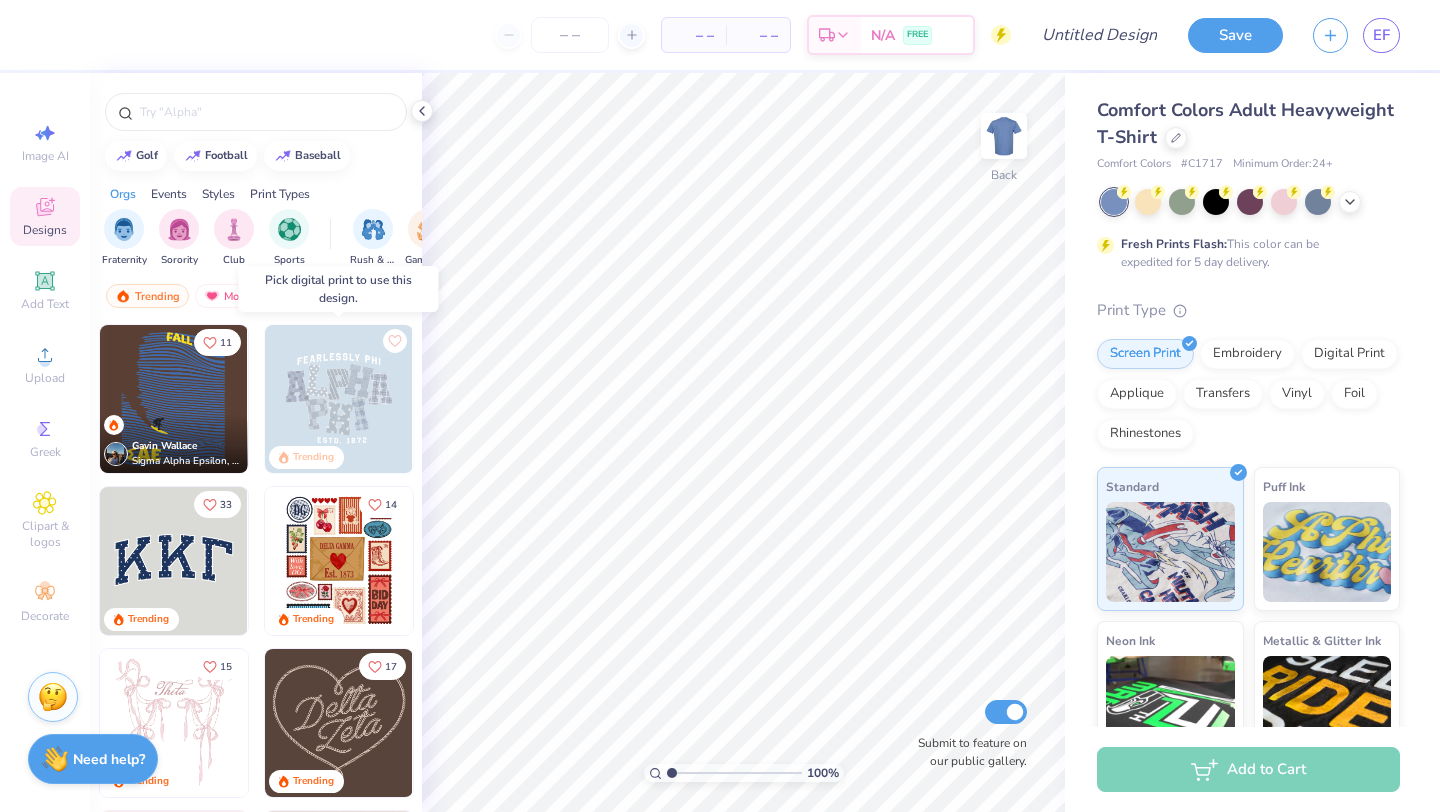 click at bounding box center (339, 399) 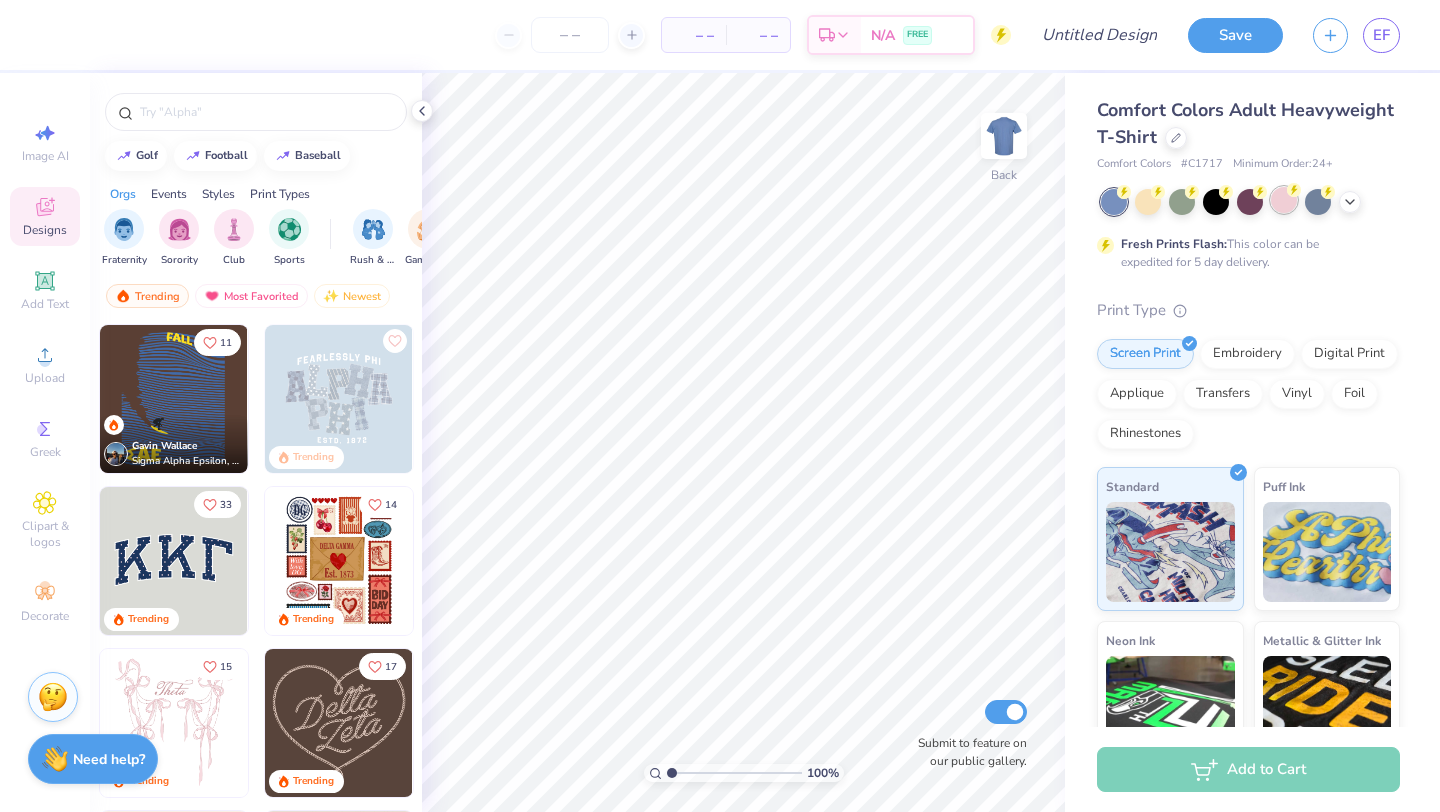 click at bounding box center (1284, 200) 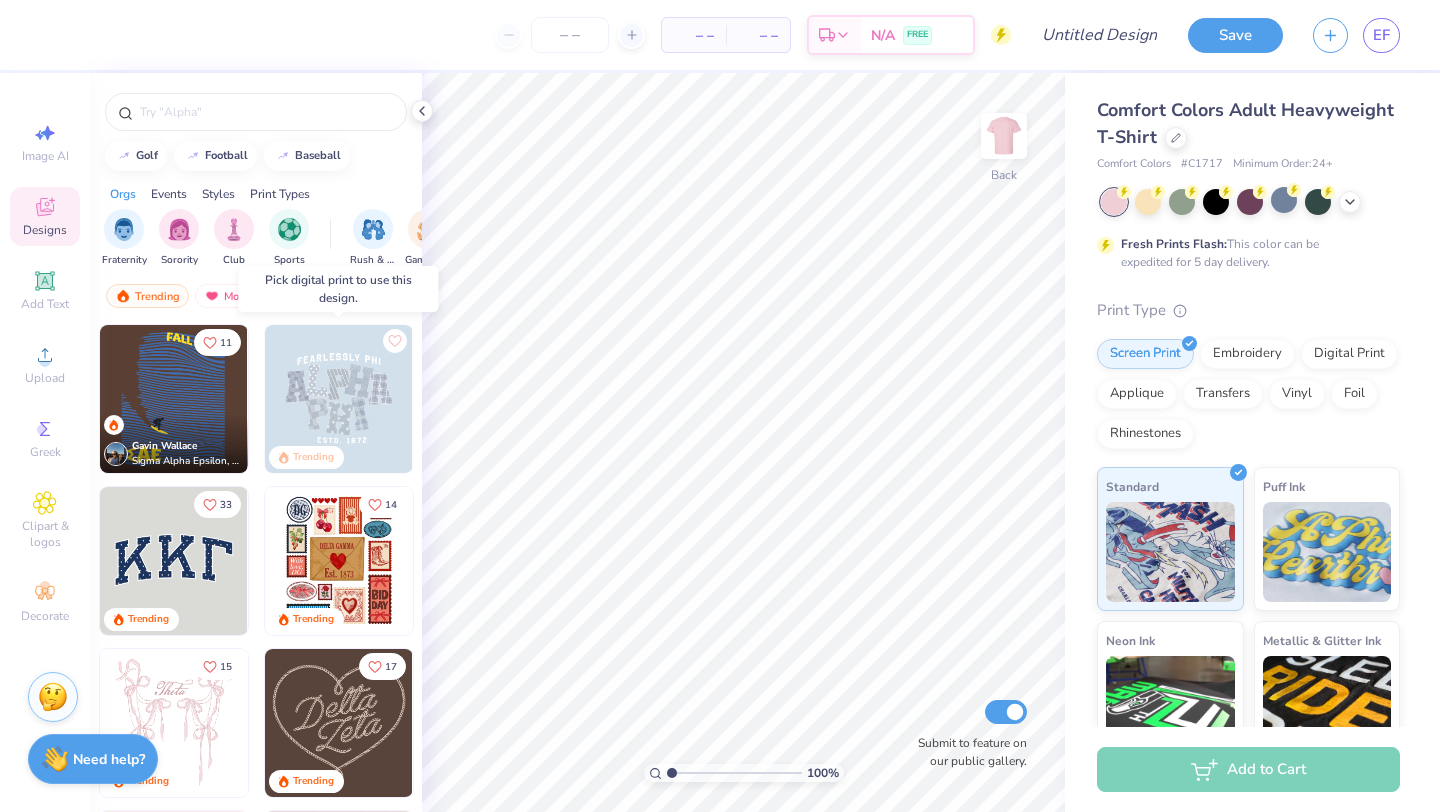 click at bounding box center [339, 399] 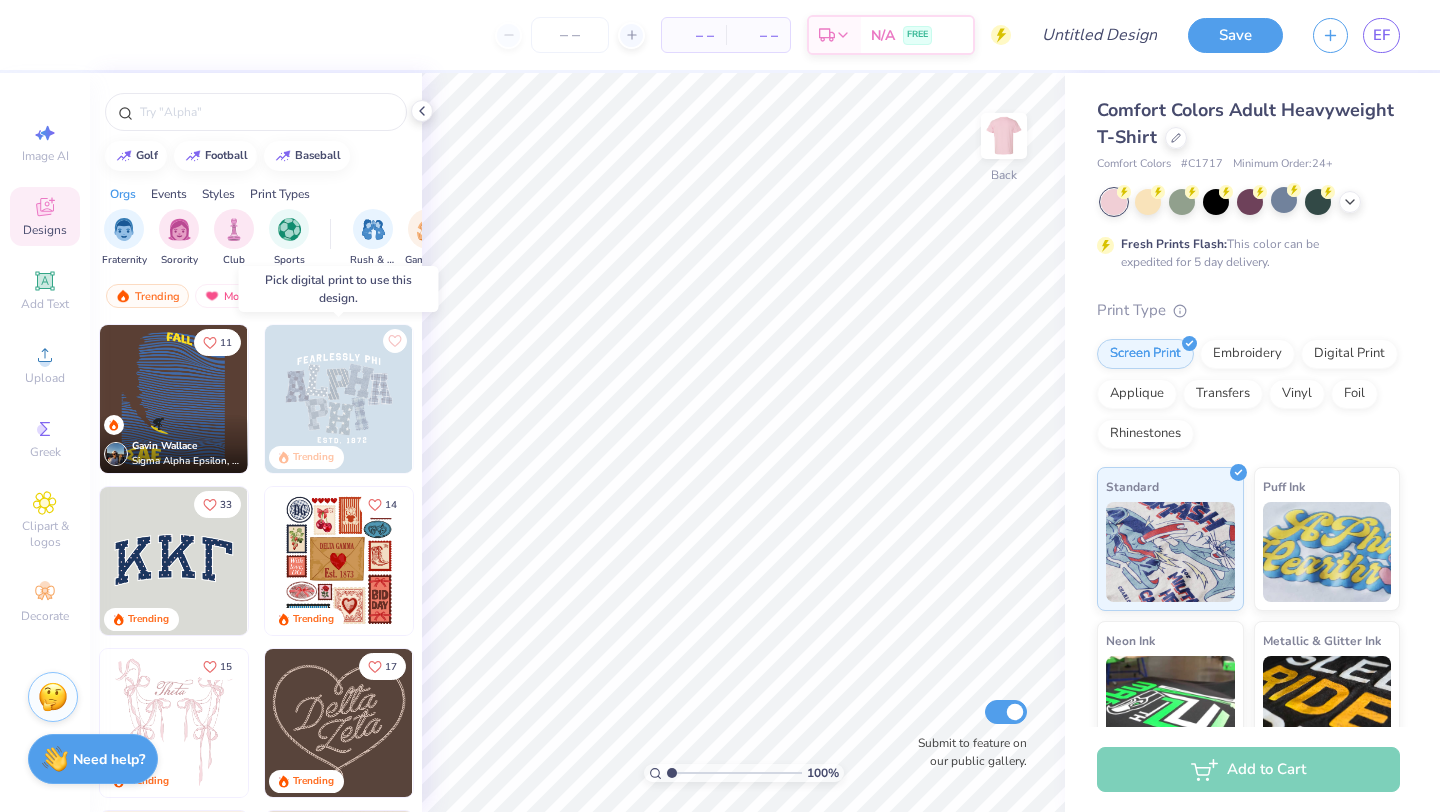 click at bounding box center (339, 399) 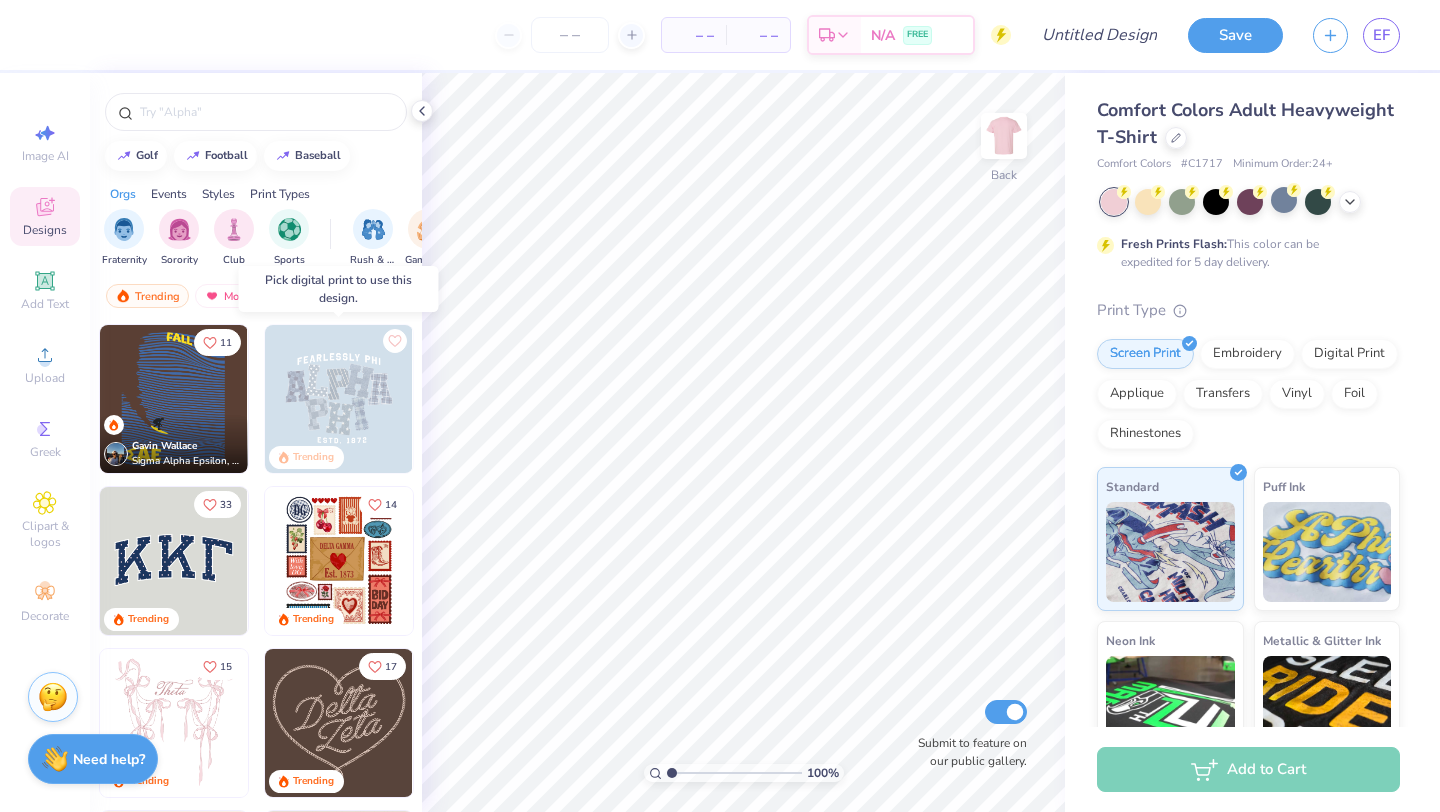 click at bounding box center [339, 399] 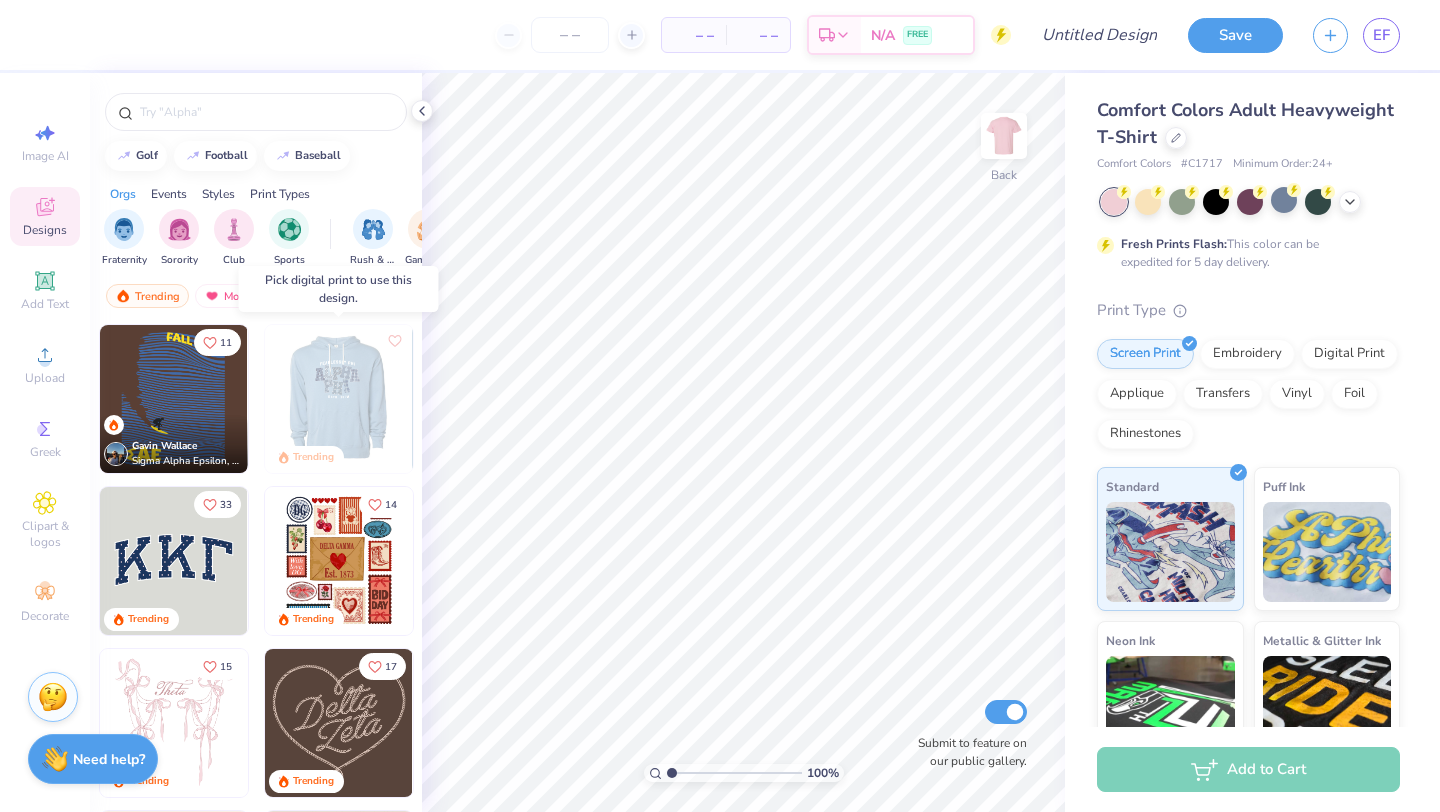 click at bounding box center [338, 399] 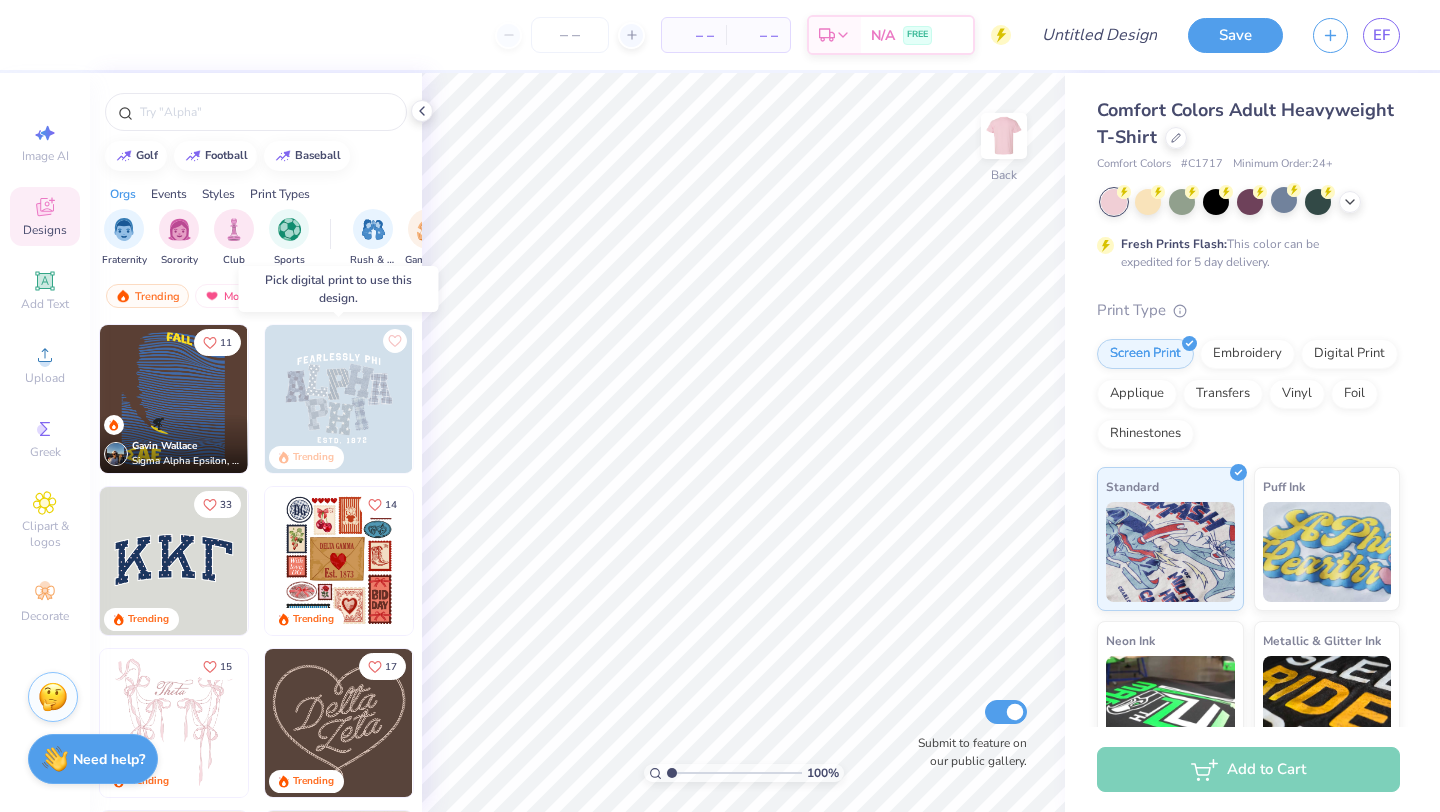 click at bounding box center [339, 399] 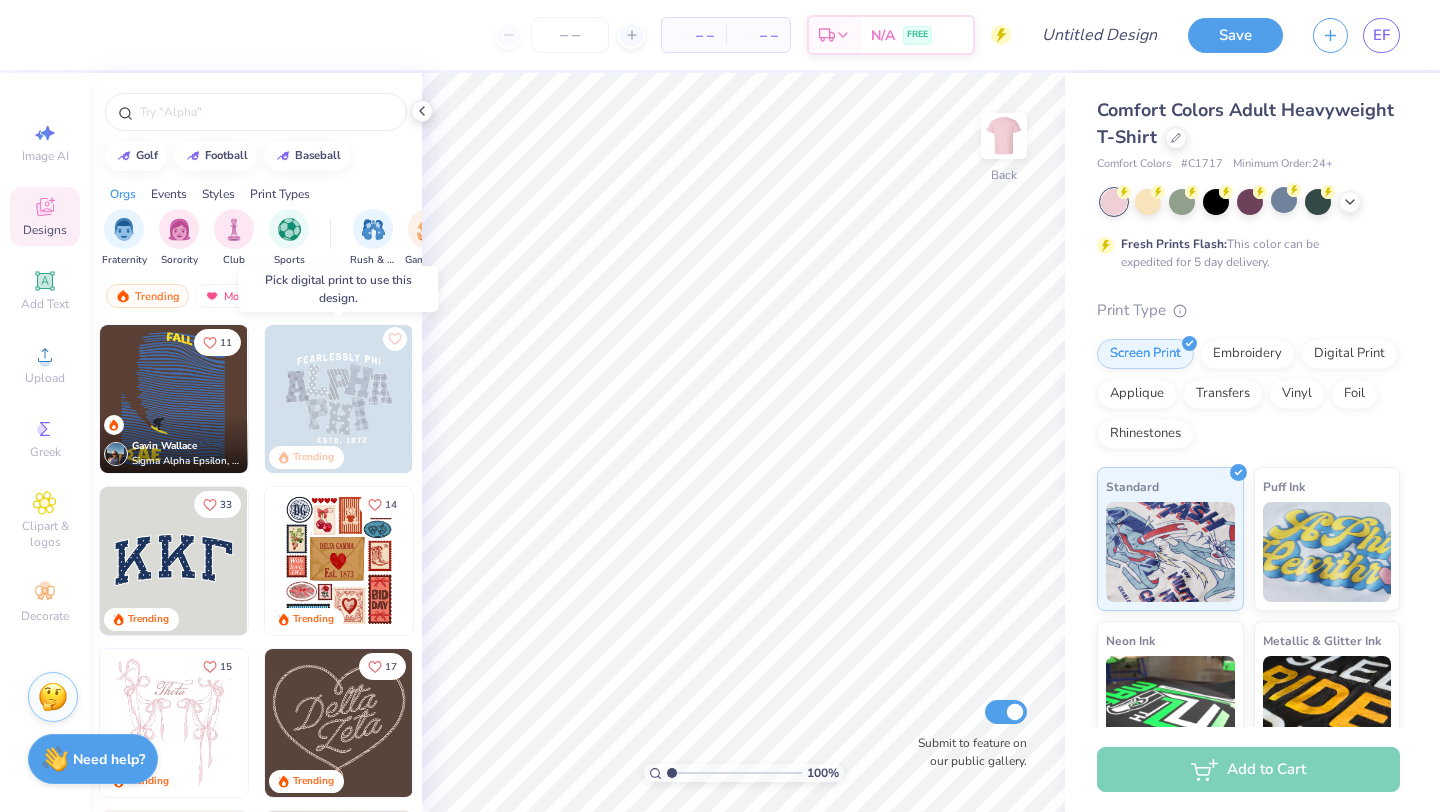 click 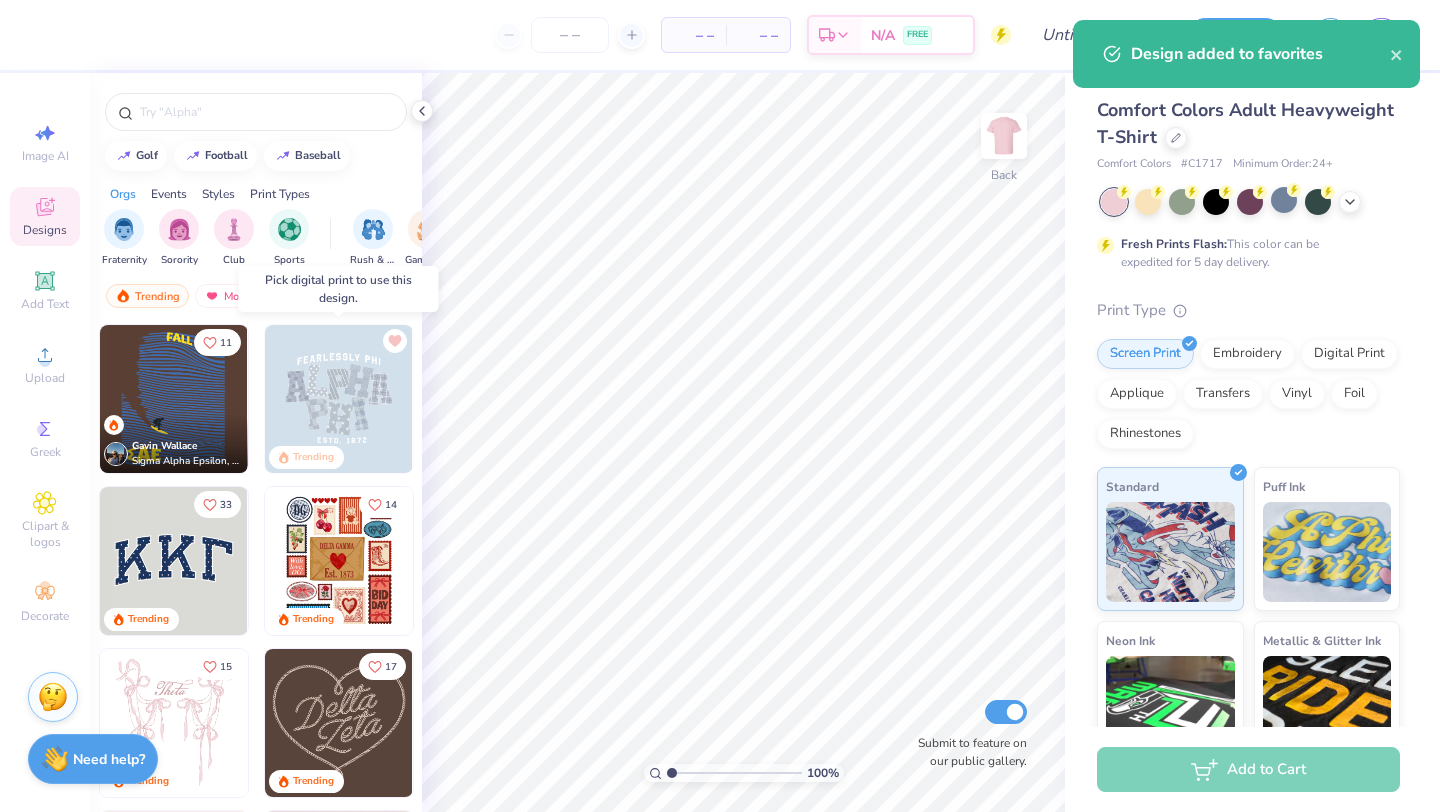 click at bounding box center (339, 399) 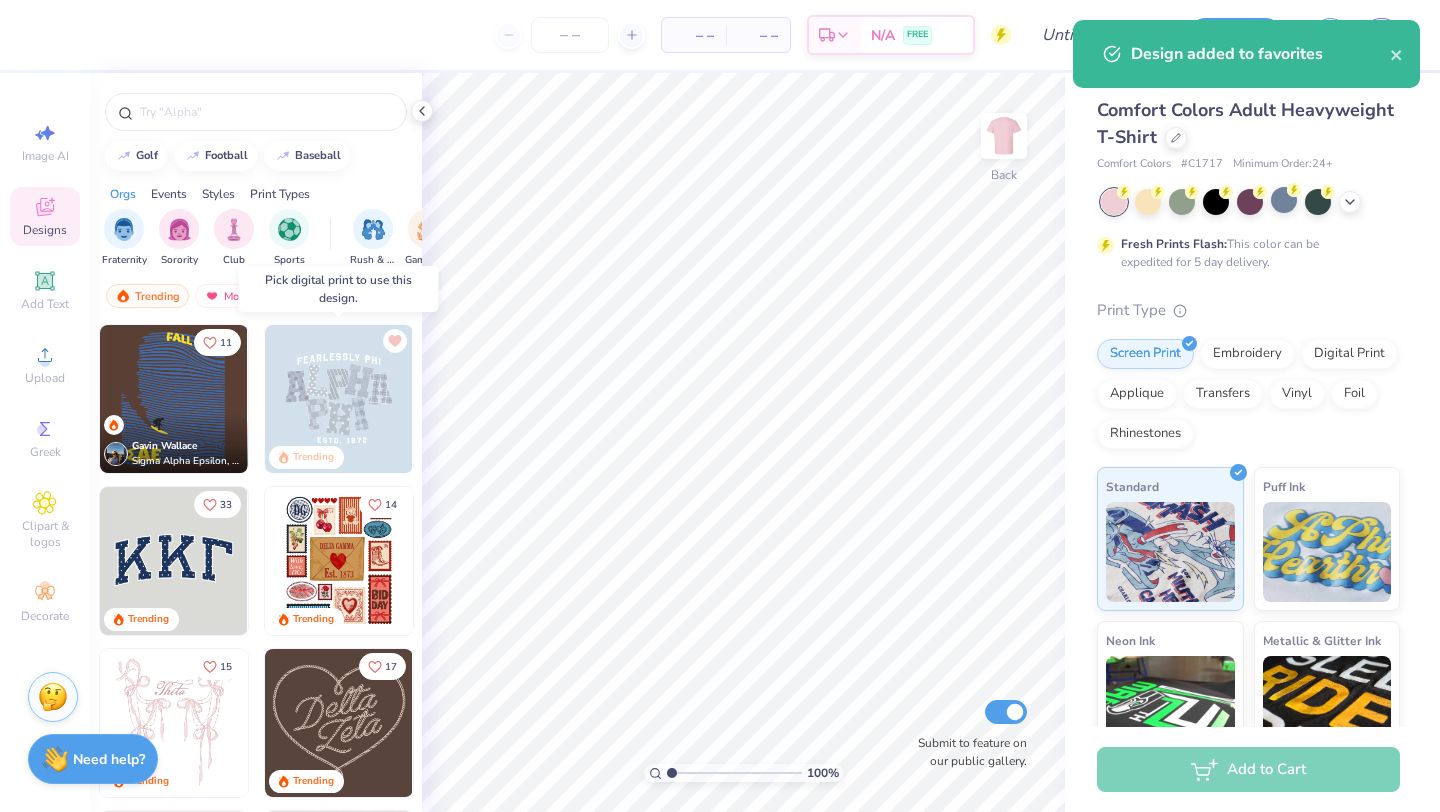click at bounding box center (339, 399) 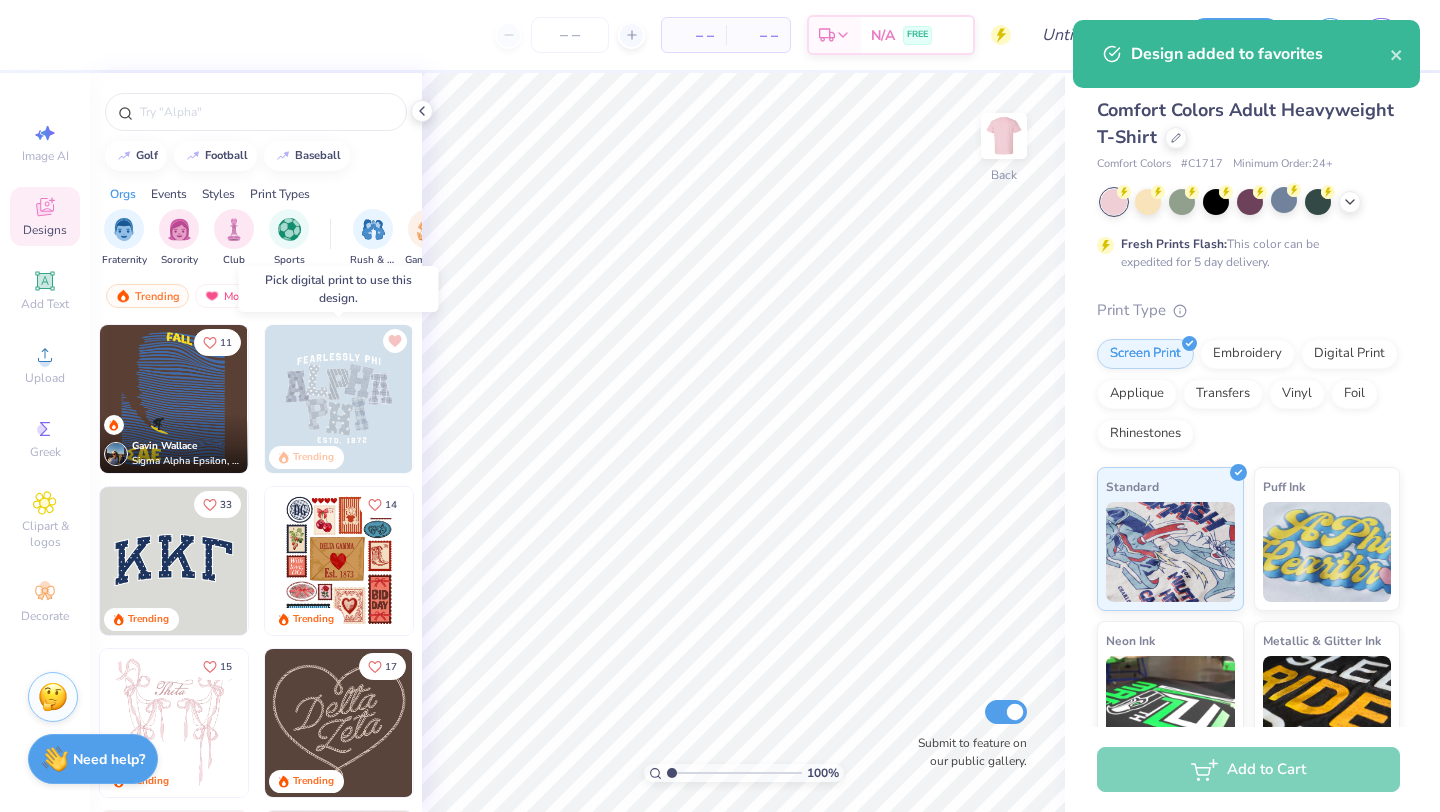 click at bounding box center [339, 399] 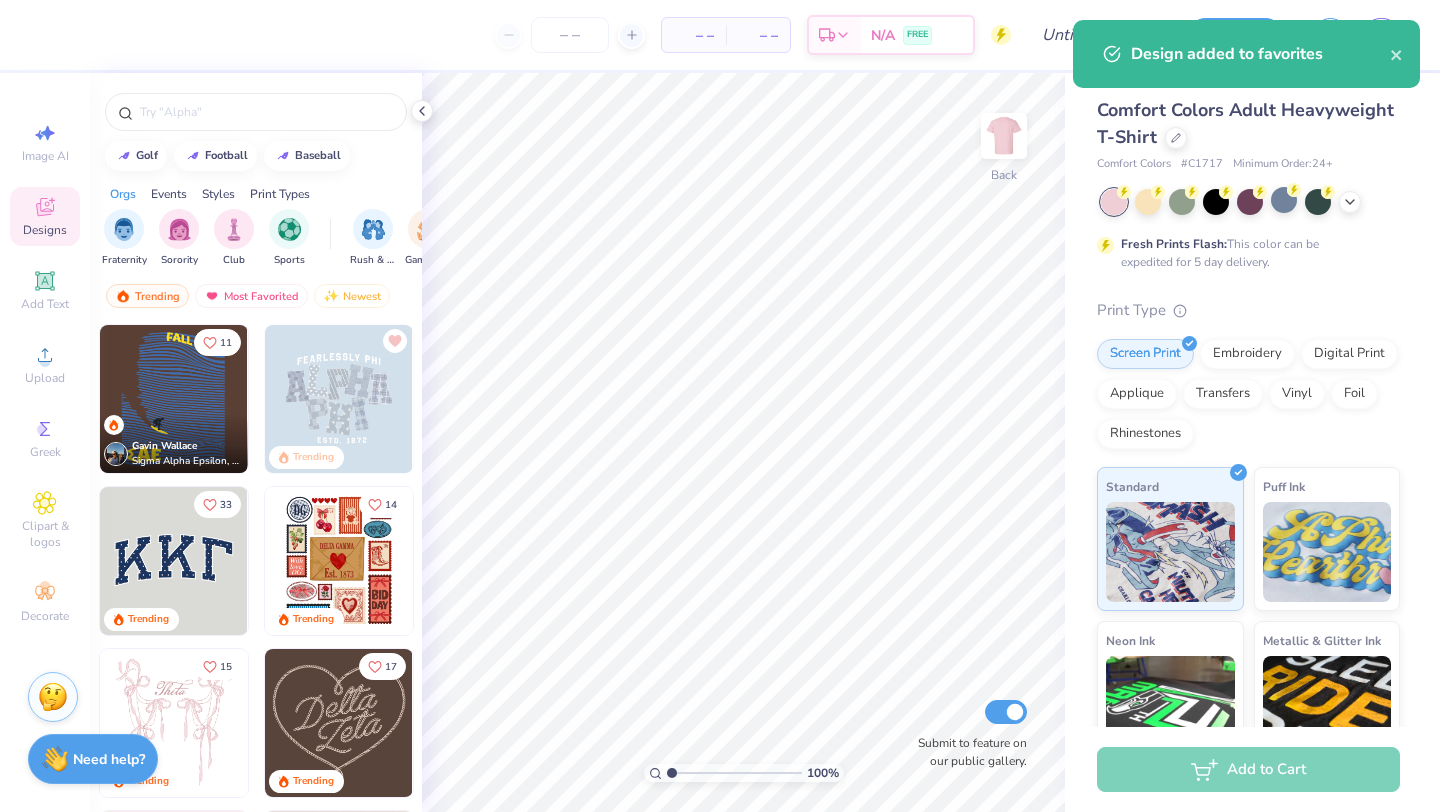 click at bounding box center (174, 561) 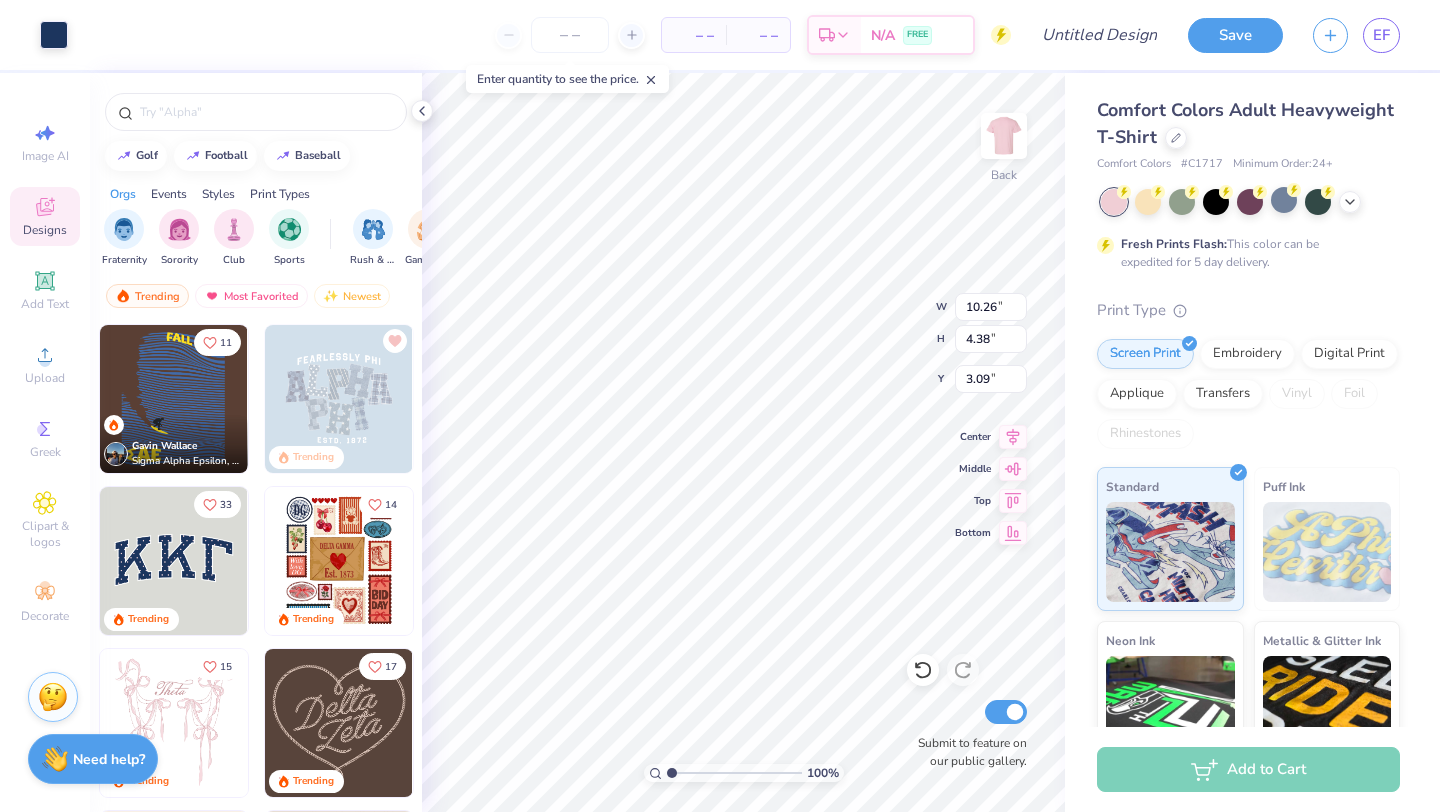 type on "10.26" 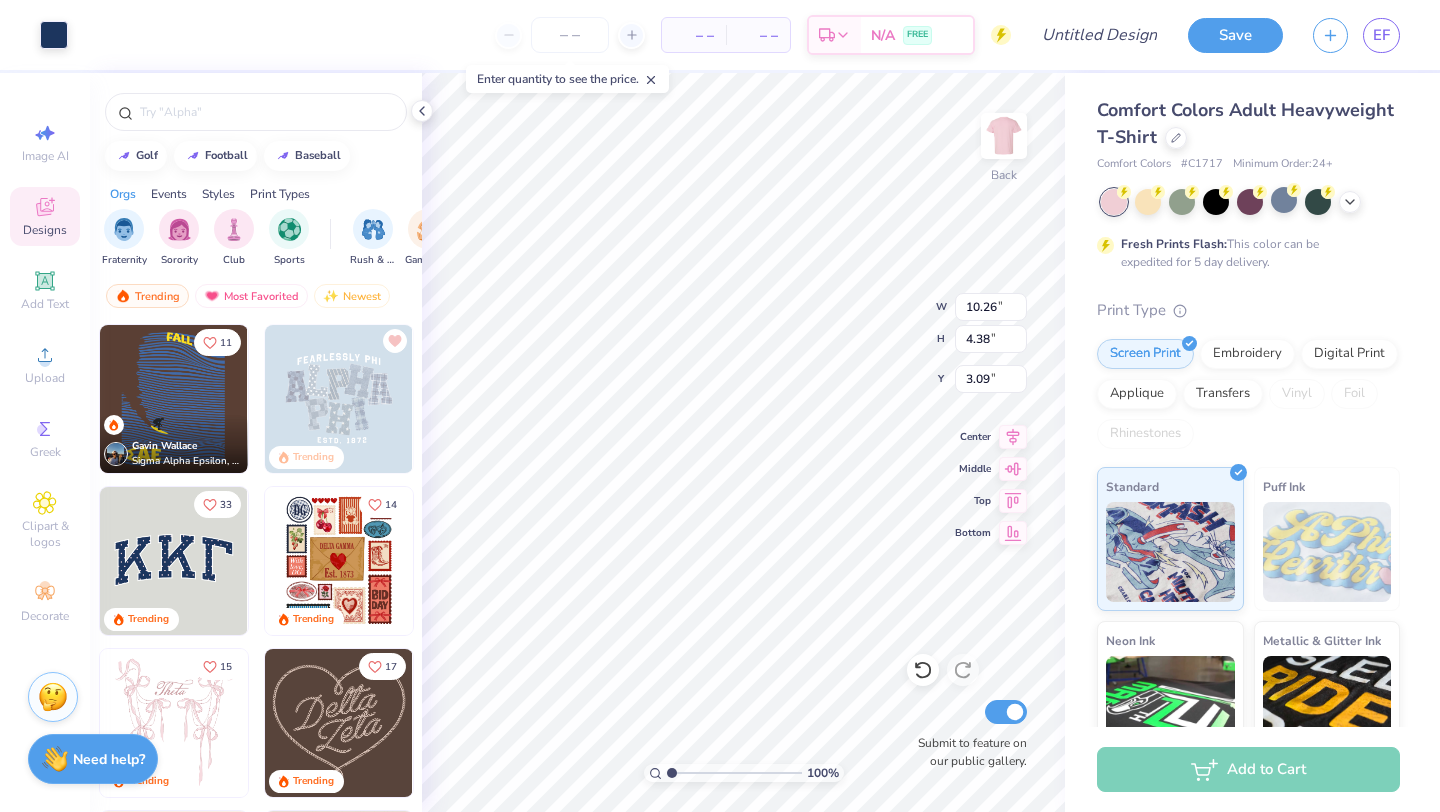 type on "4.38" 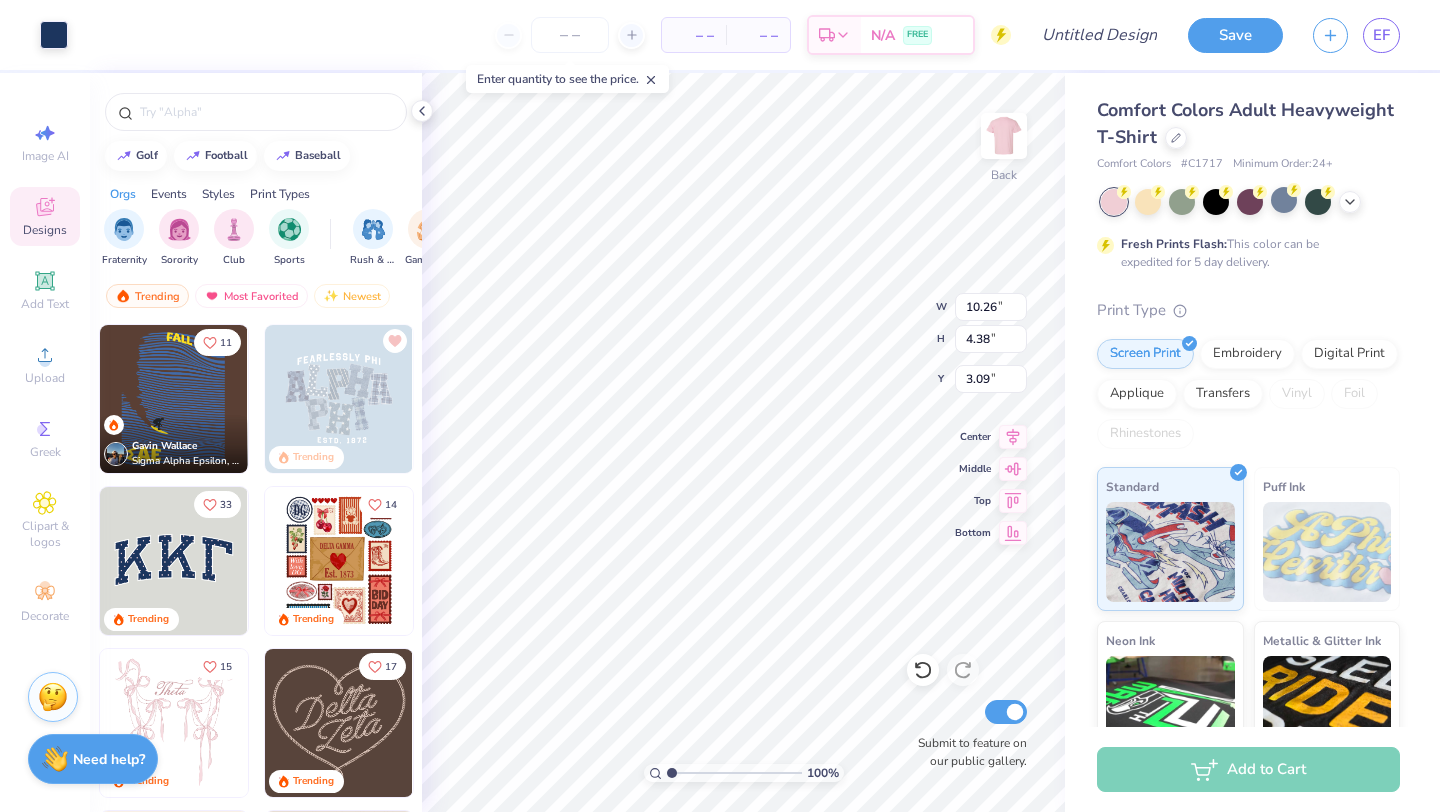 type on "3.00" 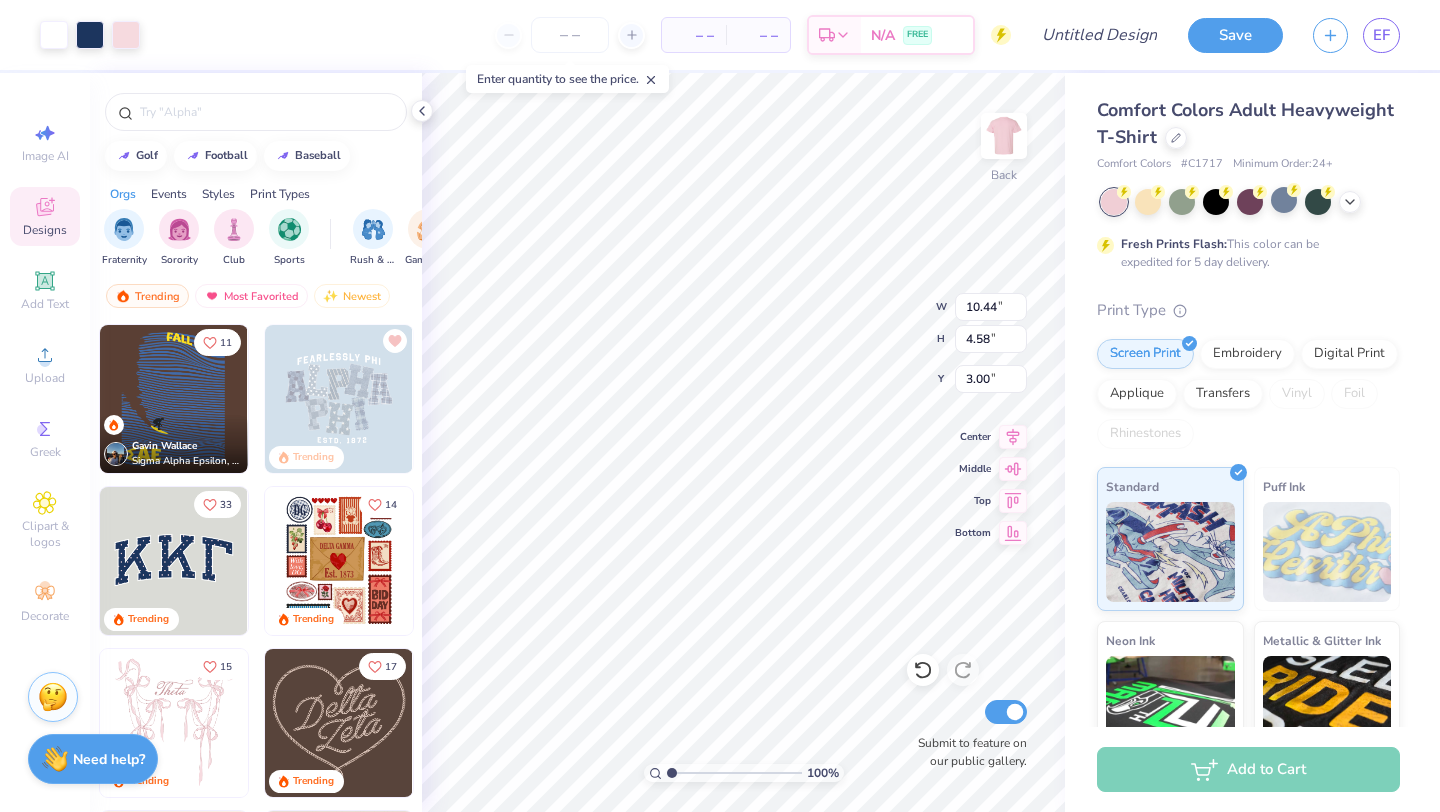 type on "10.44" 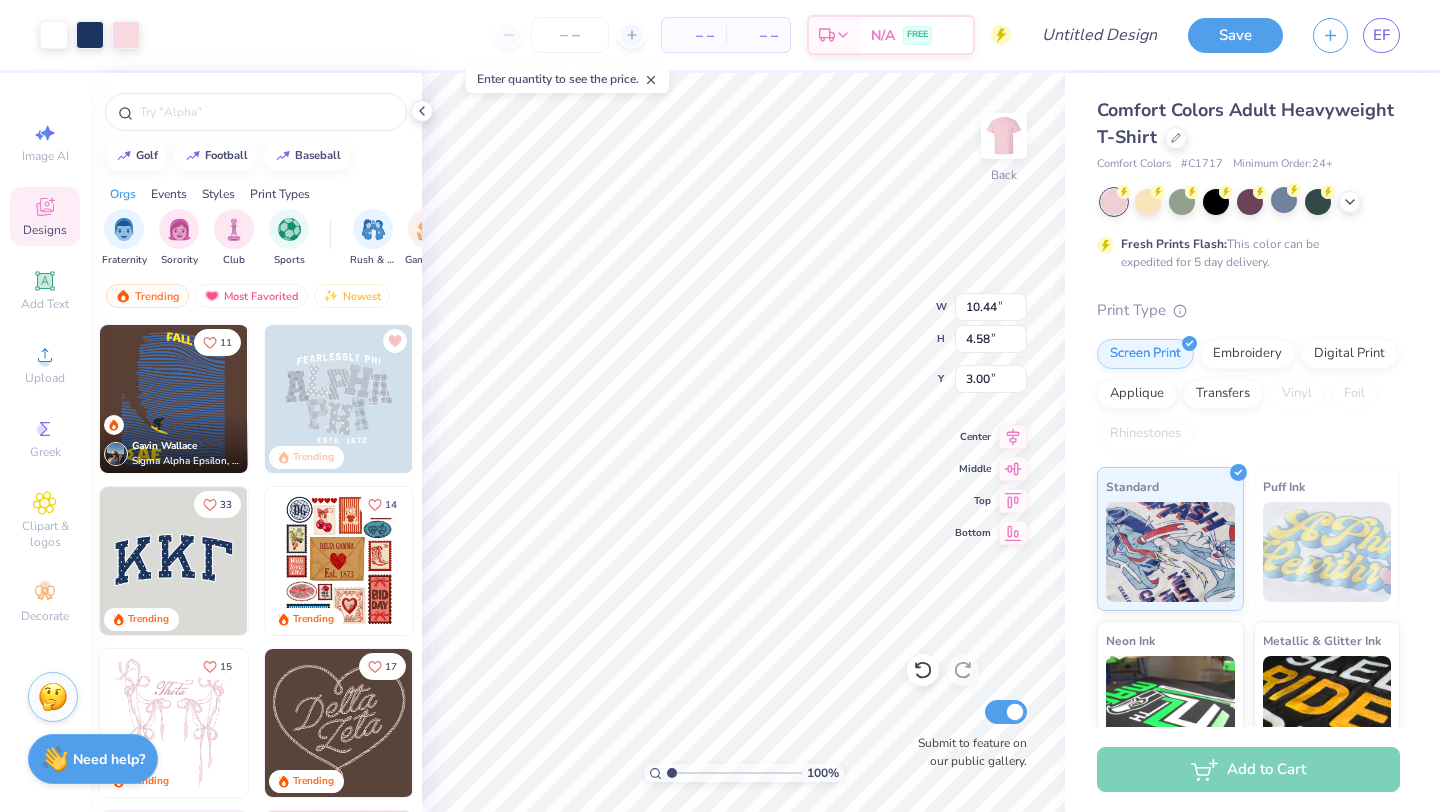 type on "4.58" 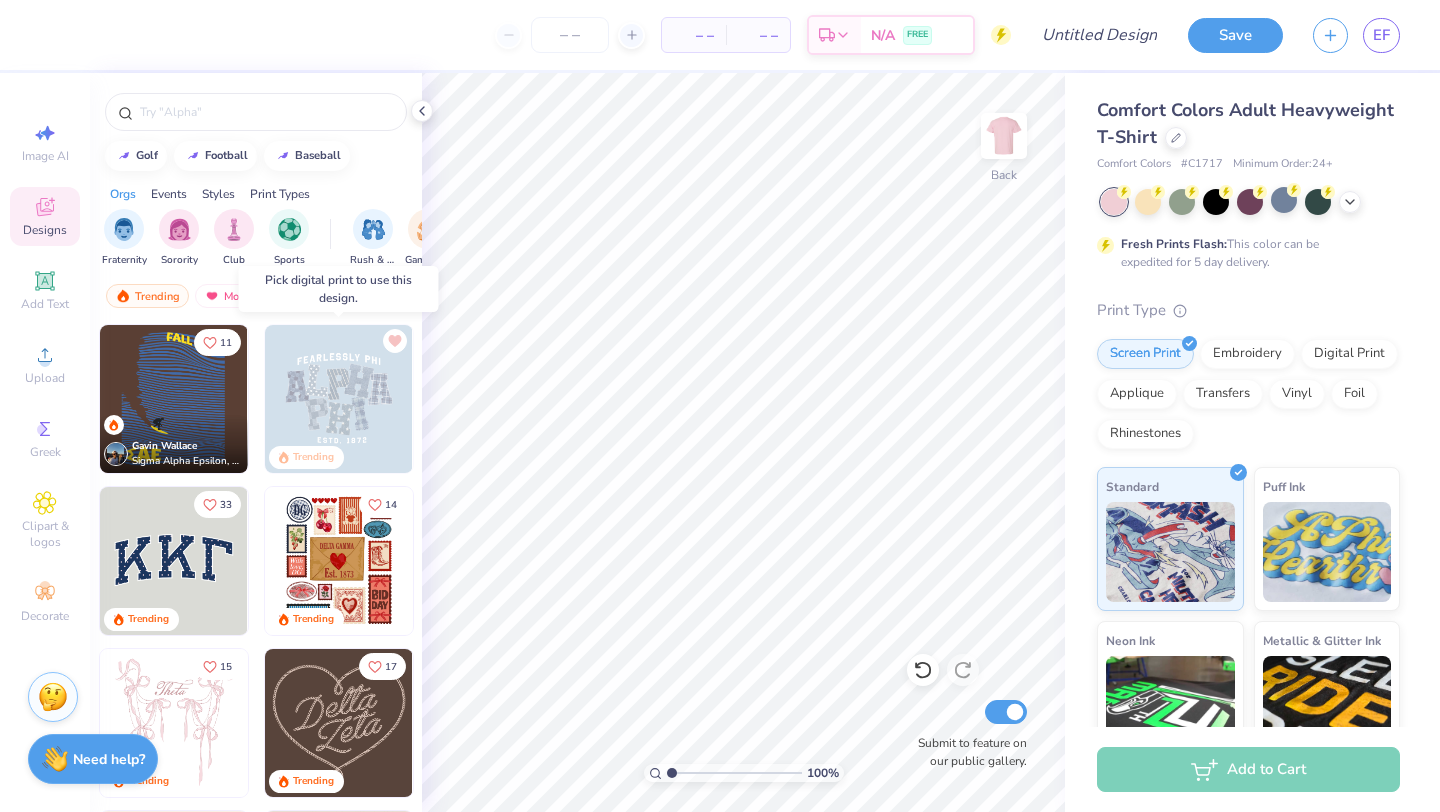 click at bounding box center [339, 399] 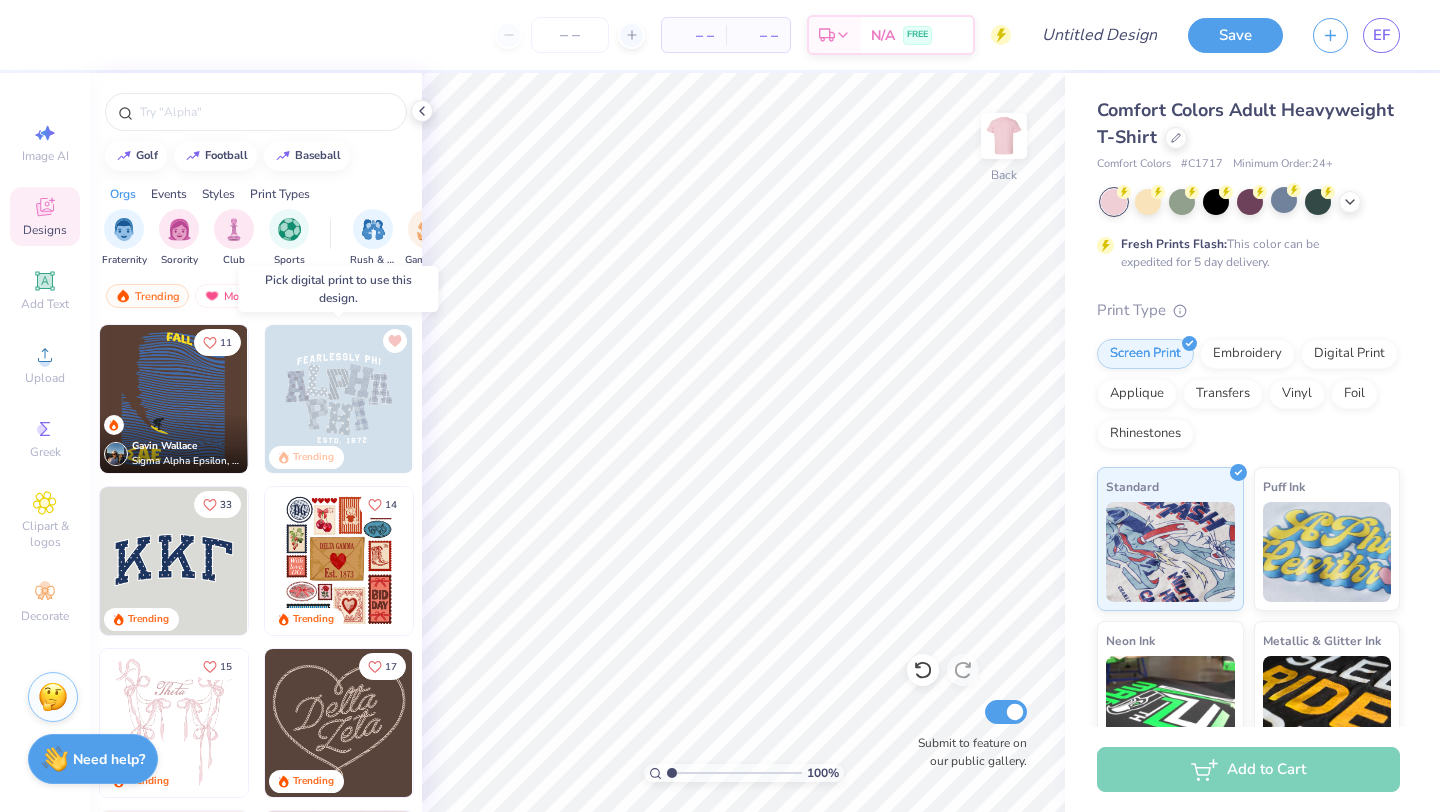 click at bounding box center [339, 399] 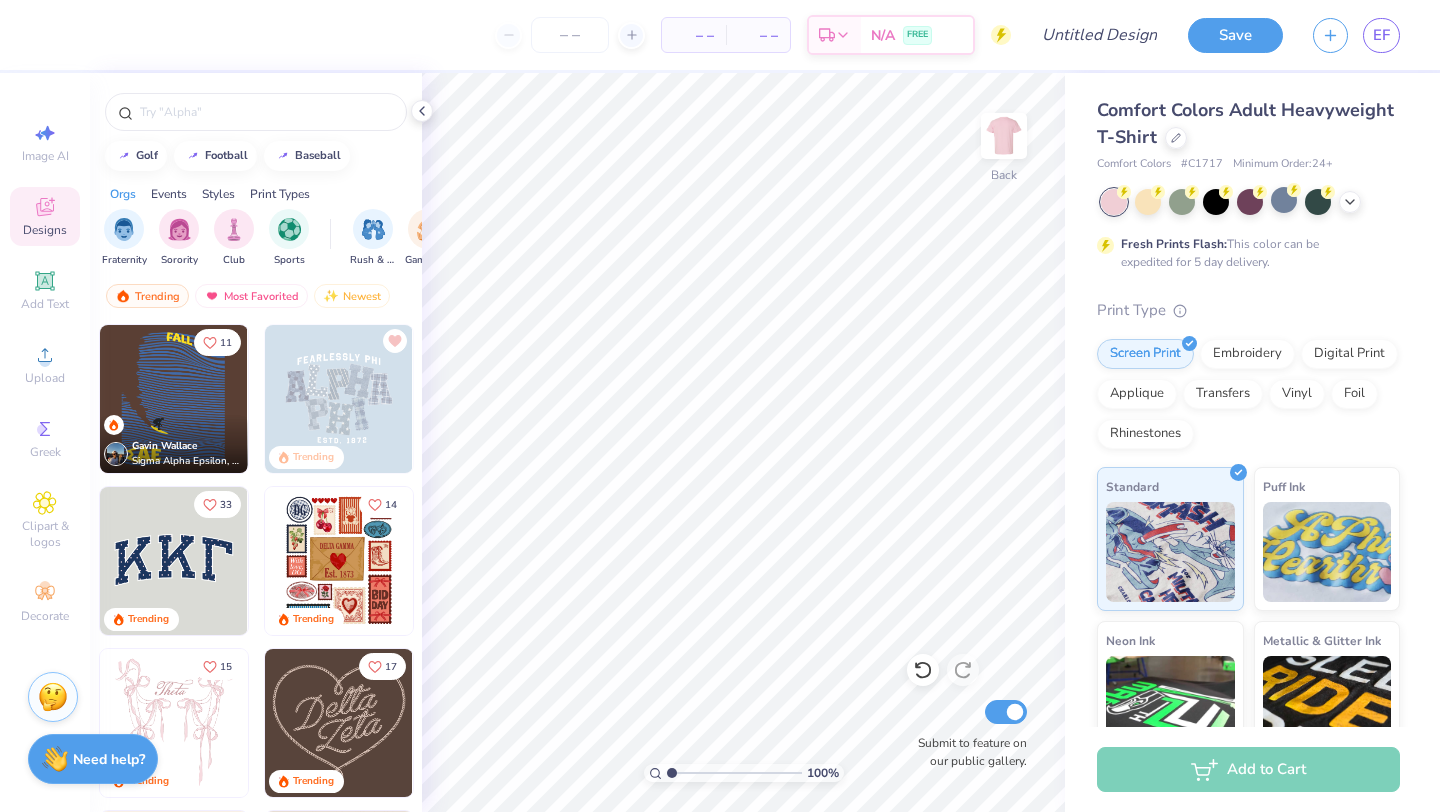 click at bounding box center (174, 561) 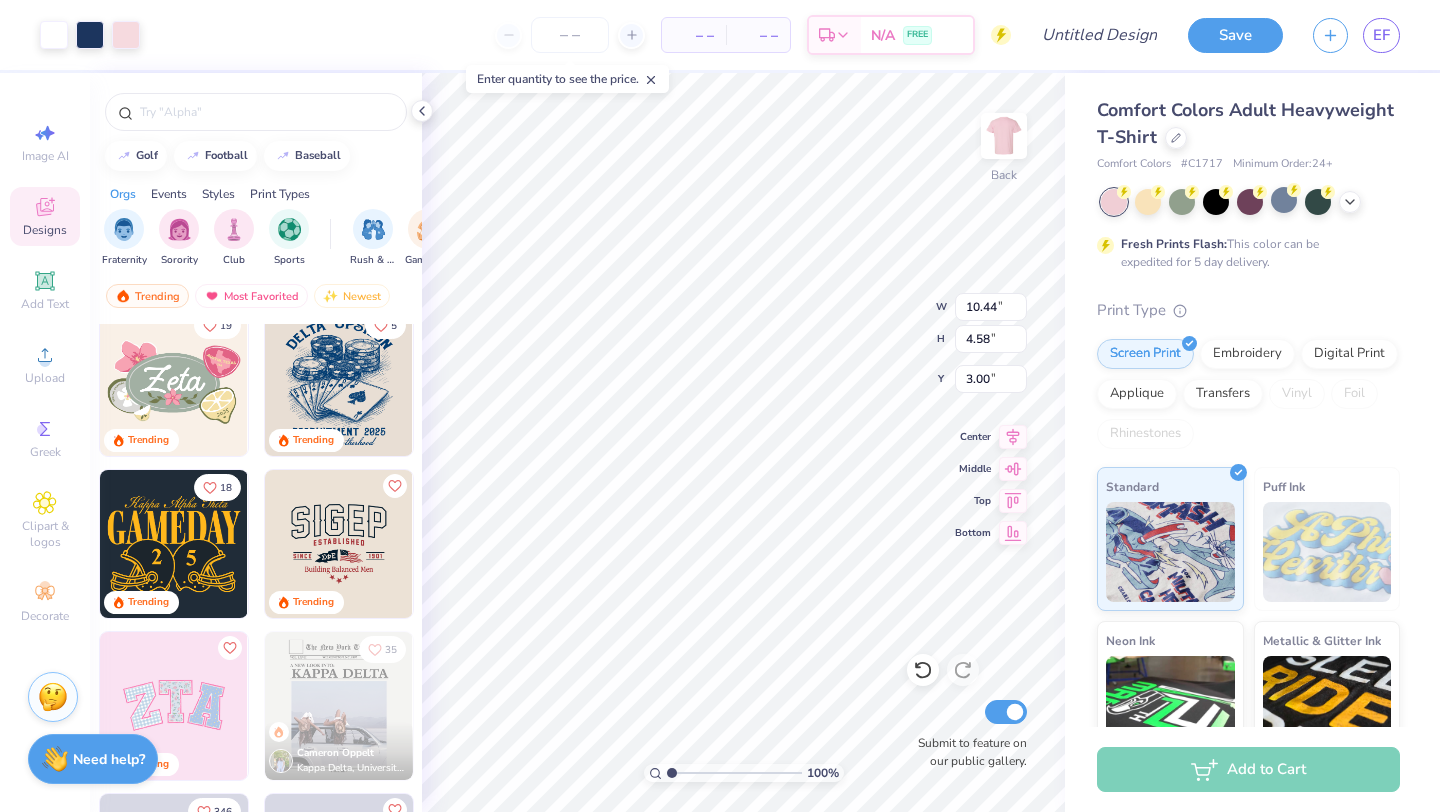scroll, scrollTop: 567, scrollLeft: 0, axis: vertical 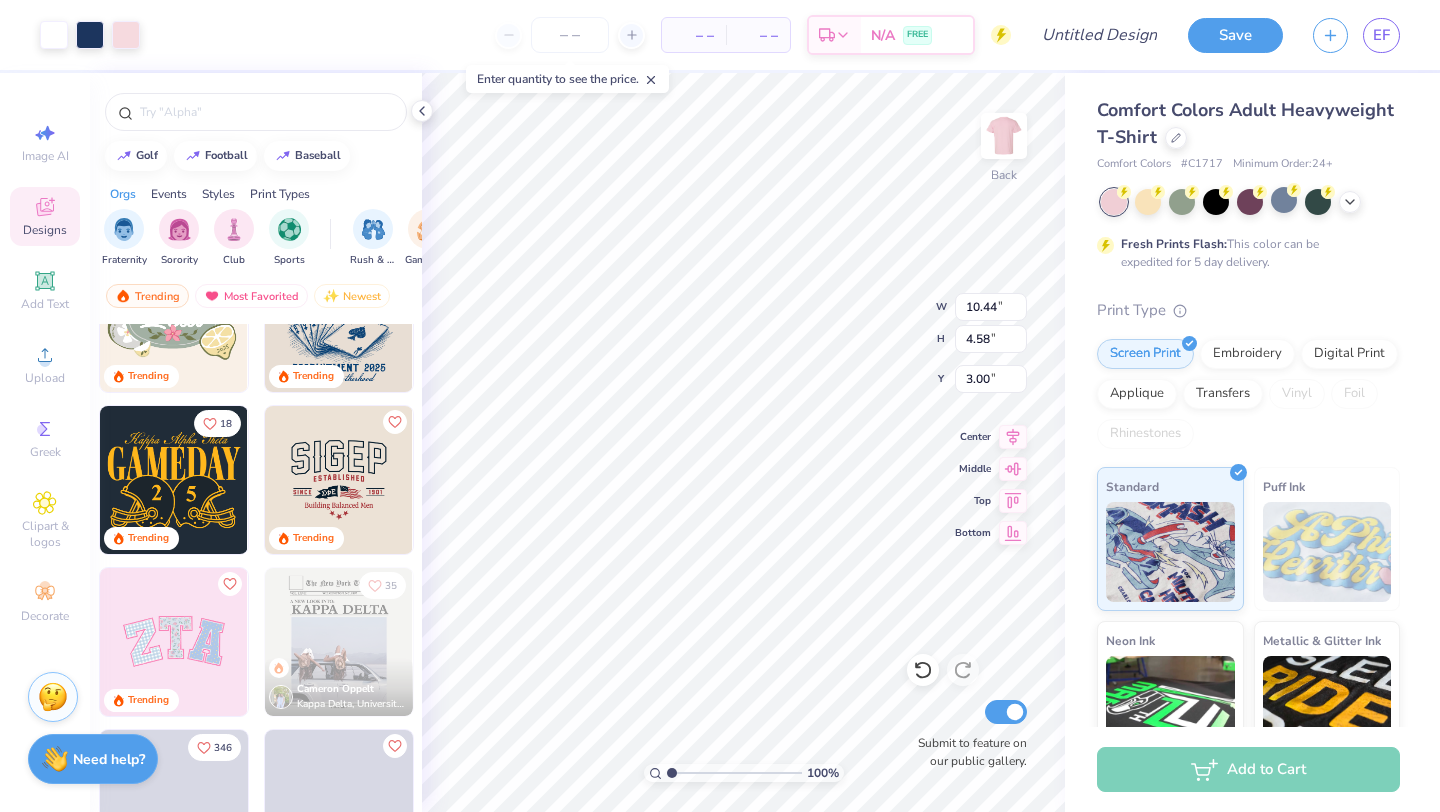 click at bounding box center (174, 642) 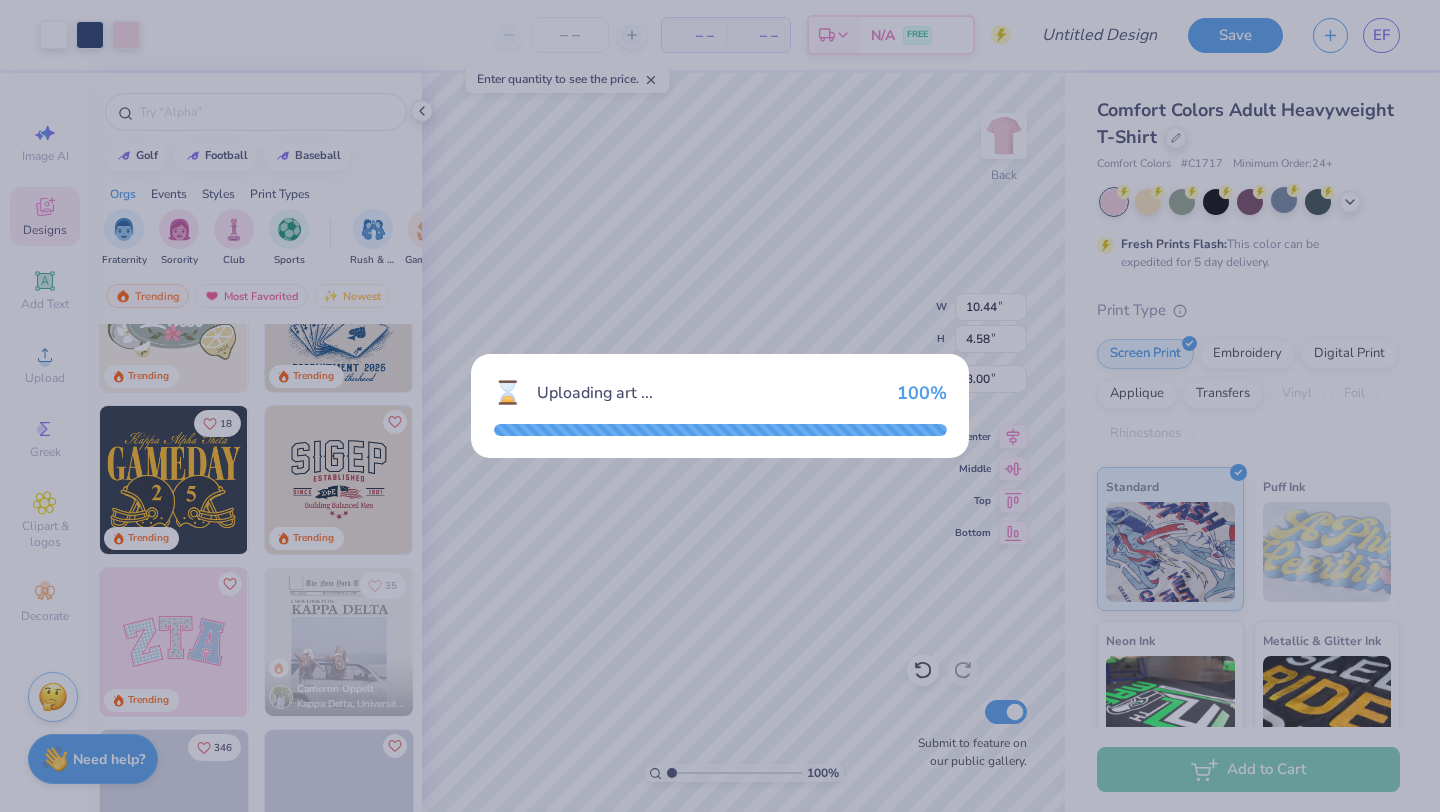 type on "9.71" 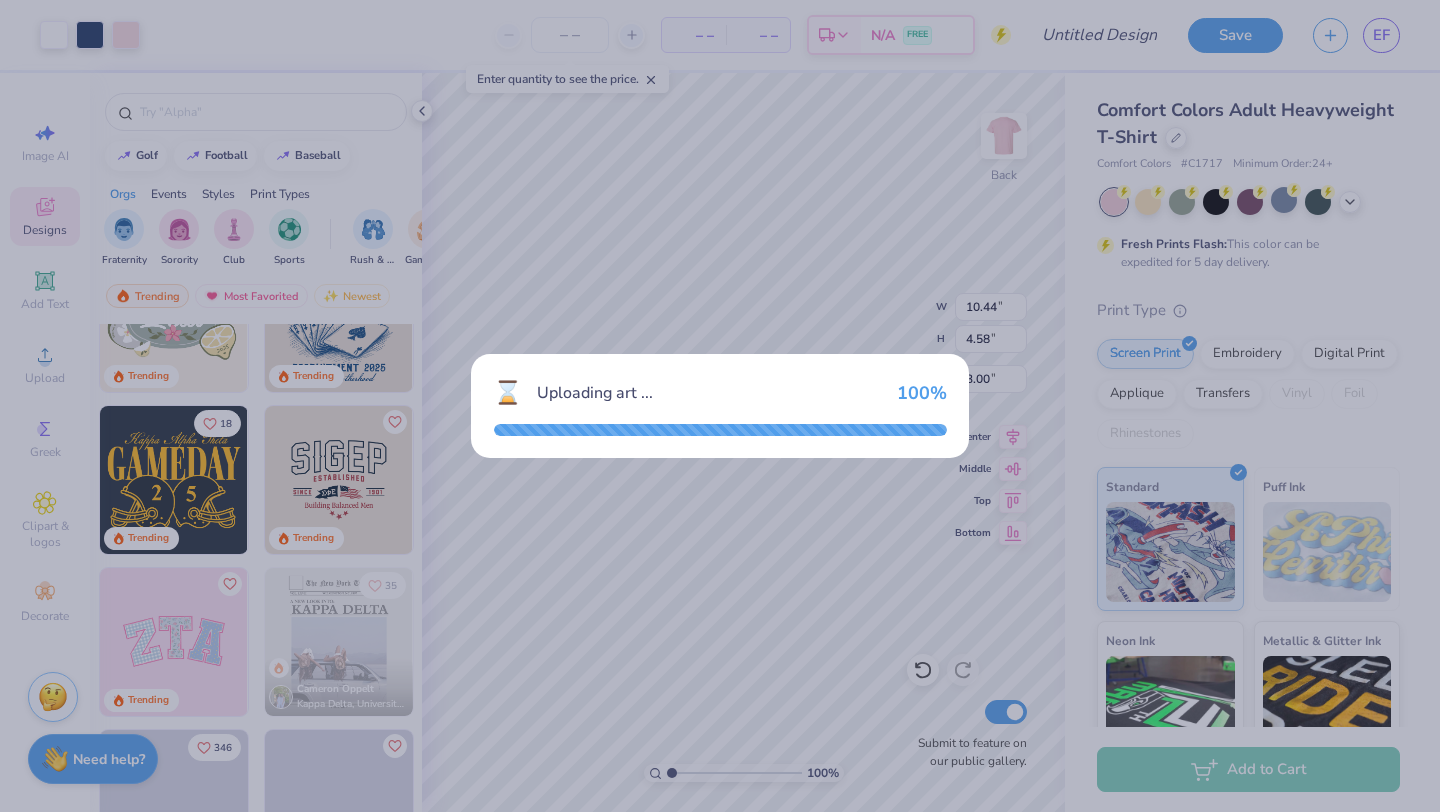 type on "4.86" 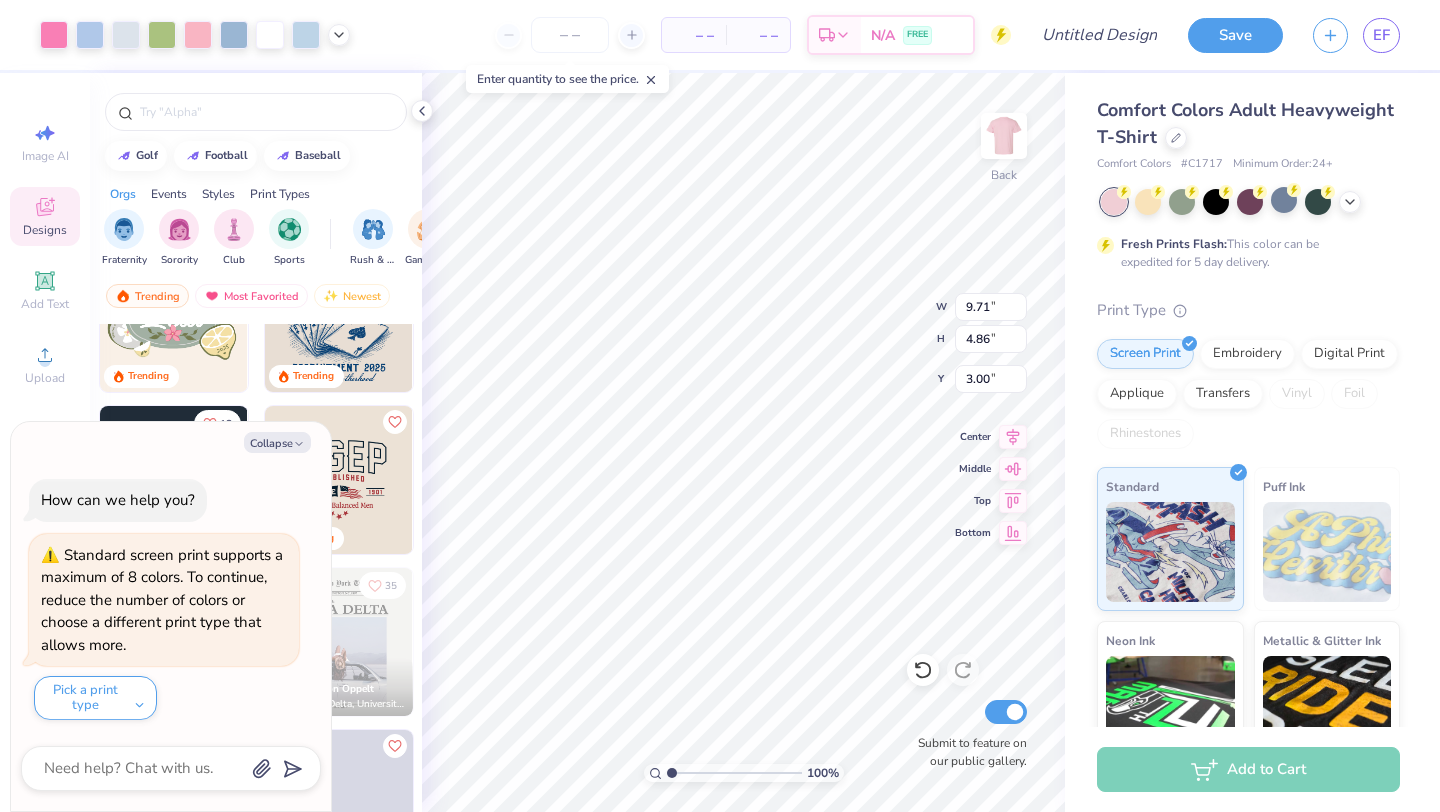 type on "x" 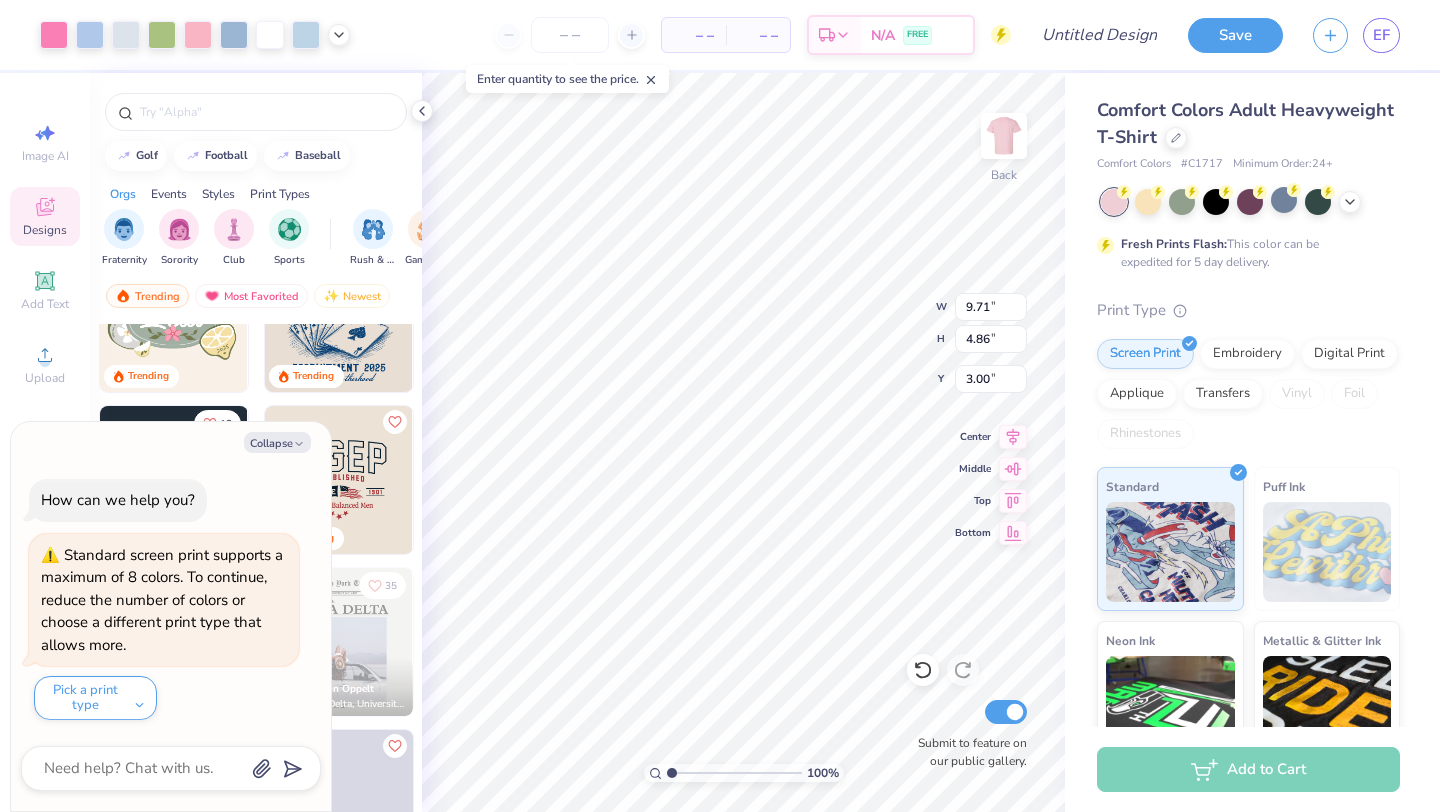 type on "8.36" 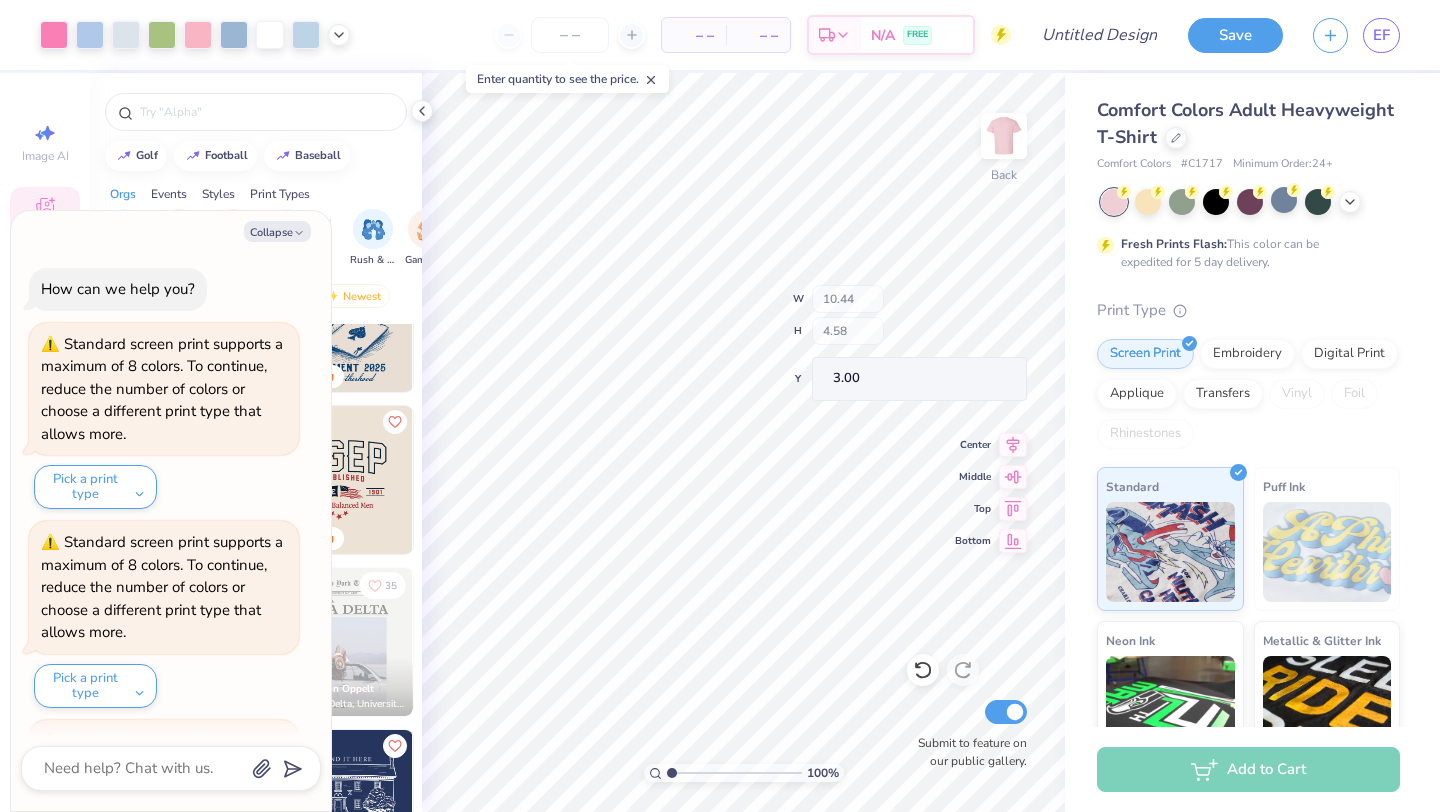 scroll, scrollTop: 186, scrollLeft: 0, axis: vertical 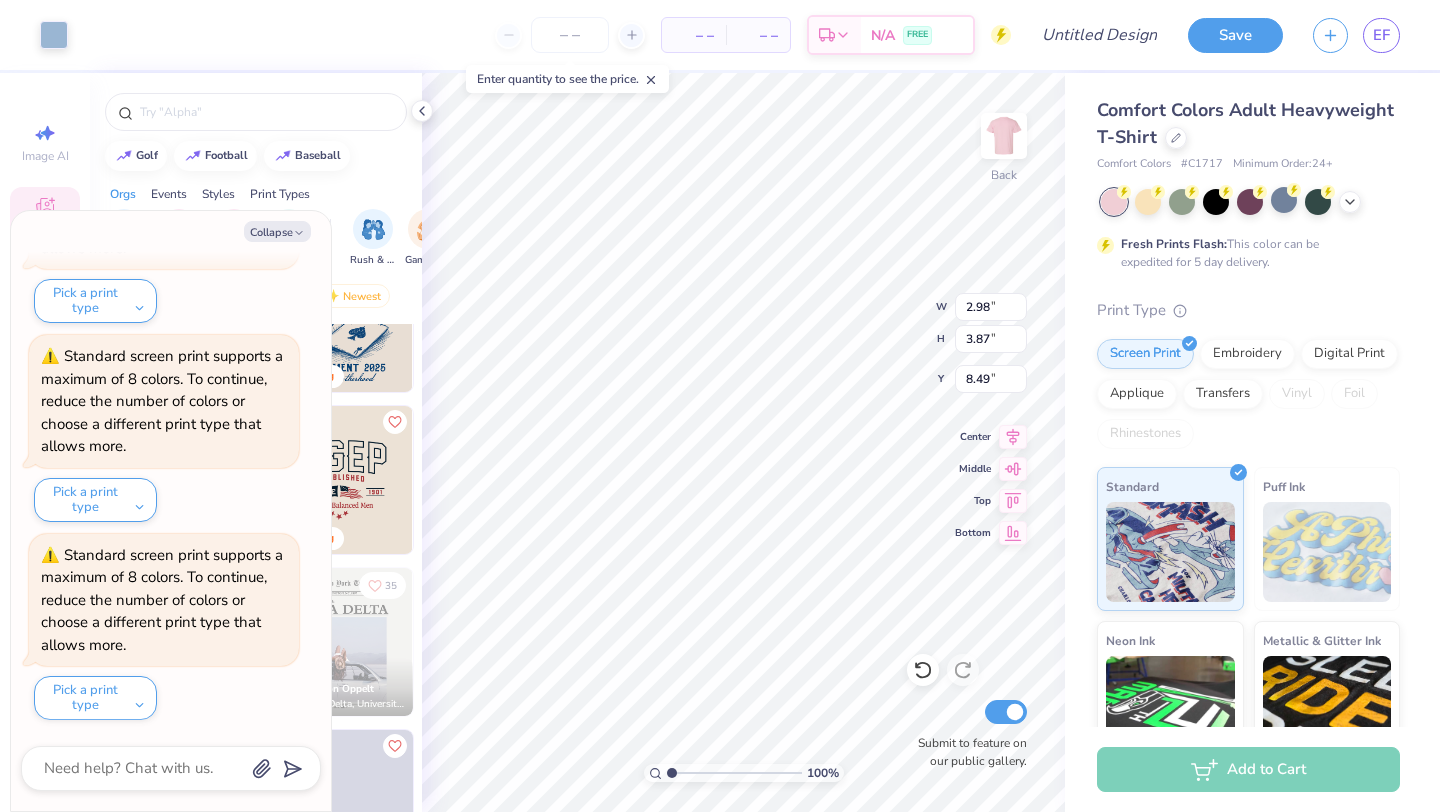 type on "x" 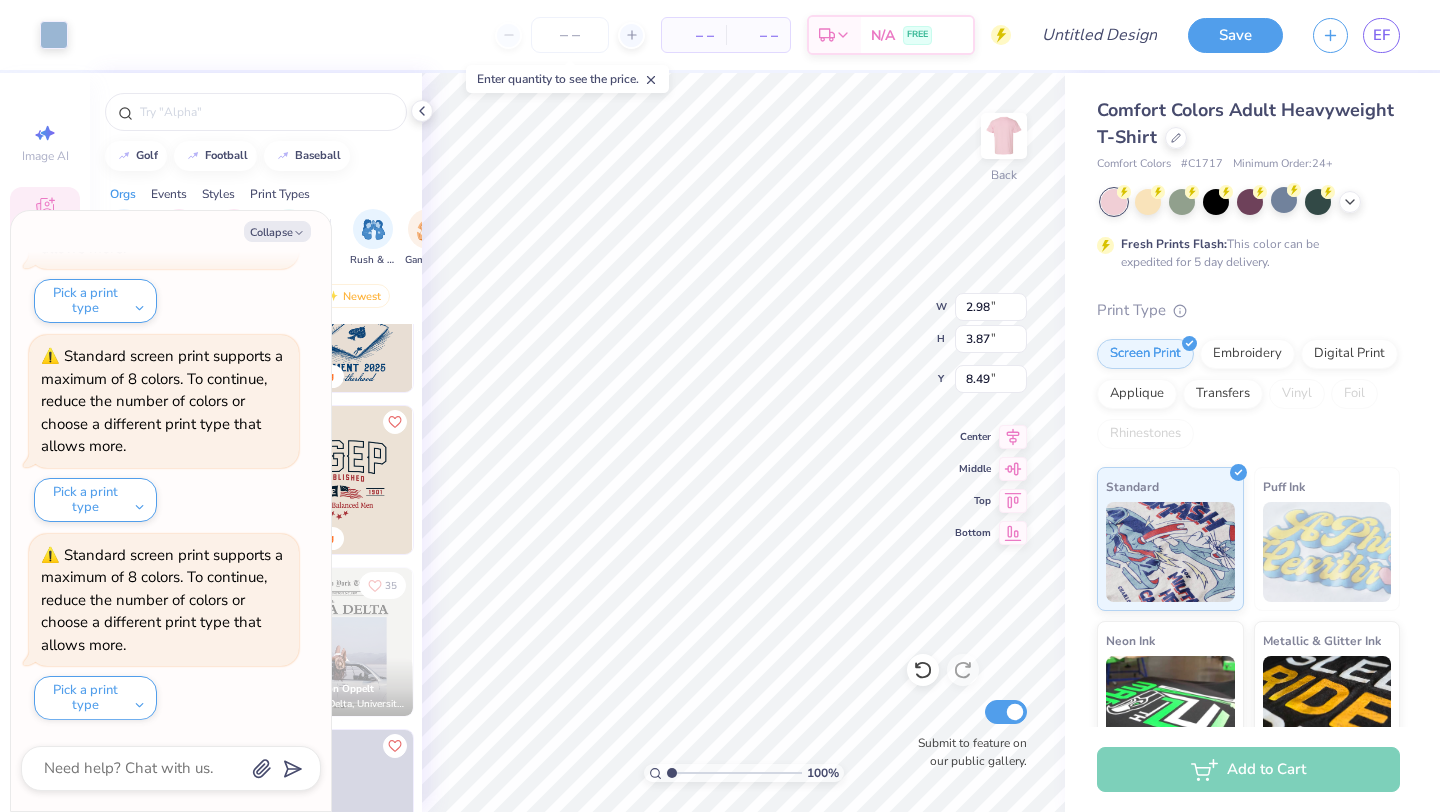 type on "9.71" 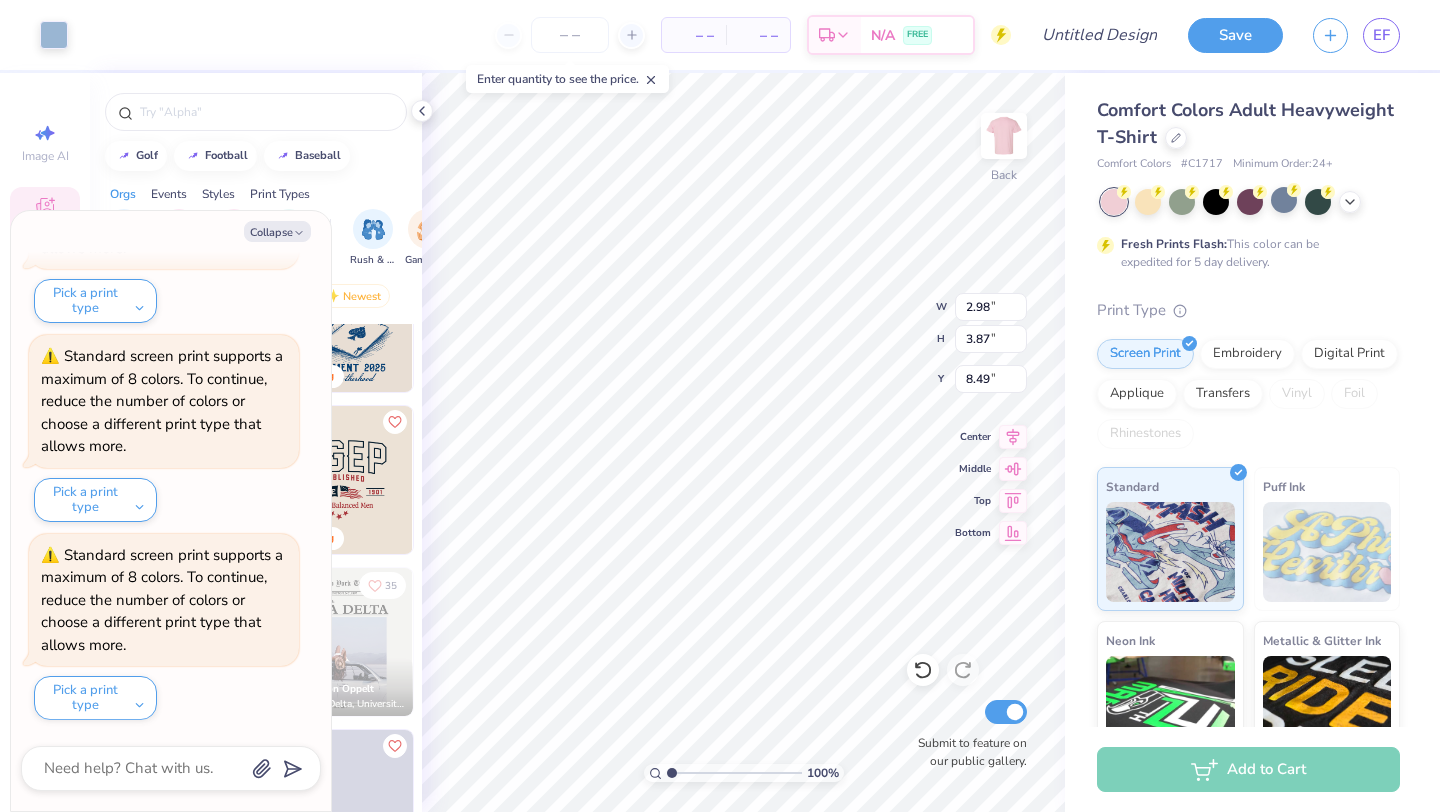 type on "4.86" 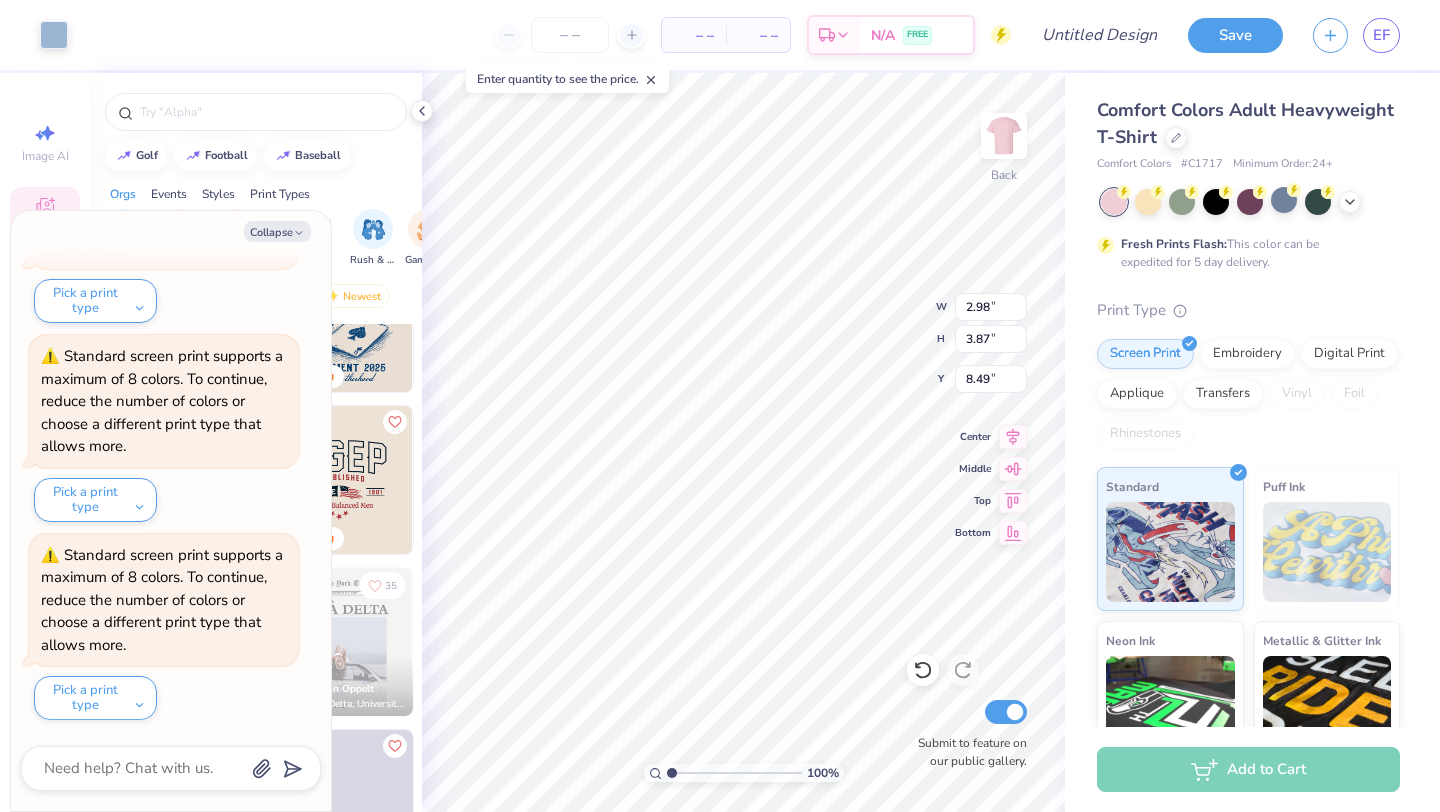 type on "8.36" 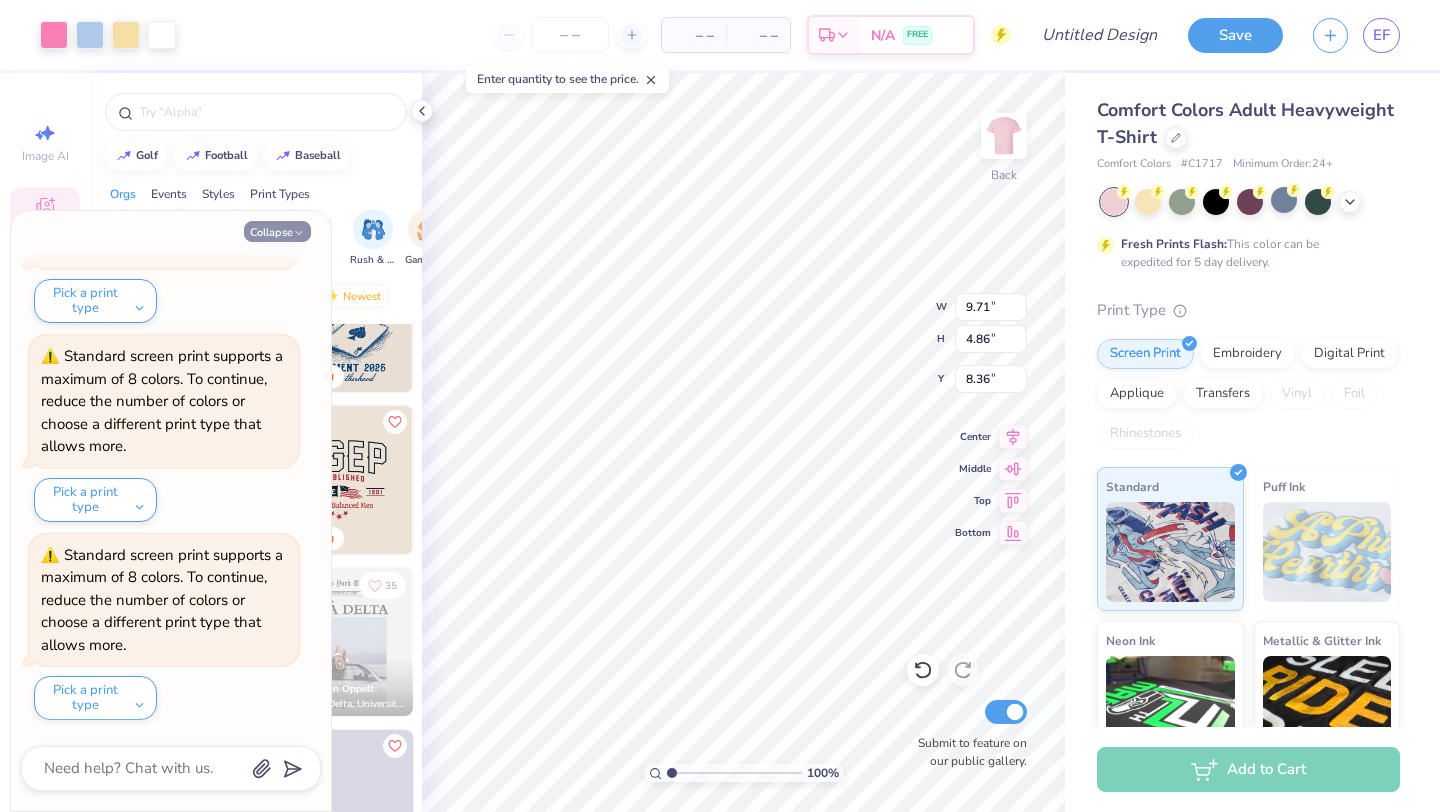 click on "Collapse" at bounding box center [277, 231] 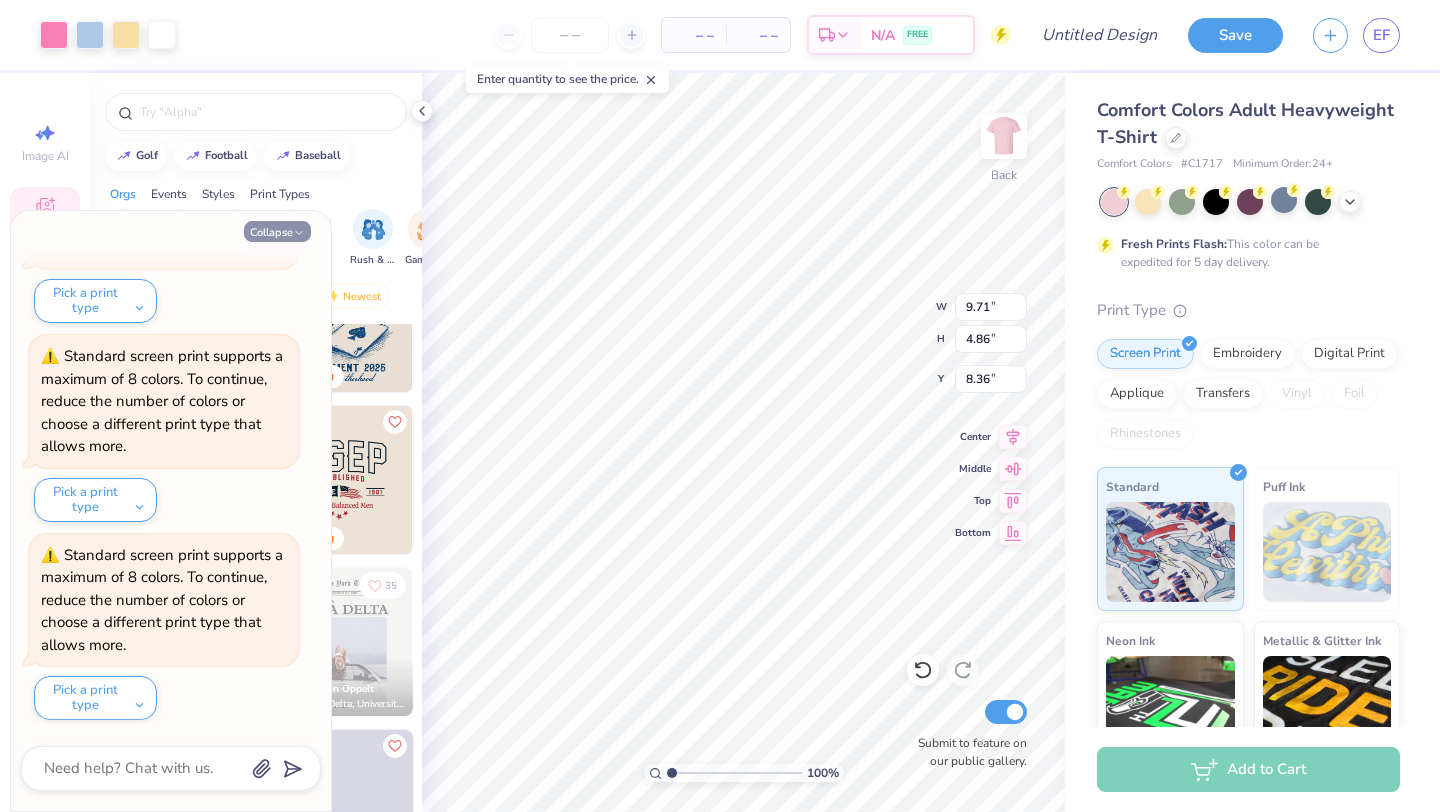 type on "x" 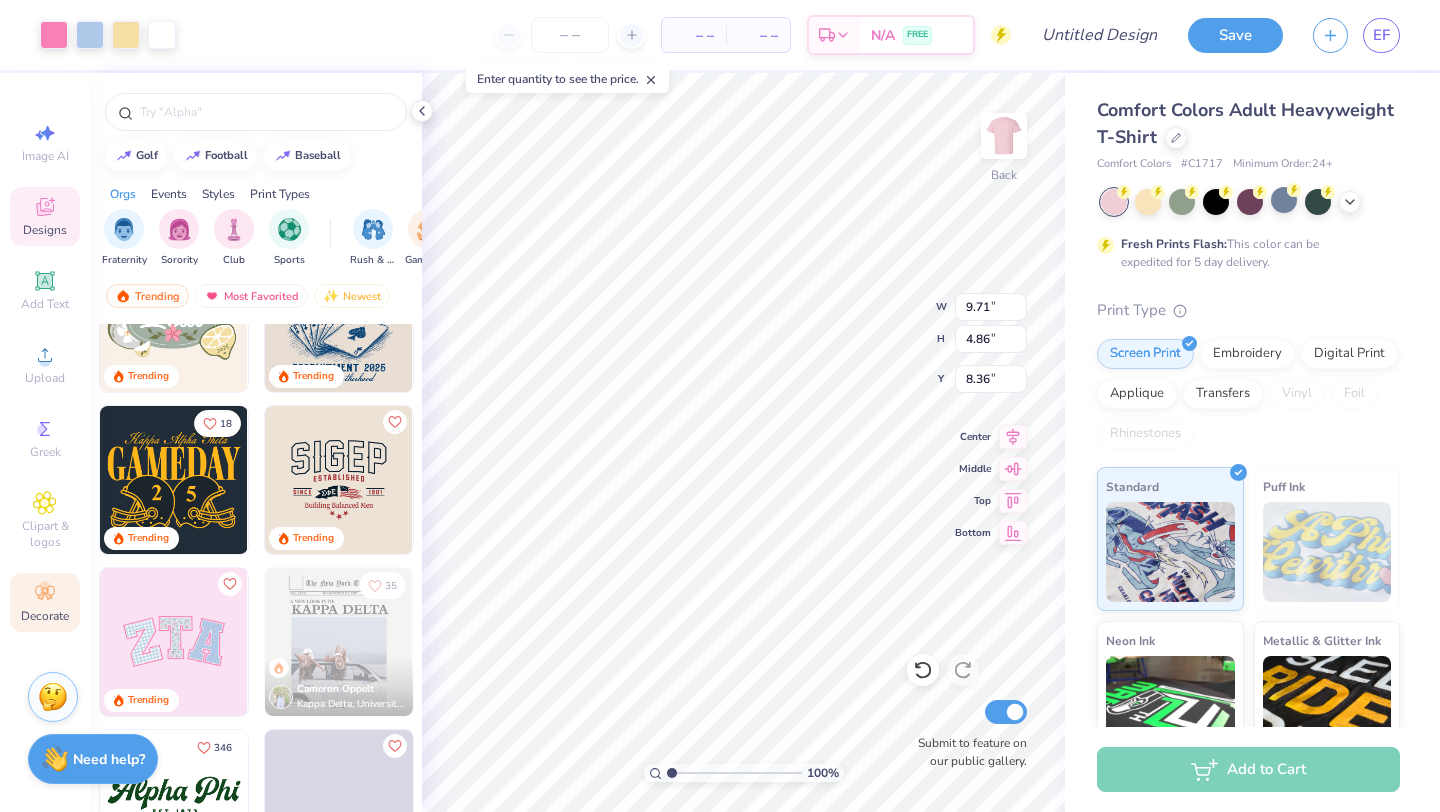 click 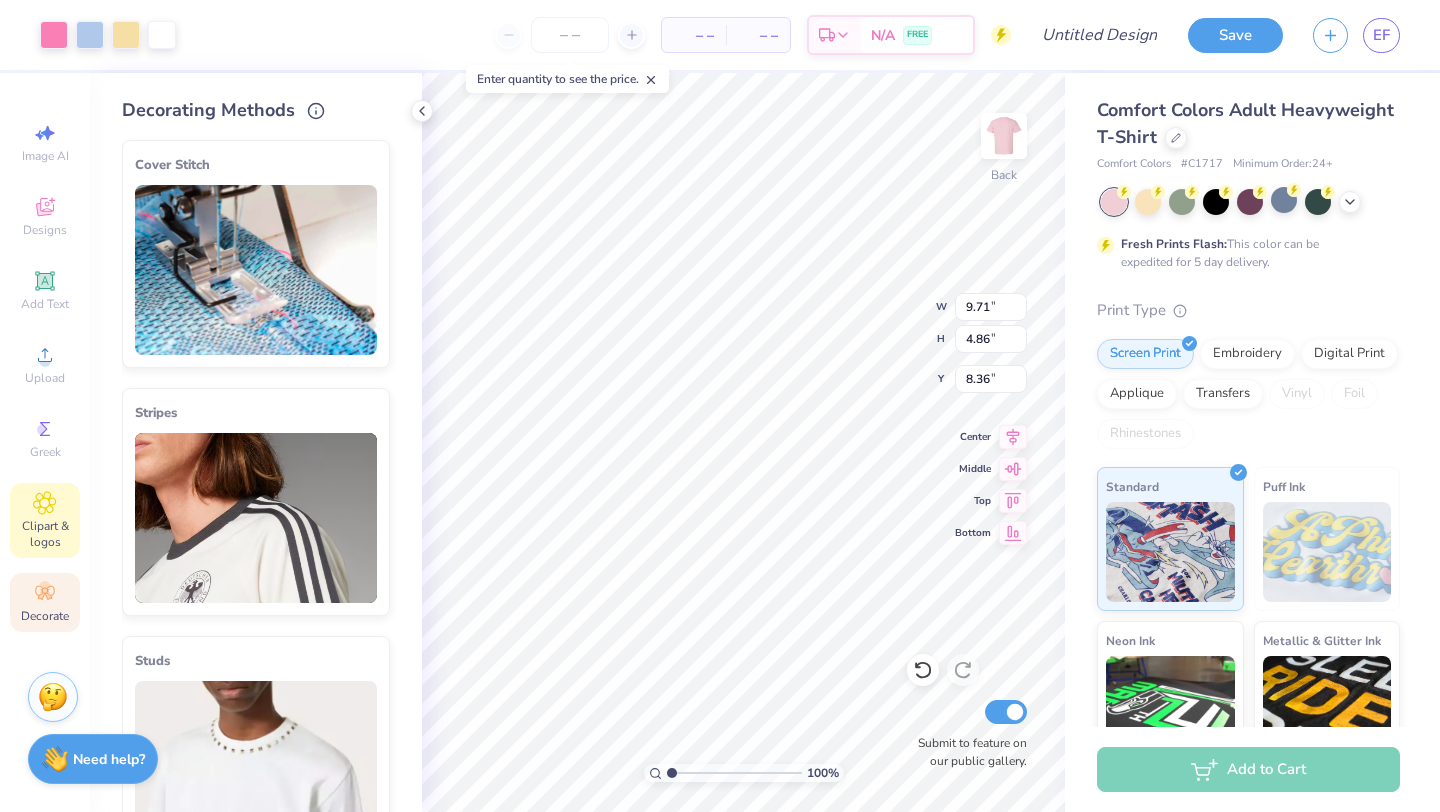 click on "Clipart & logos" at bounding box center (45, 520) 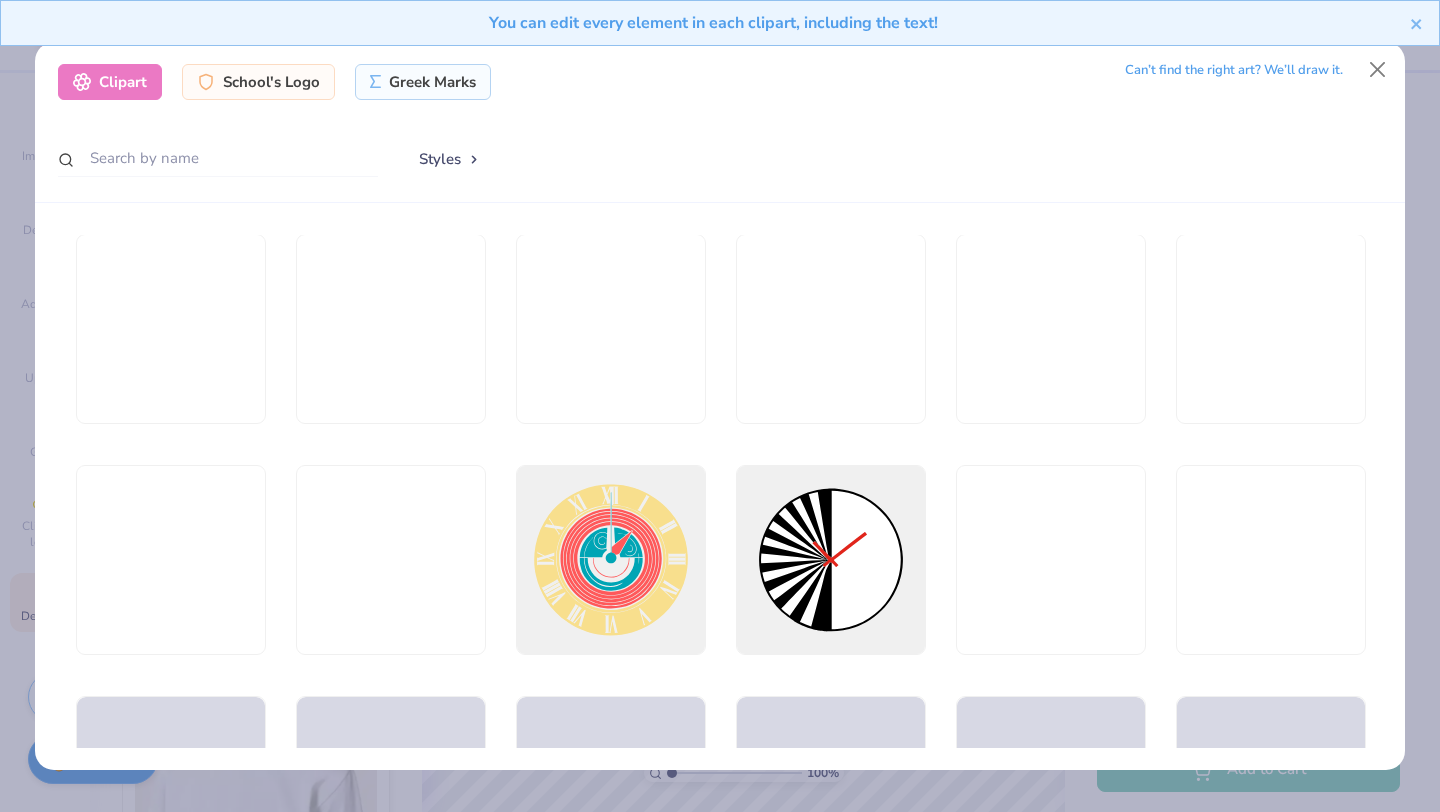 scroll, scrollTop: 0, scrollLeft: 0, axis: both 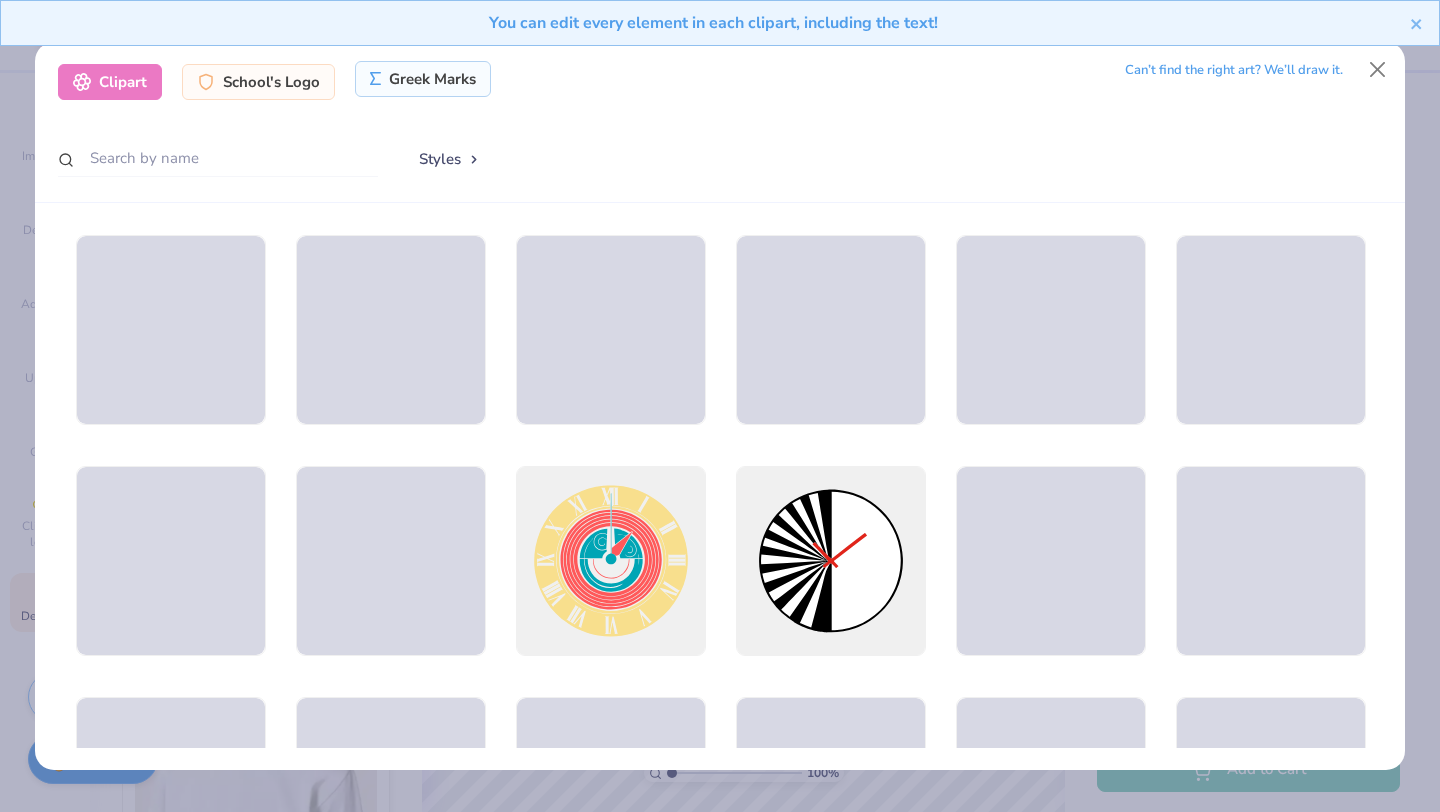 click on "Greek Marks" at bounding box center (423, 79) 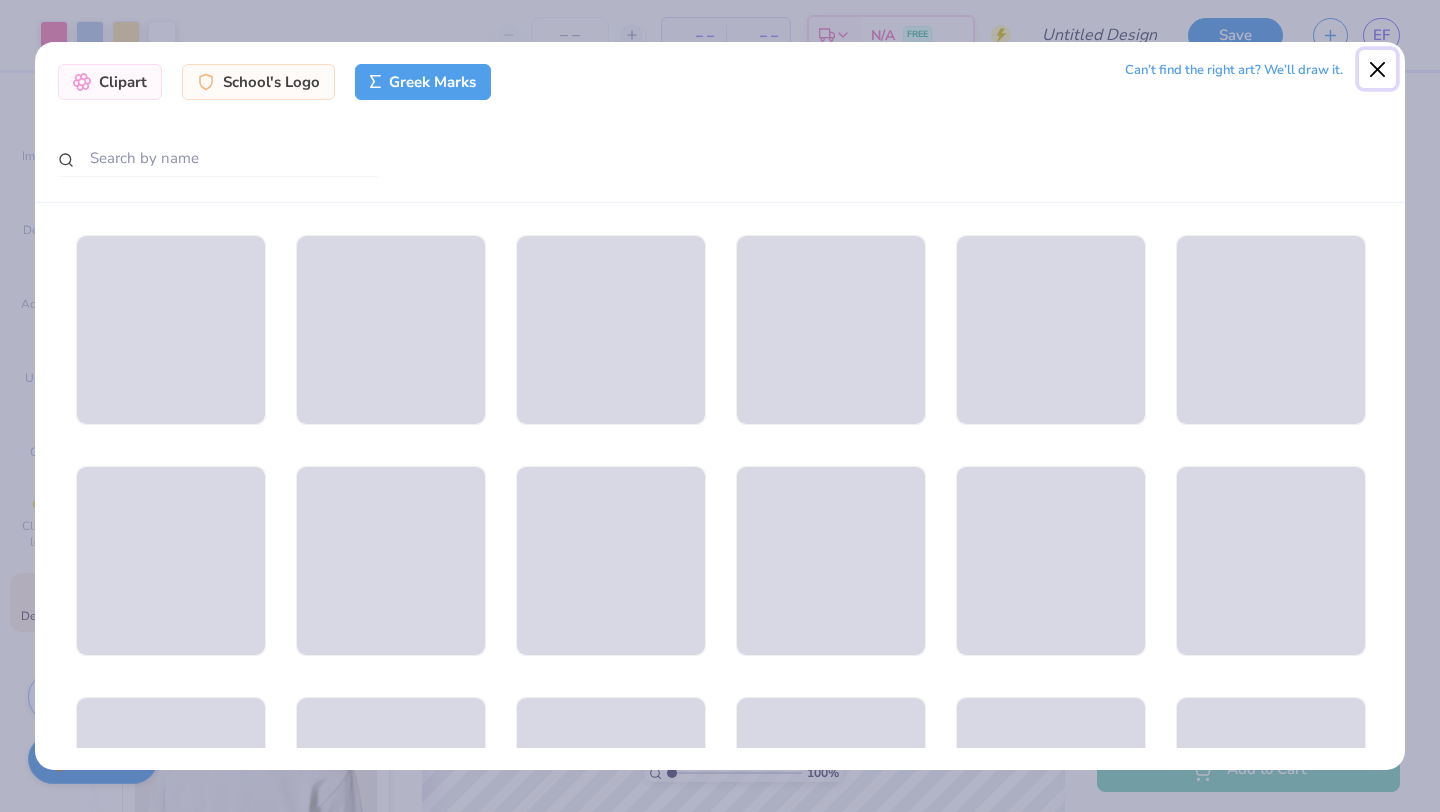 click at bounding box center (1378, 69) 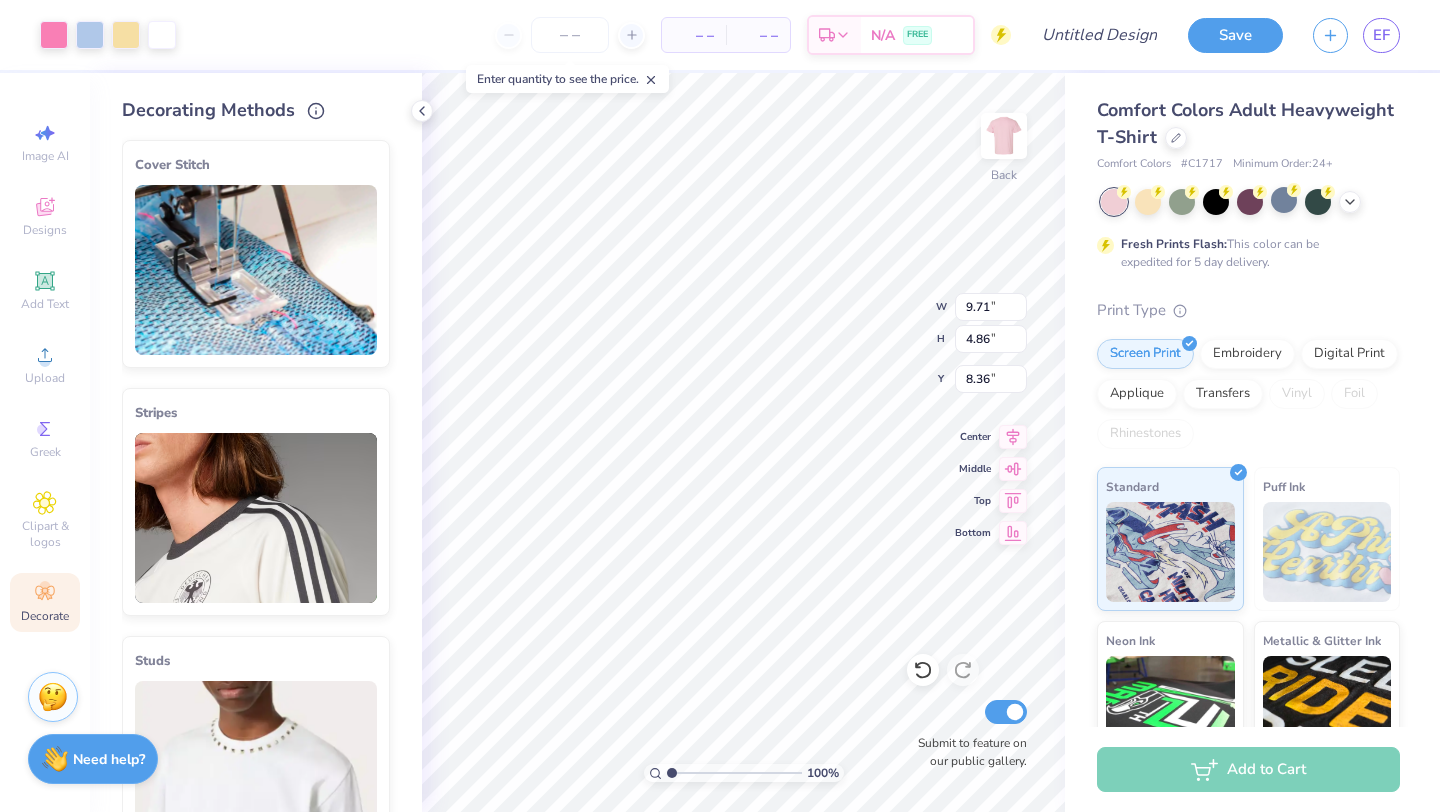 type on "8.44" 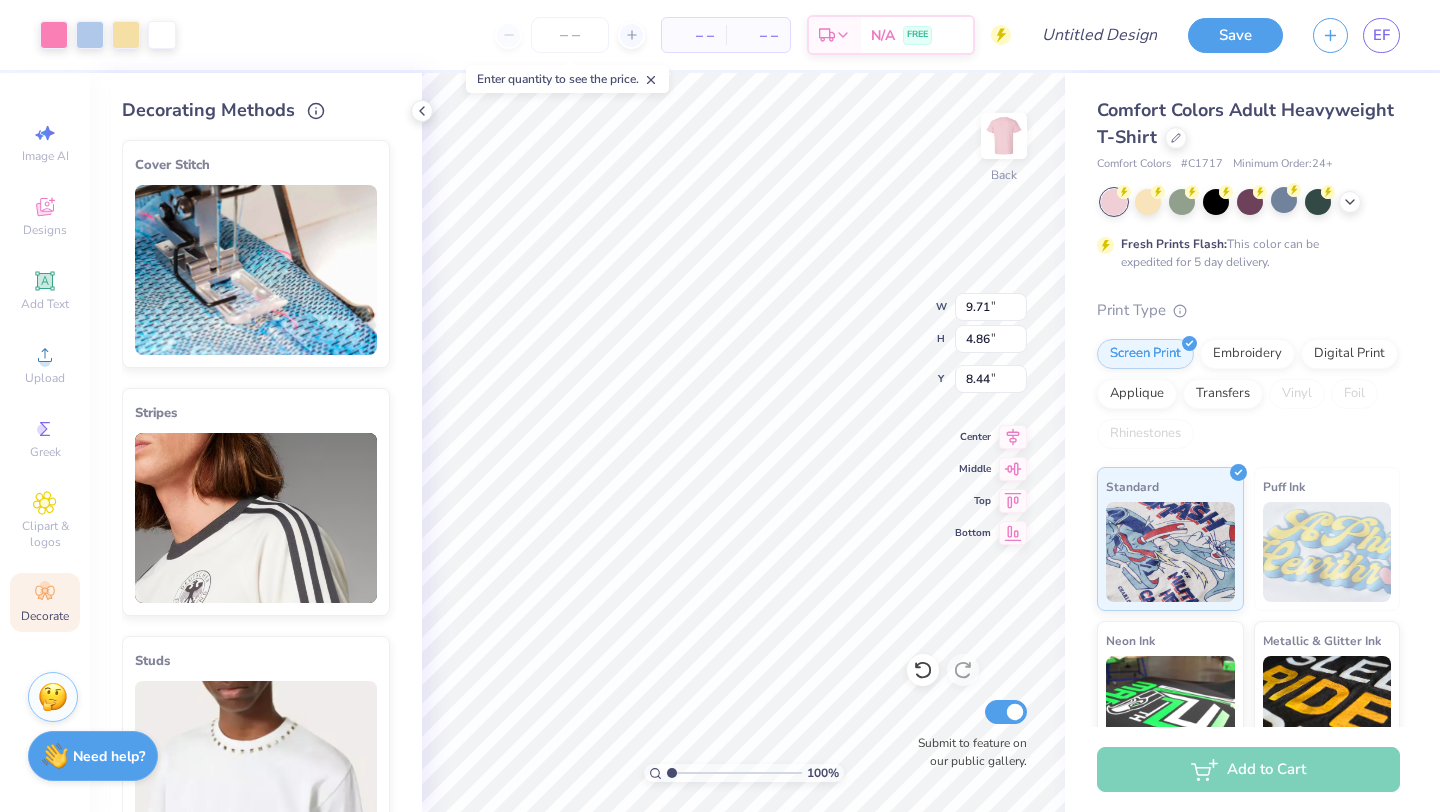 click on "Need help?" at bounding box center (109, 756) 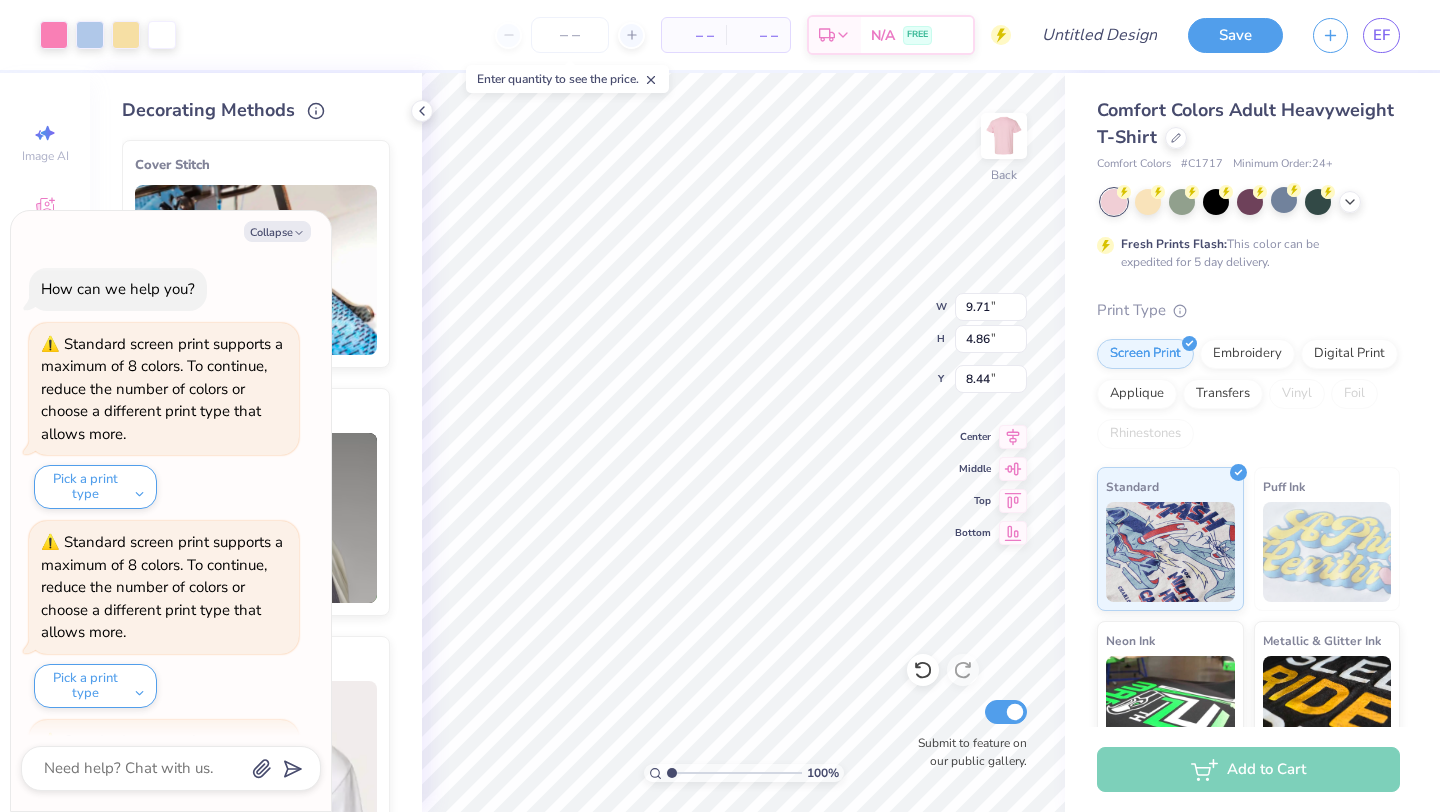scroll, scrollTop: 186, scrollLeft: 0, axis: vertical 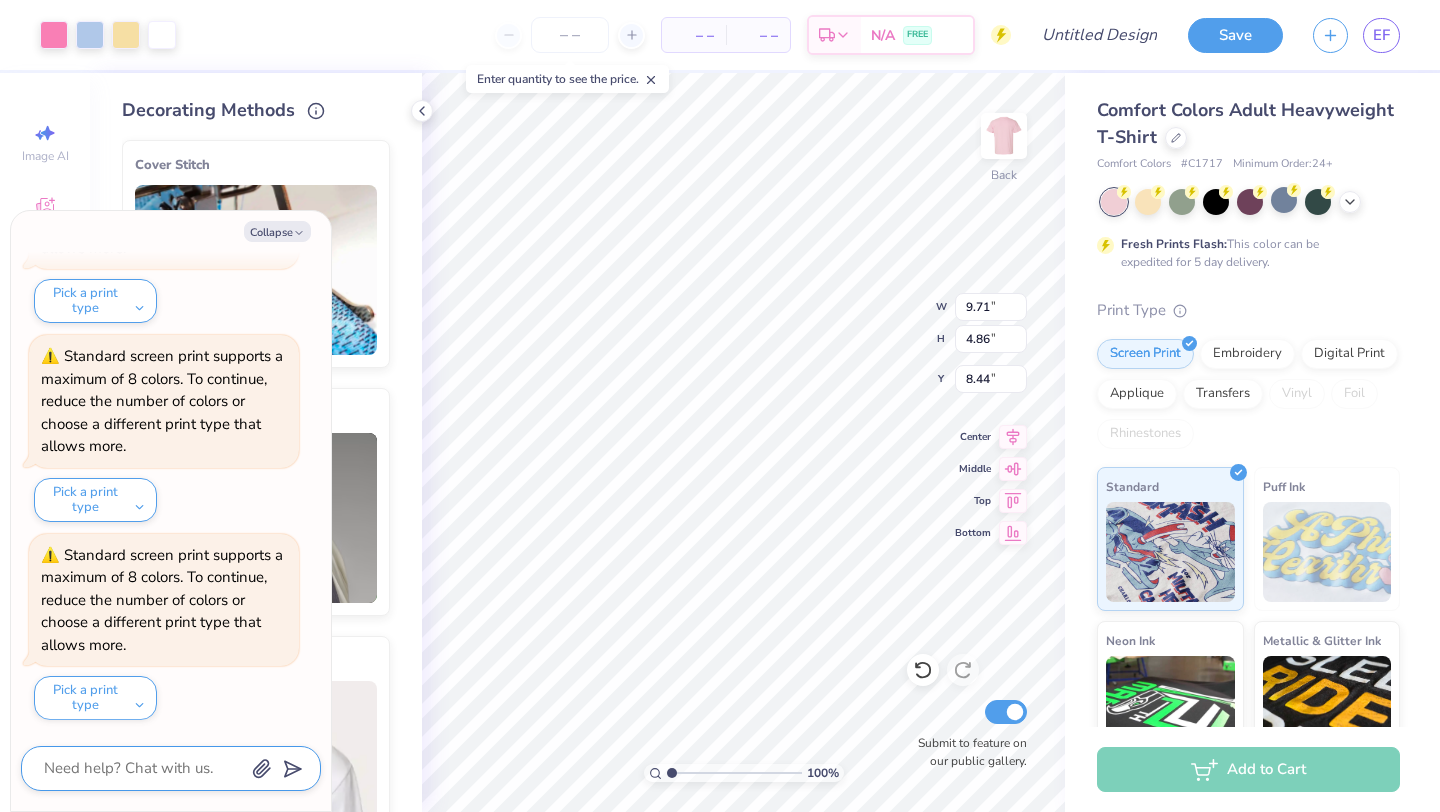 click at bounding box center [143, 768] 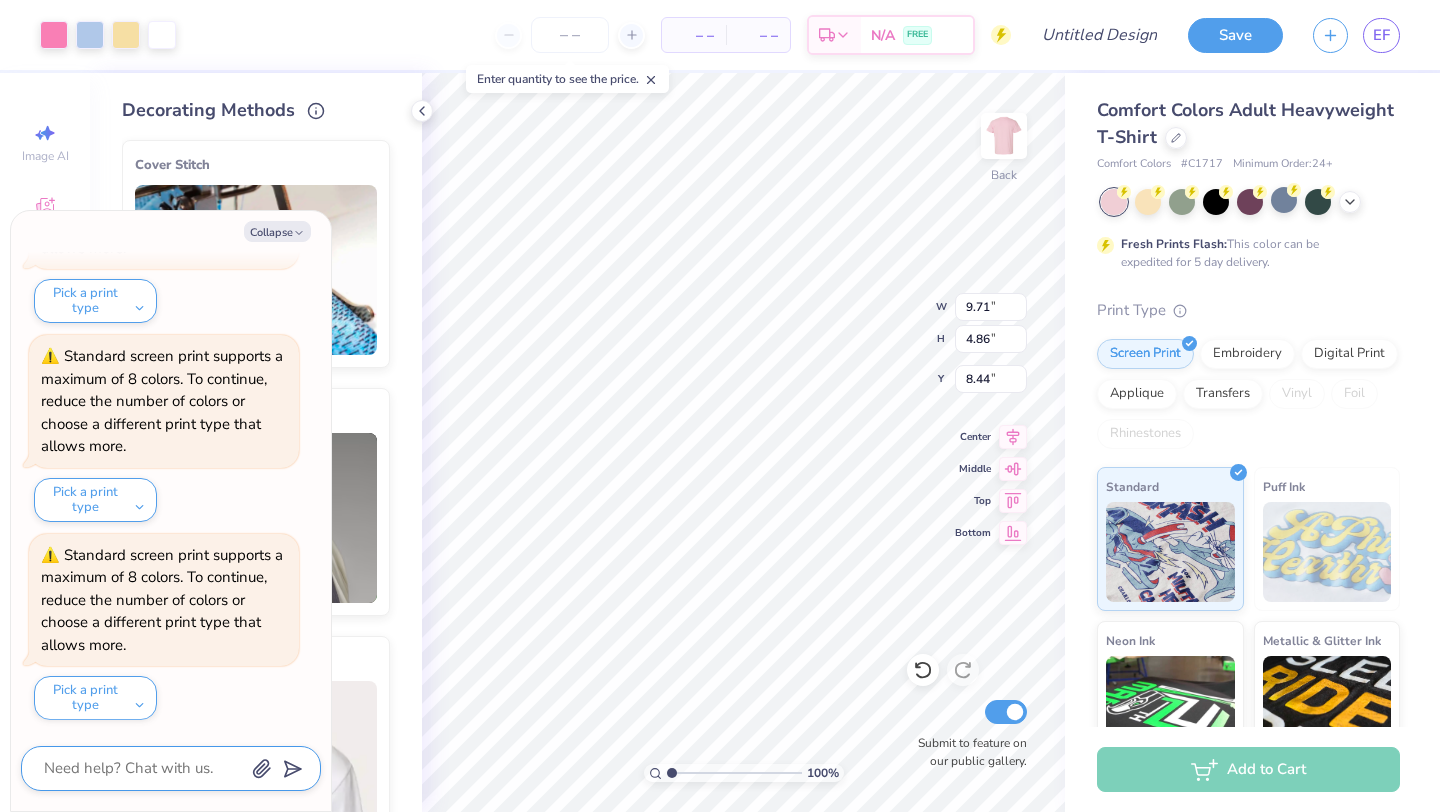 type on "x" 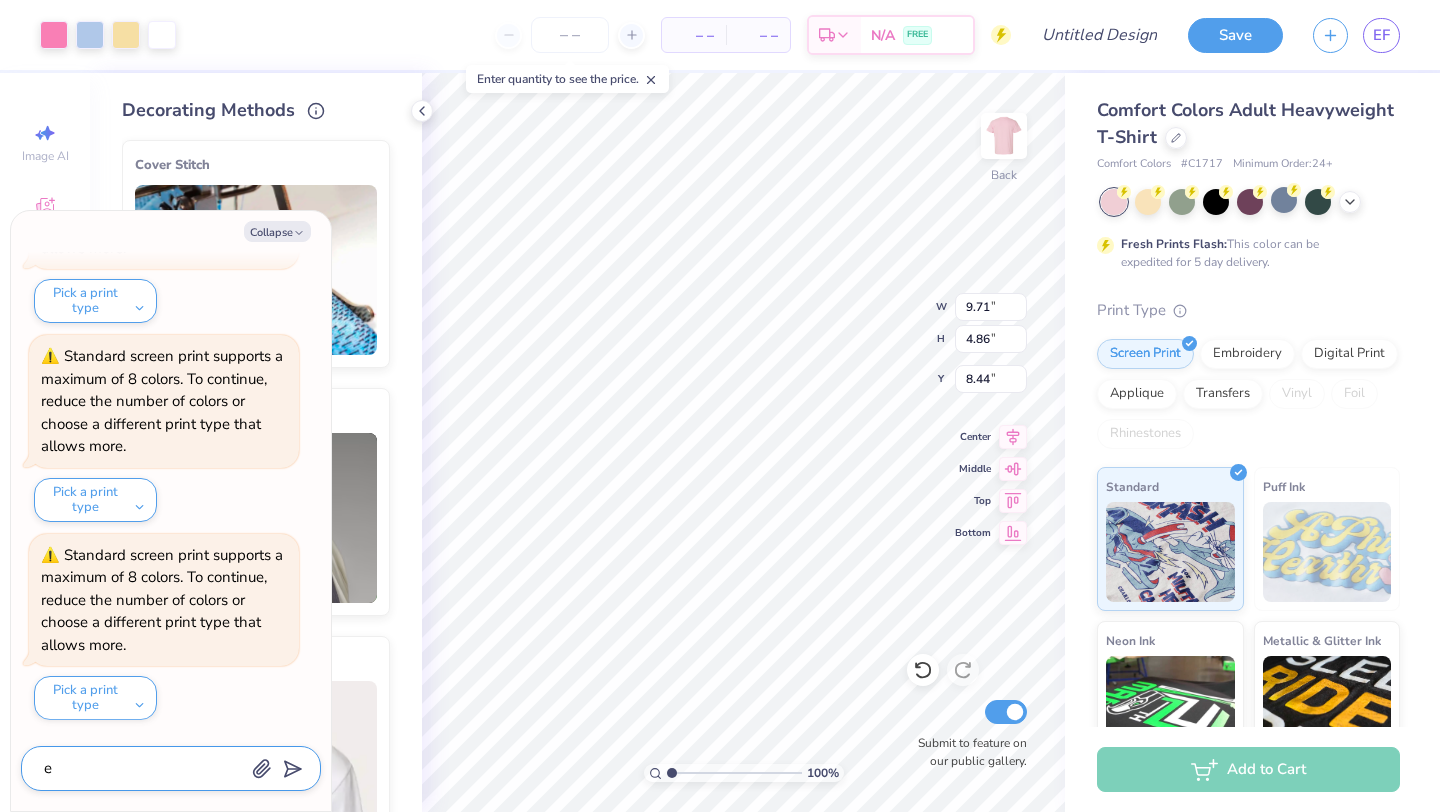type on "x" 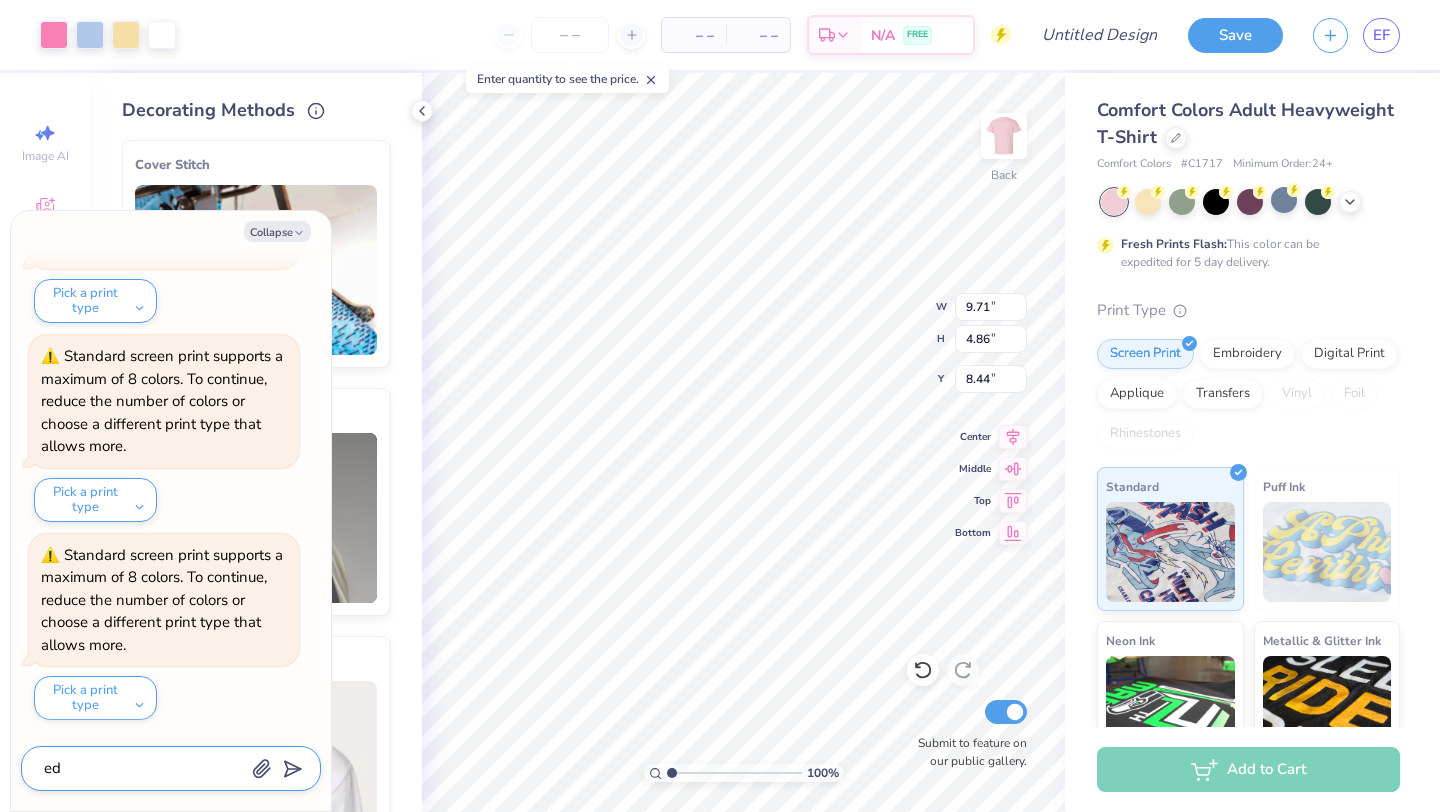 type on "x" 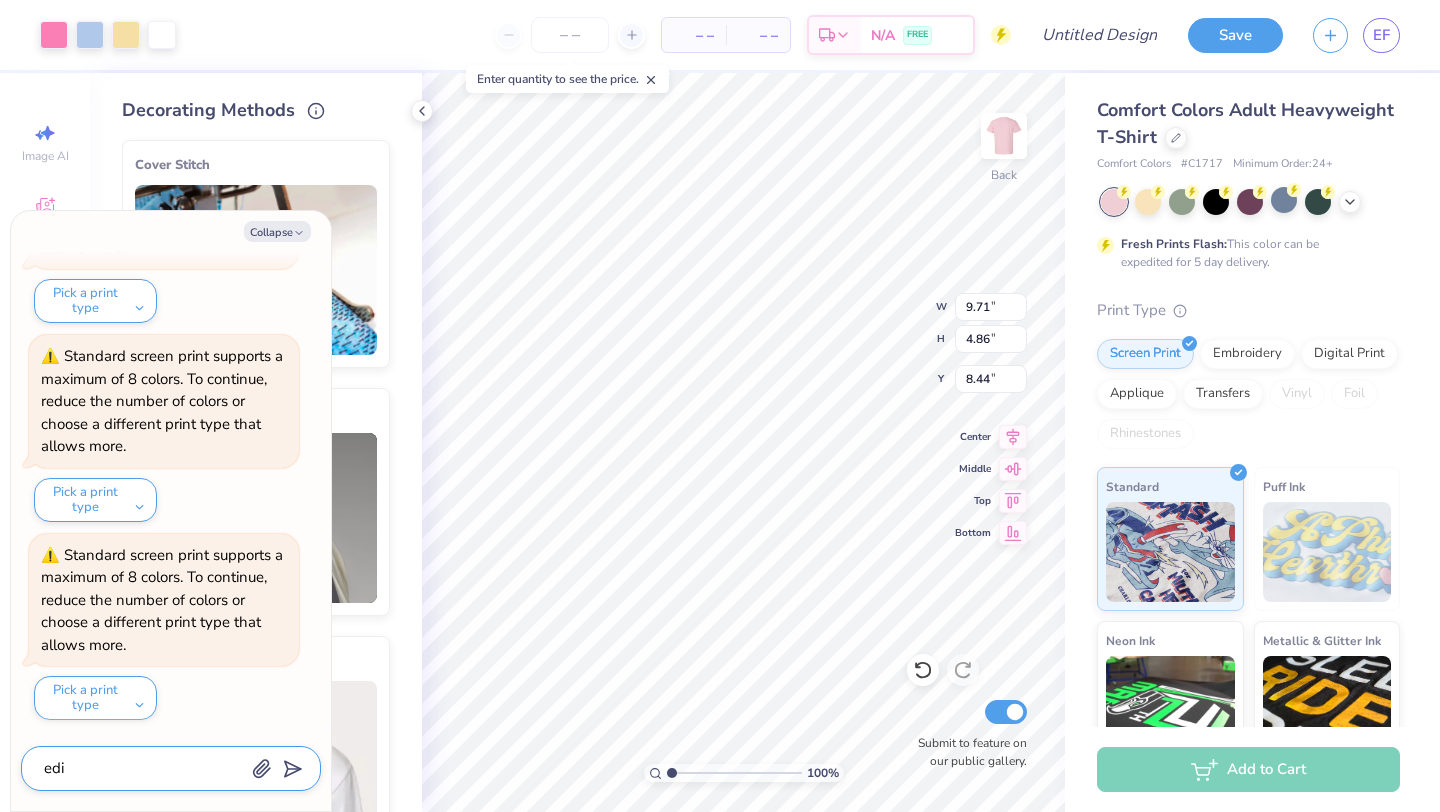 type on "x" 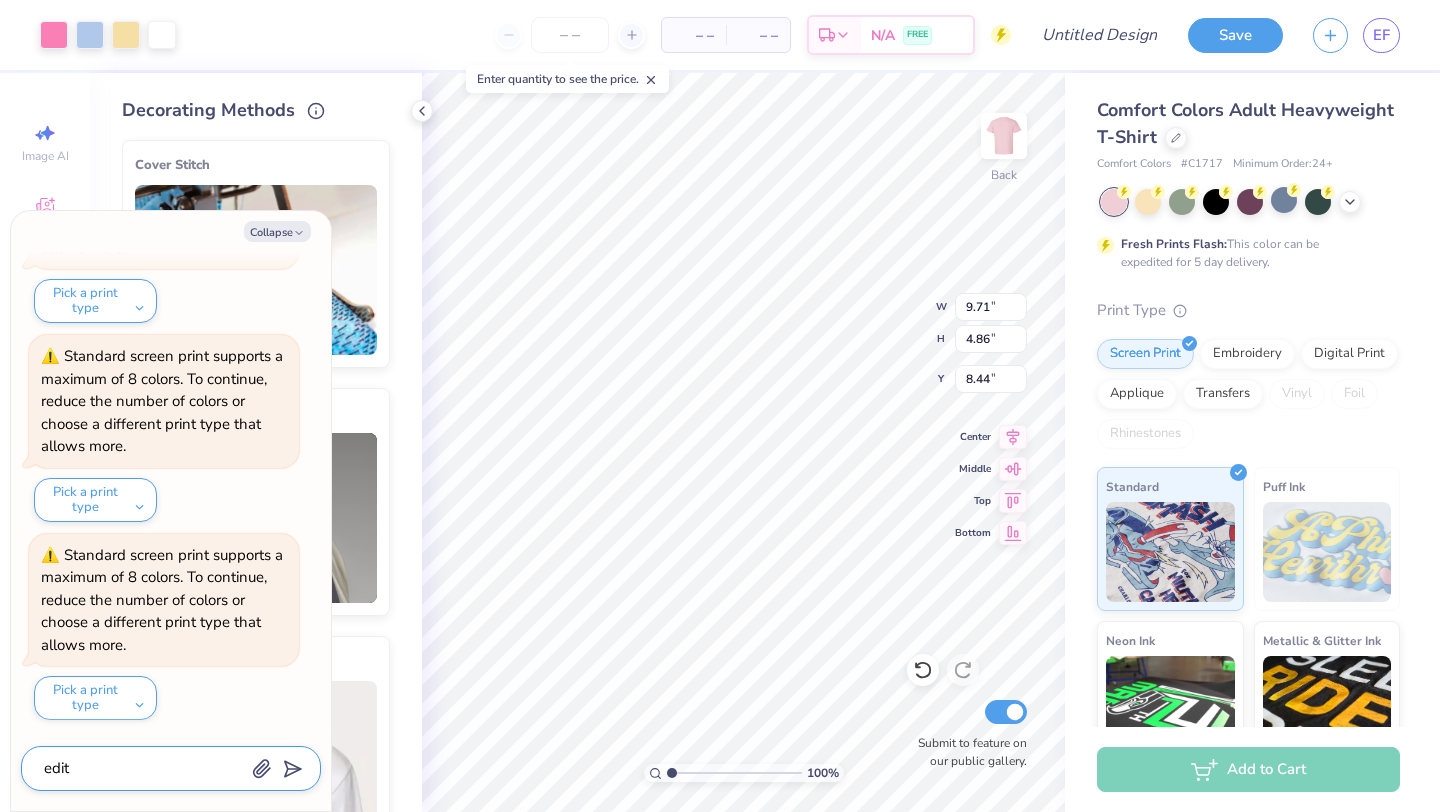 type on "x" 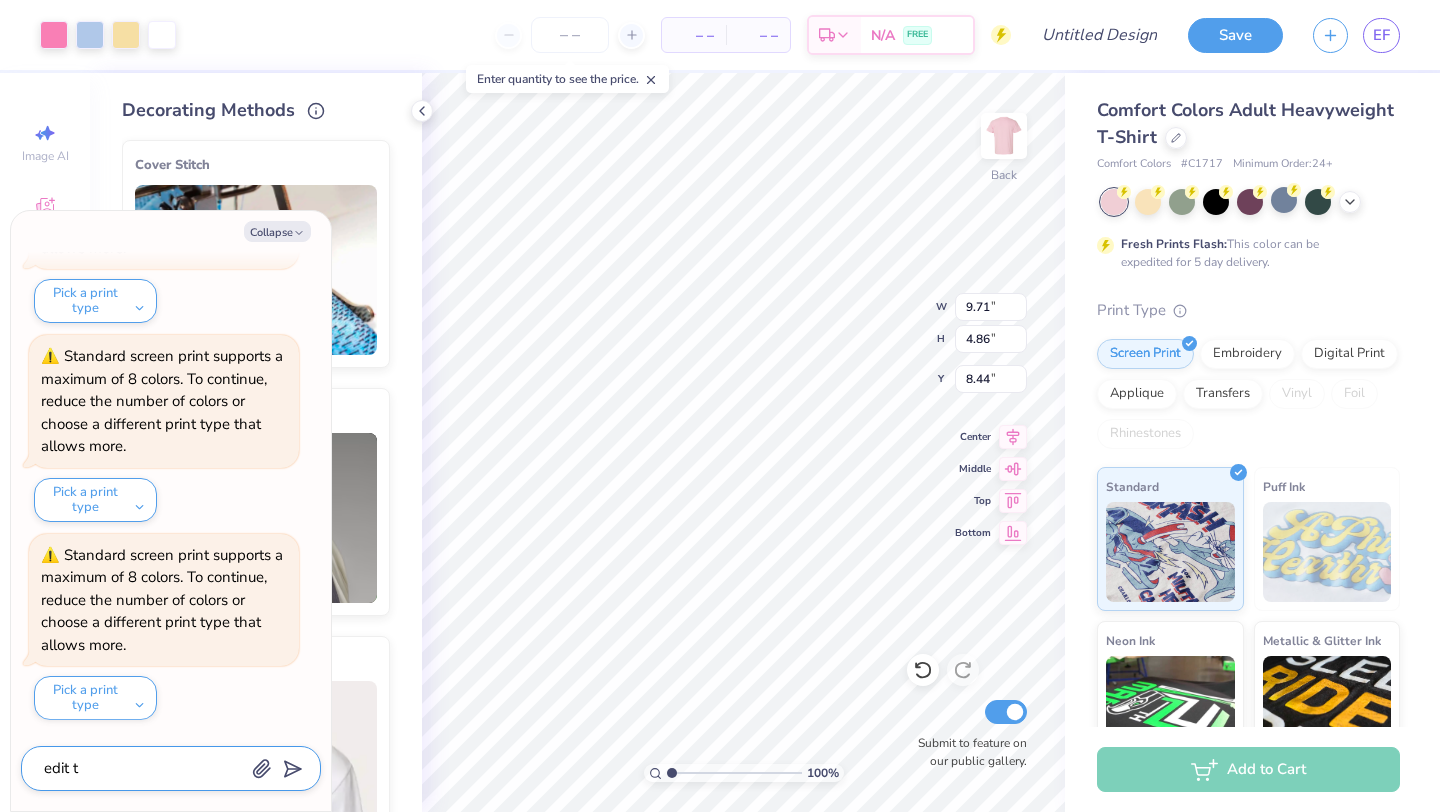 type on "x" 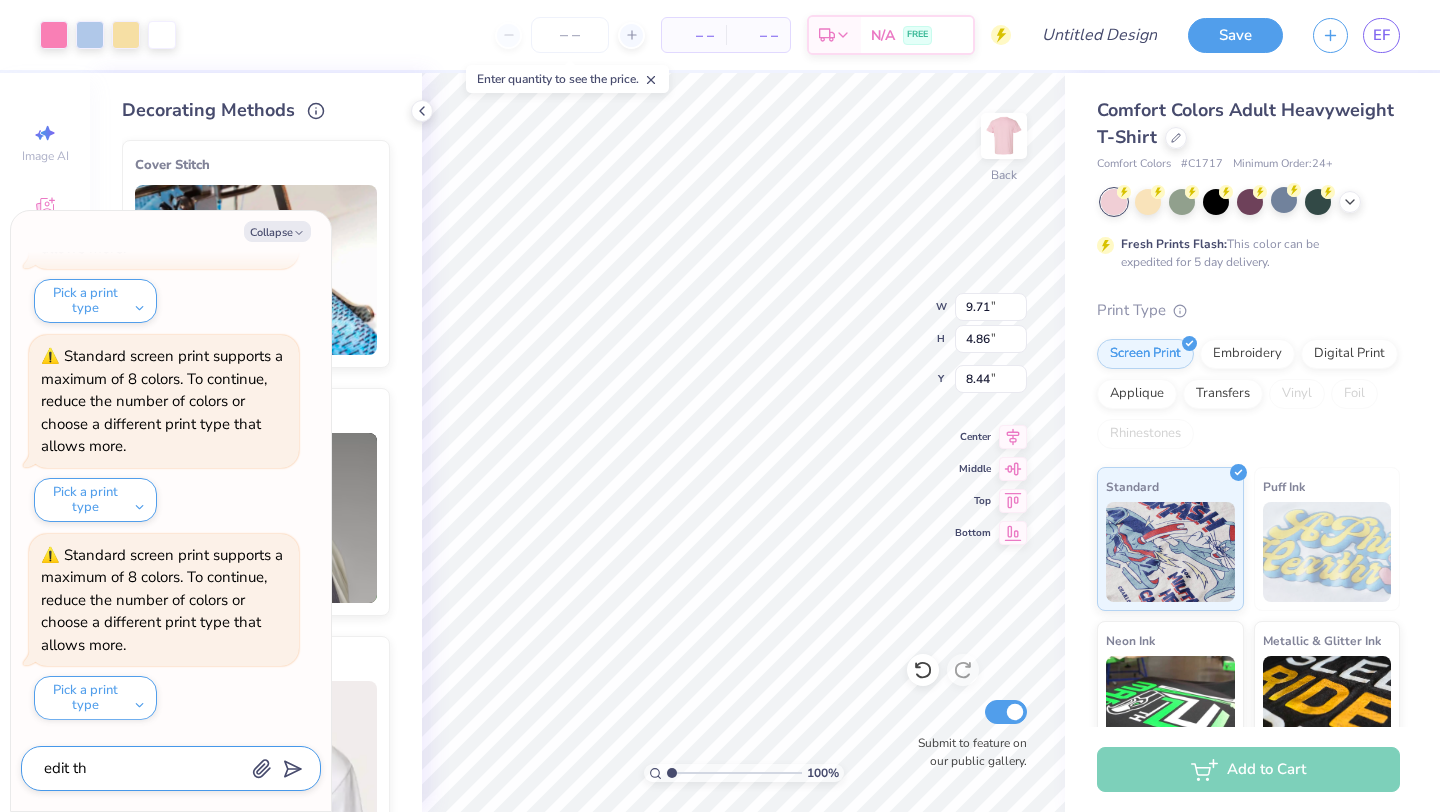 type on "x" 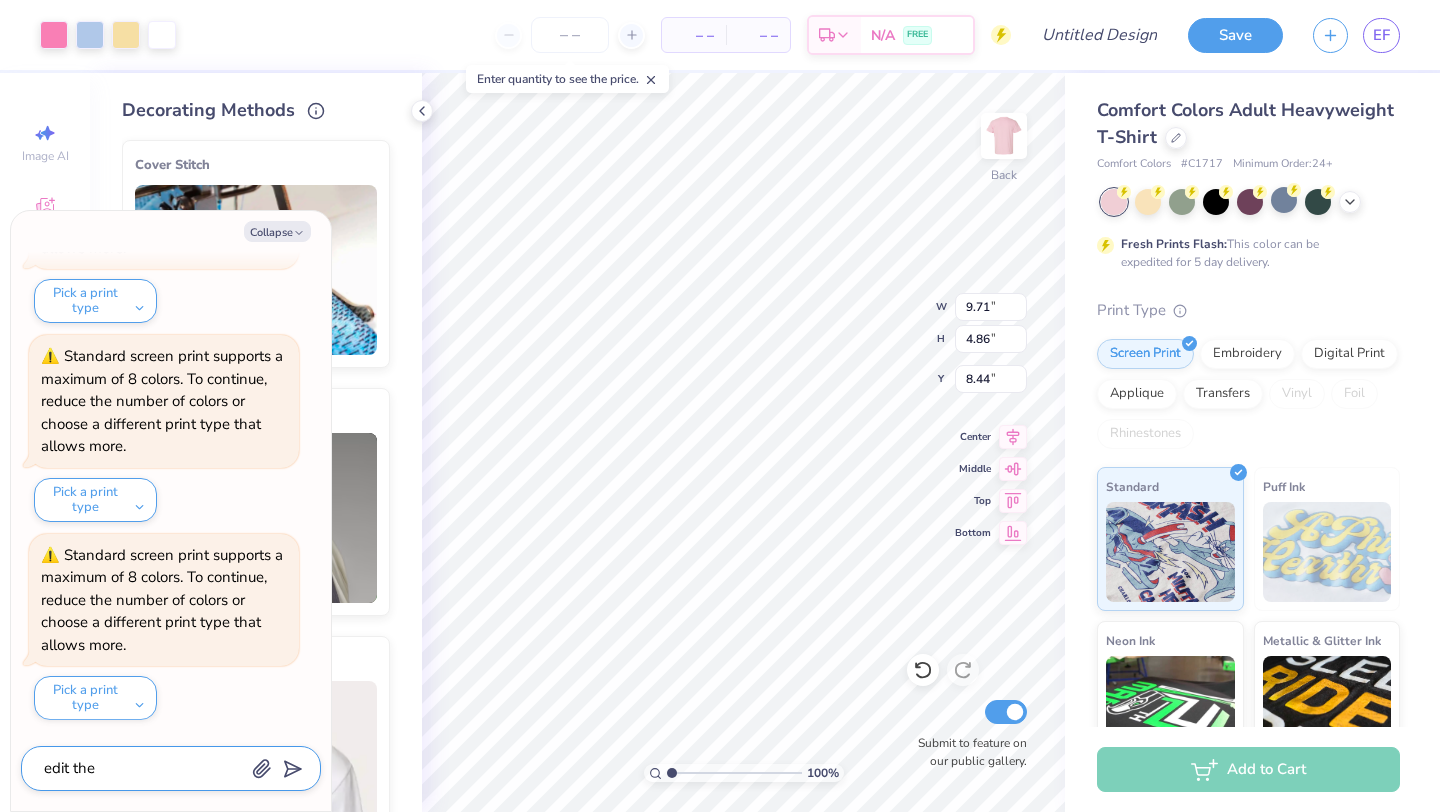 type on "x" 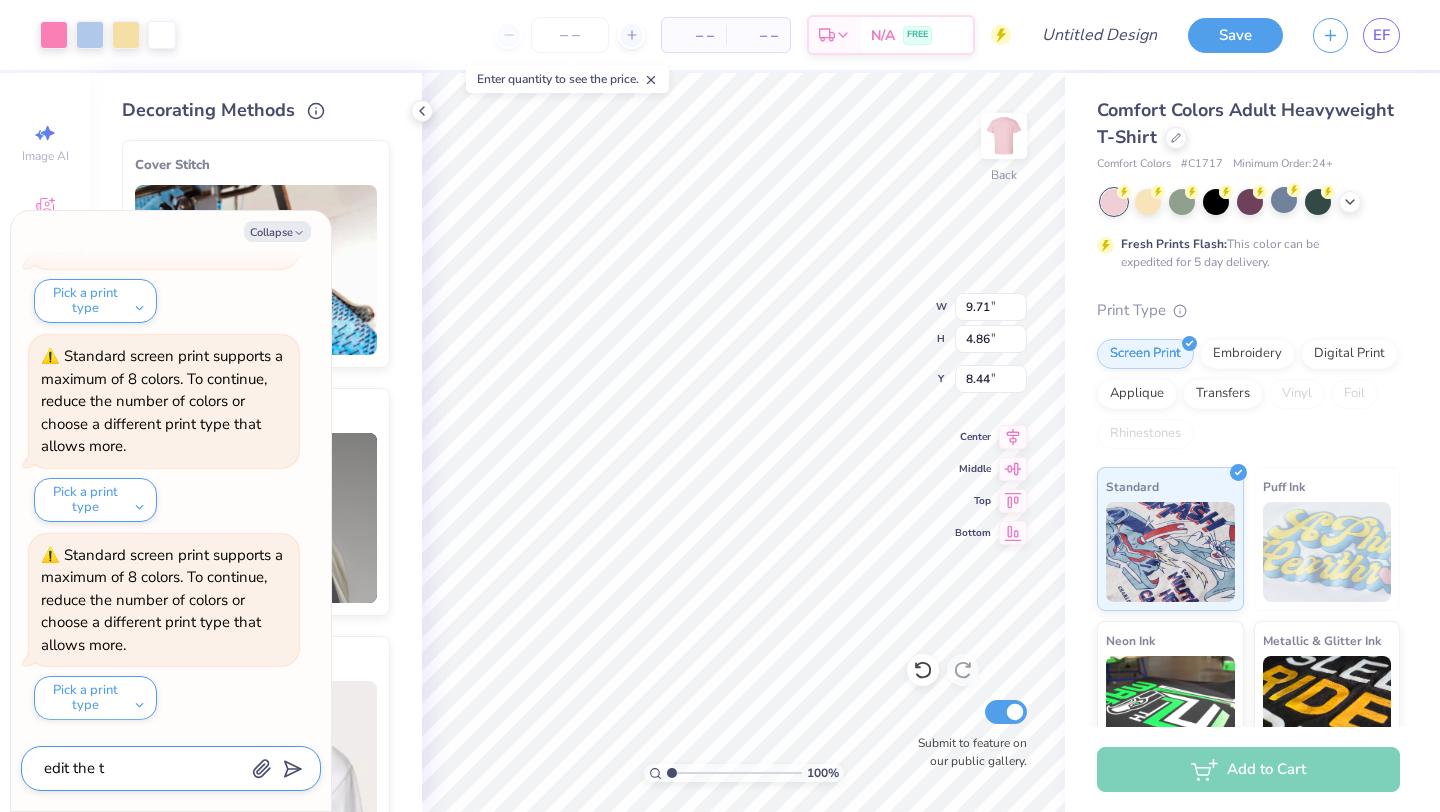 type on "x" 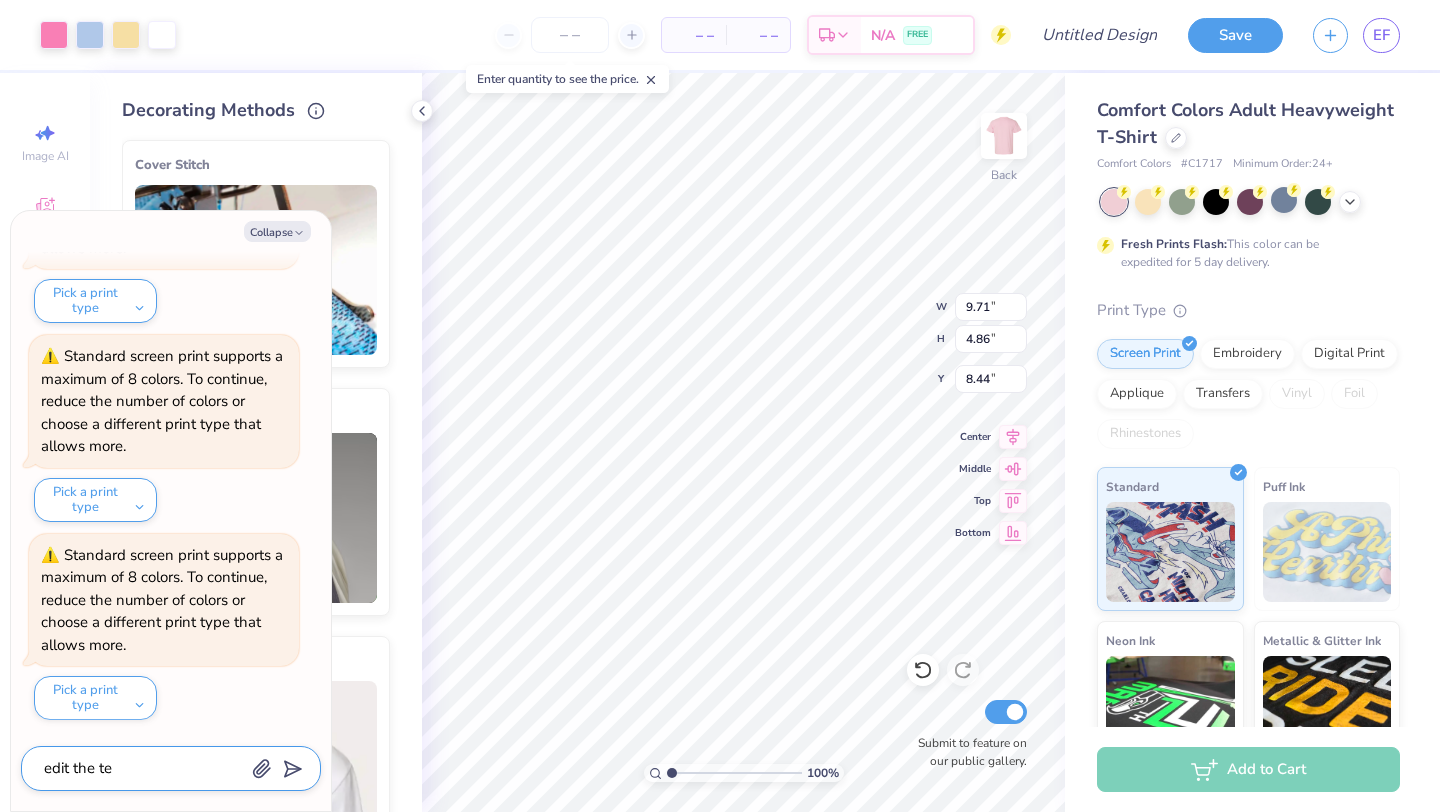 type on "x" 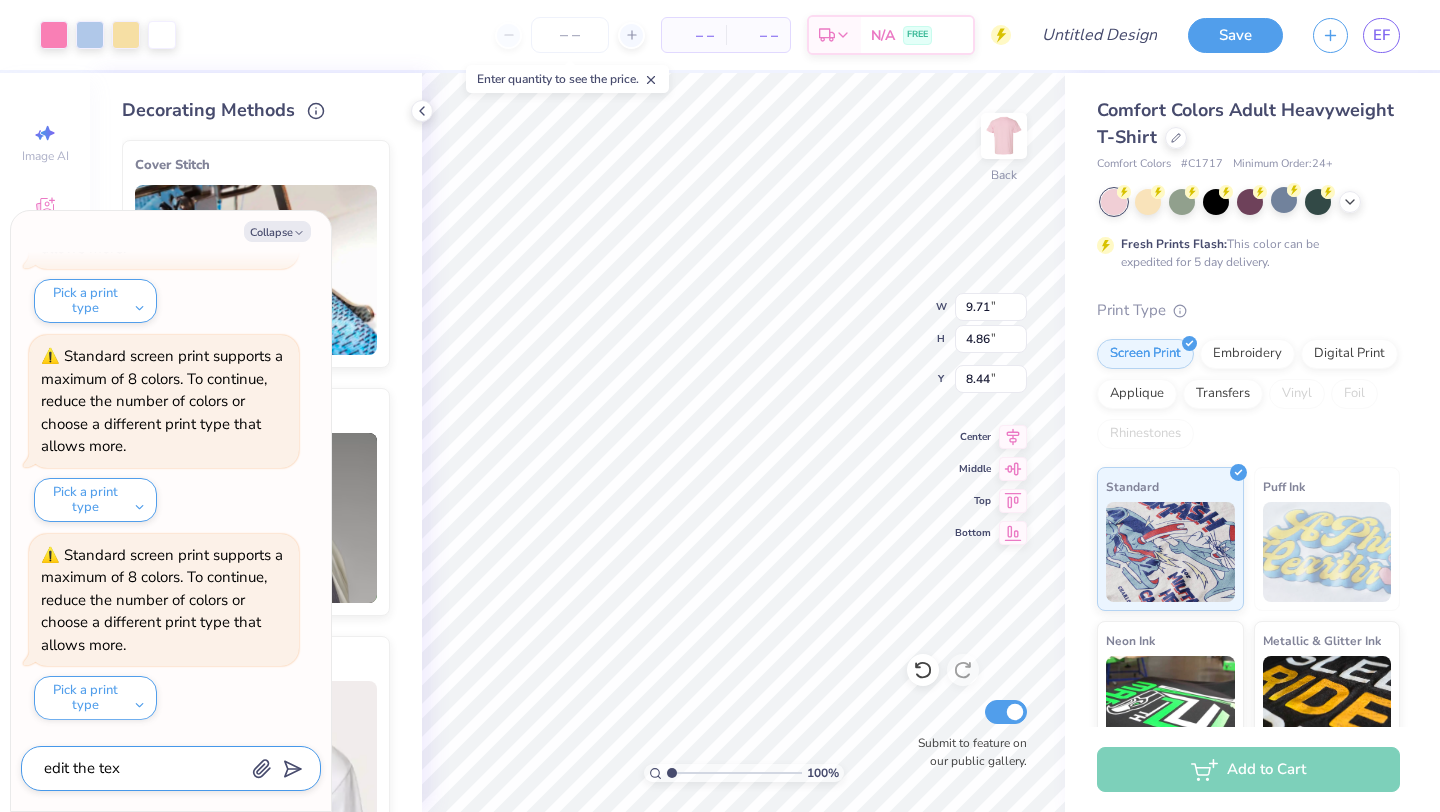 type on "x" 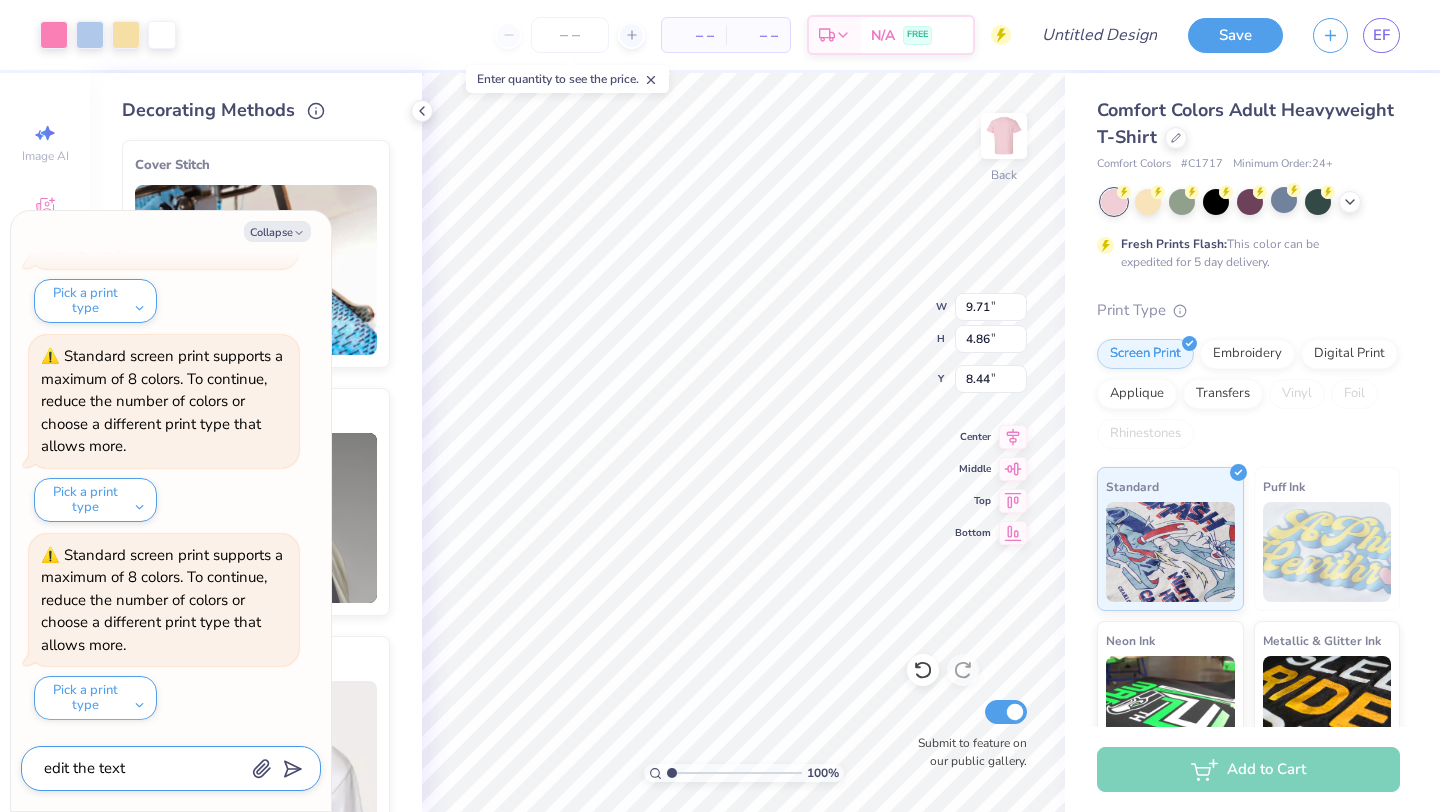 type on "x" 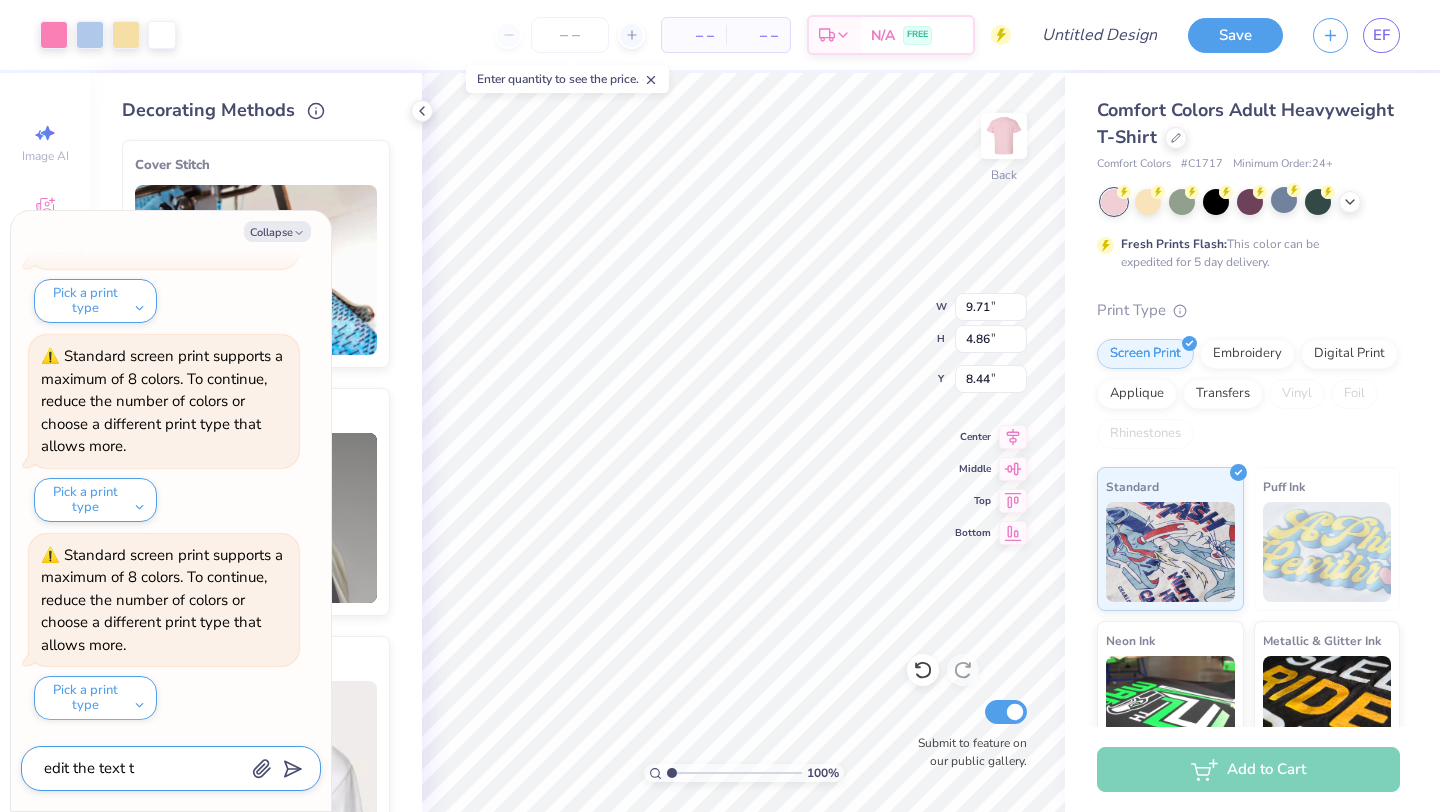 type on "x" 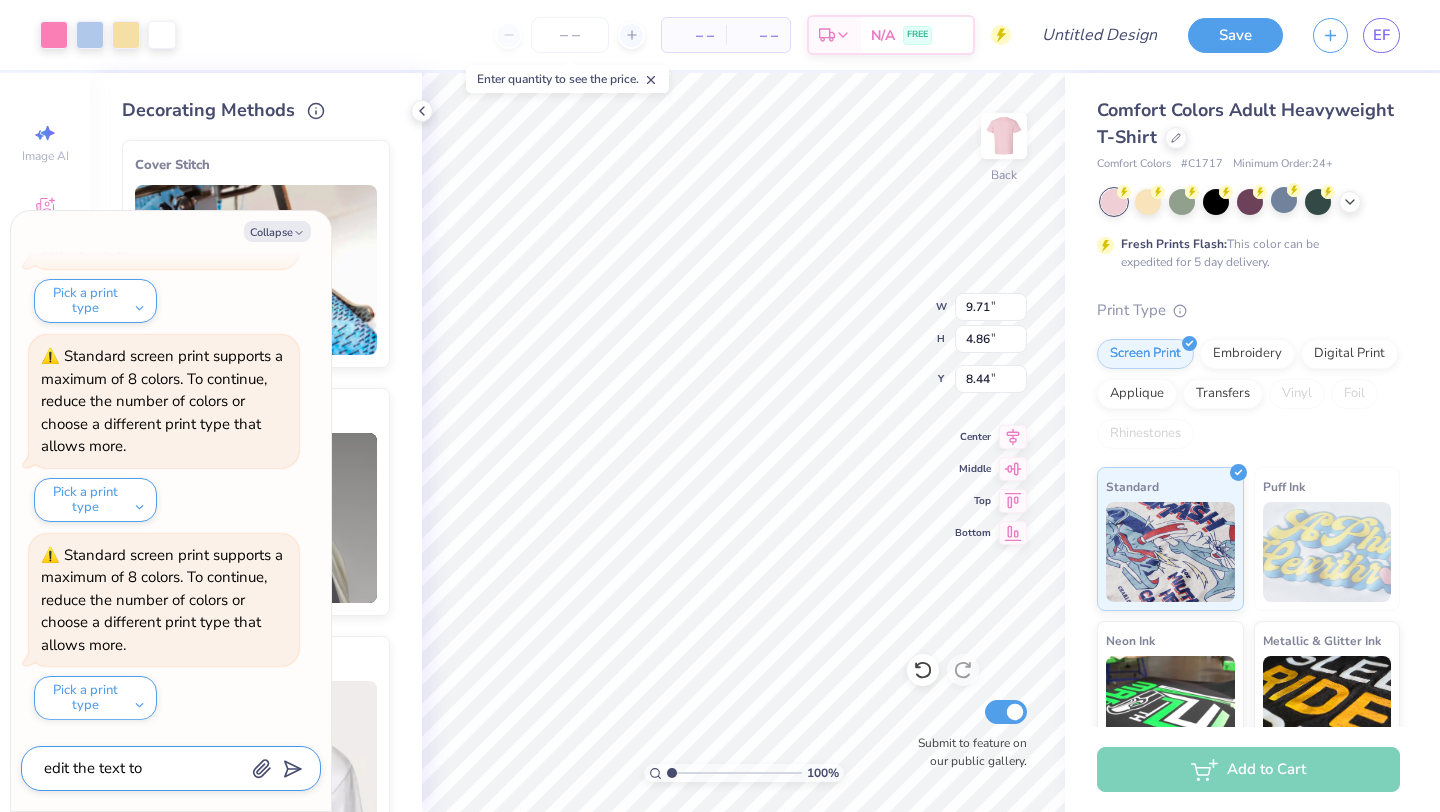 type on "x" 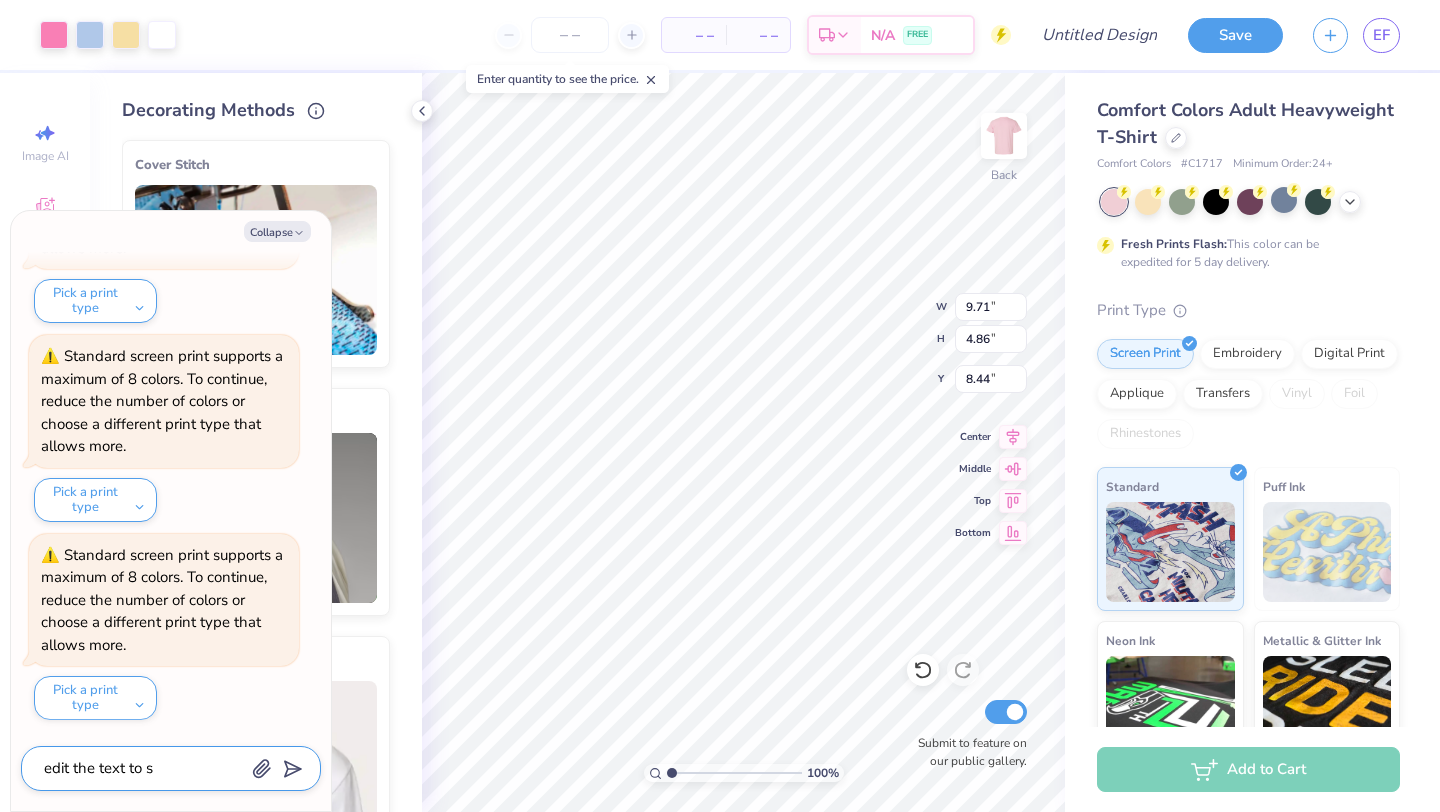 type on "x" 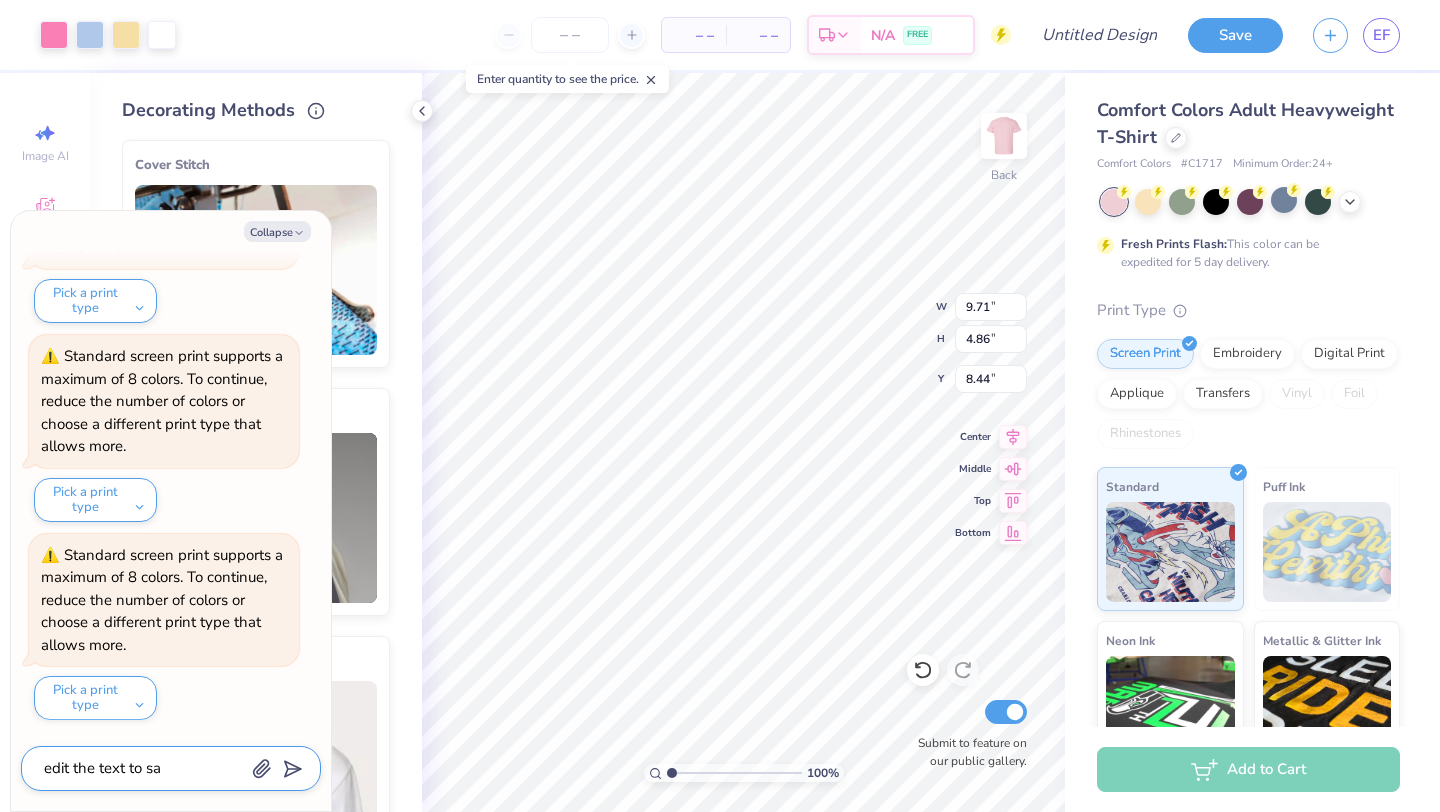 type on "x" 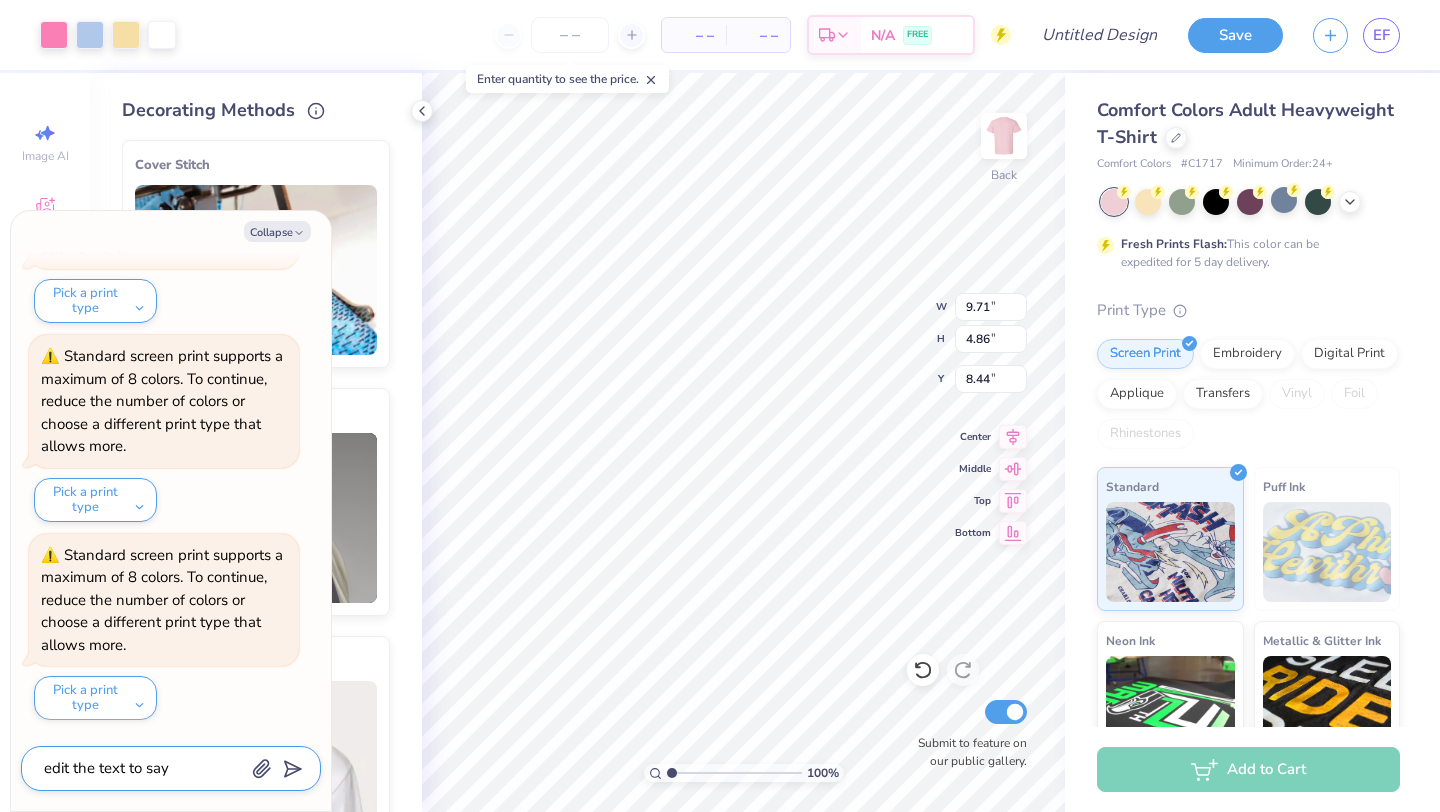 type on "x" 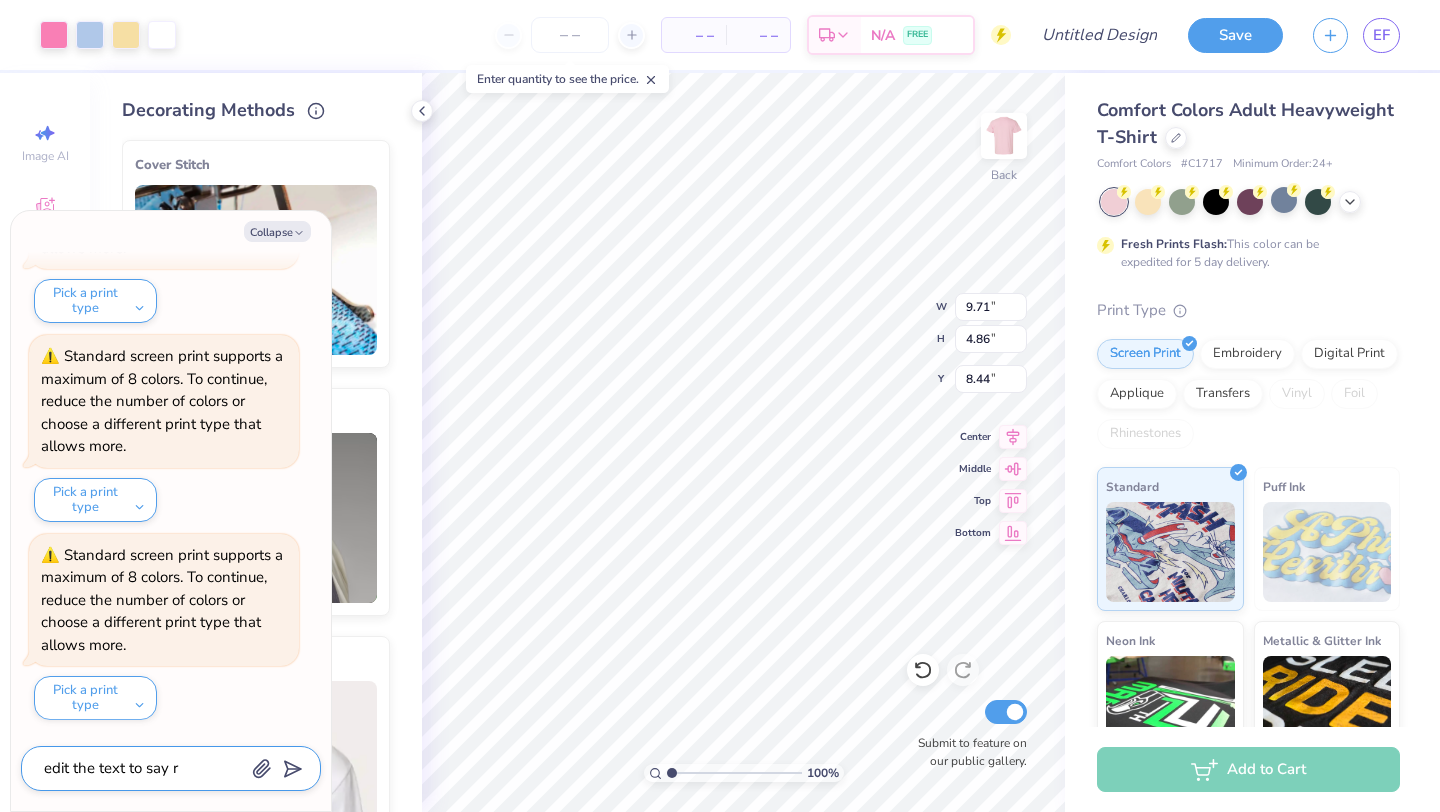 type on "x" 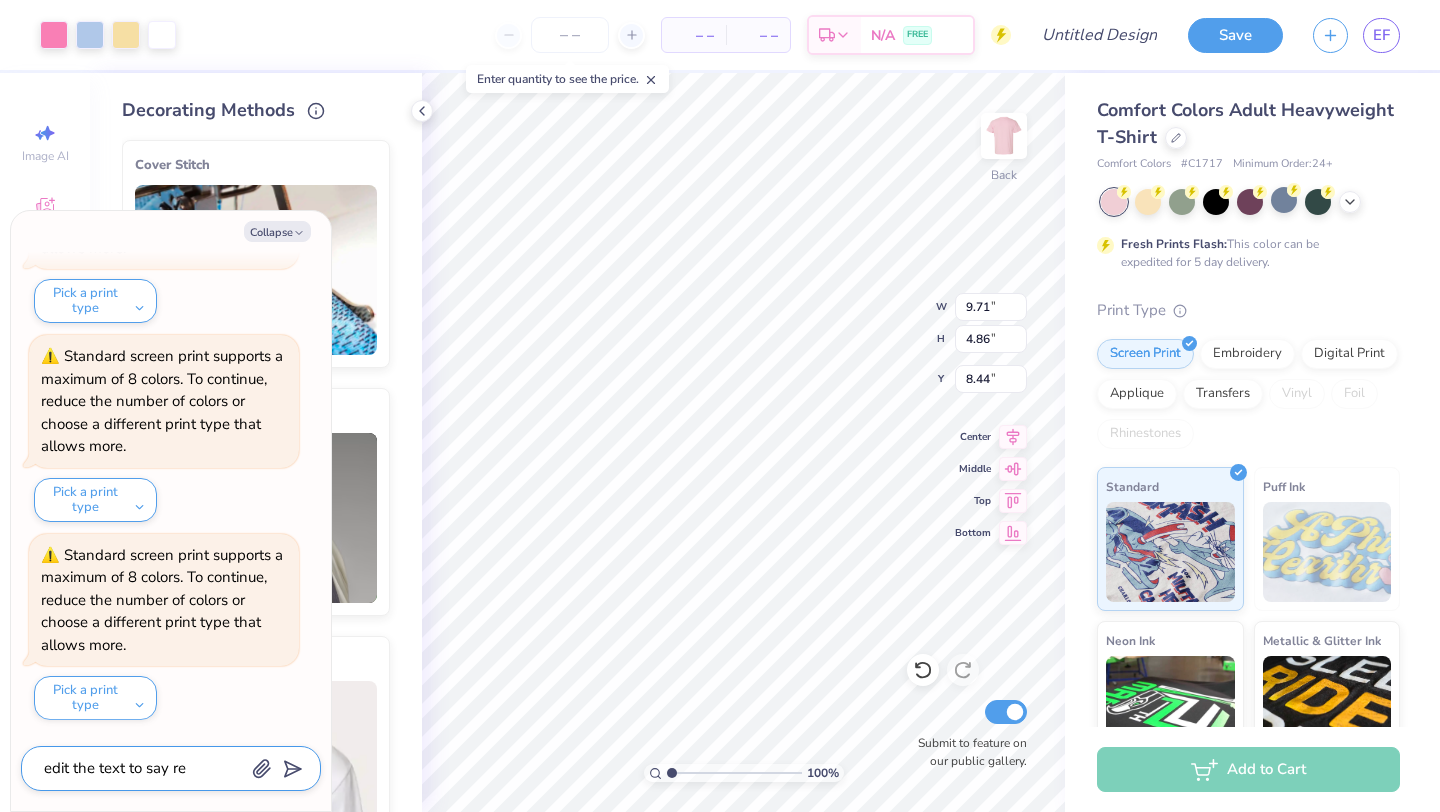 type on "x" 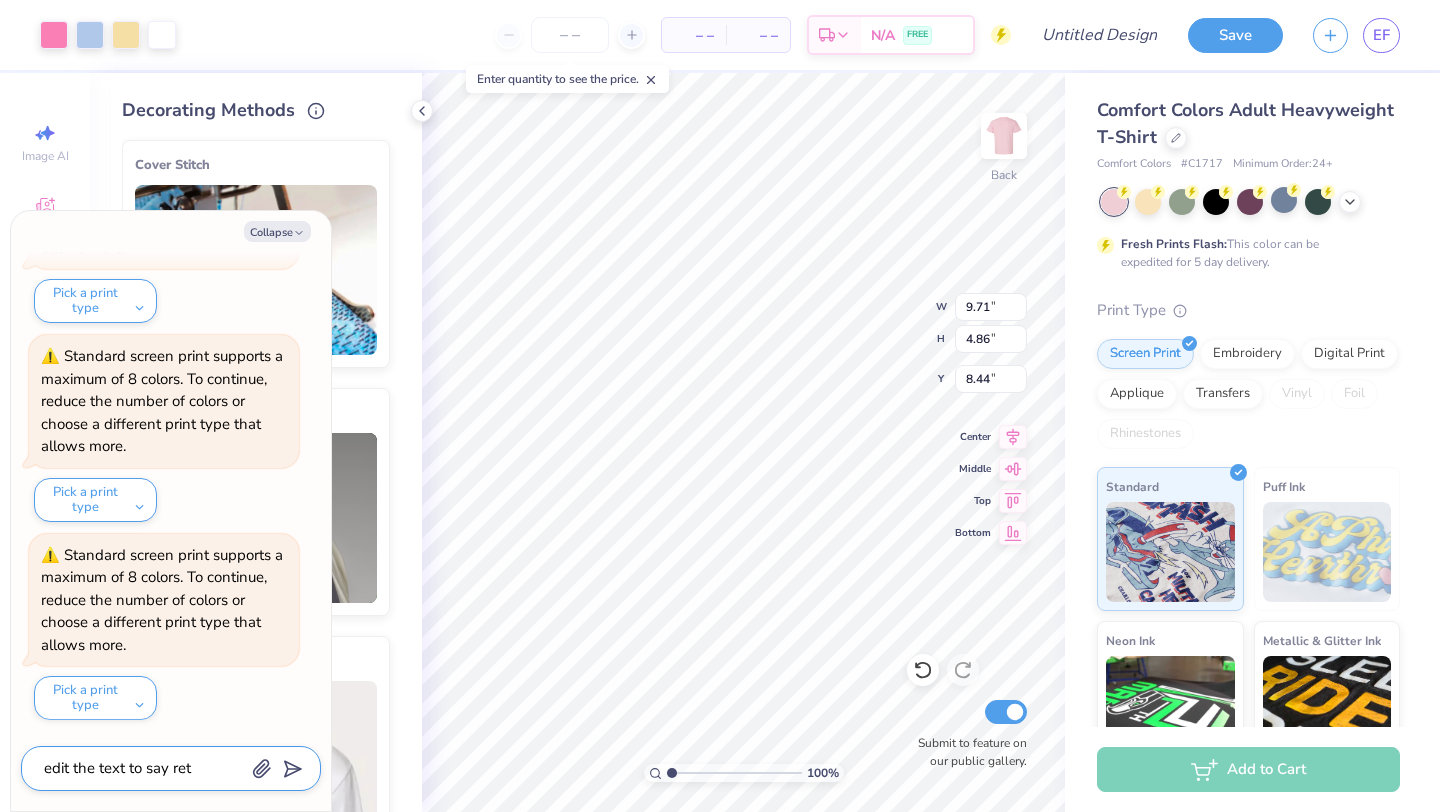 type on "x" 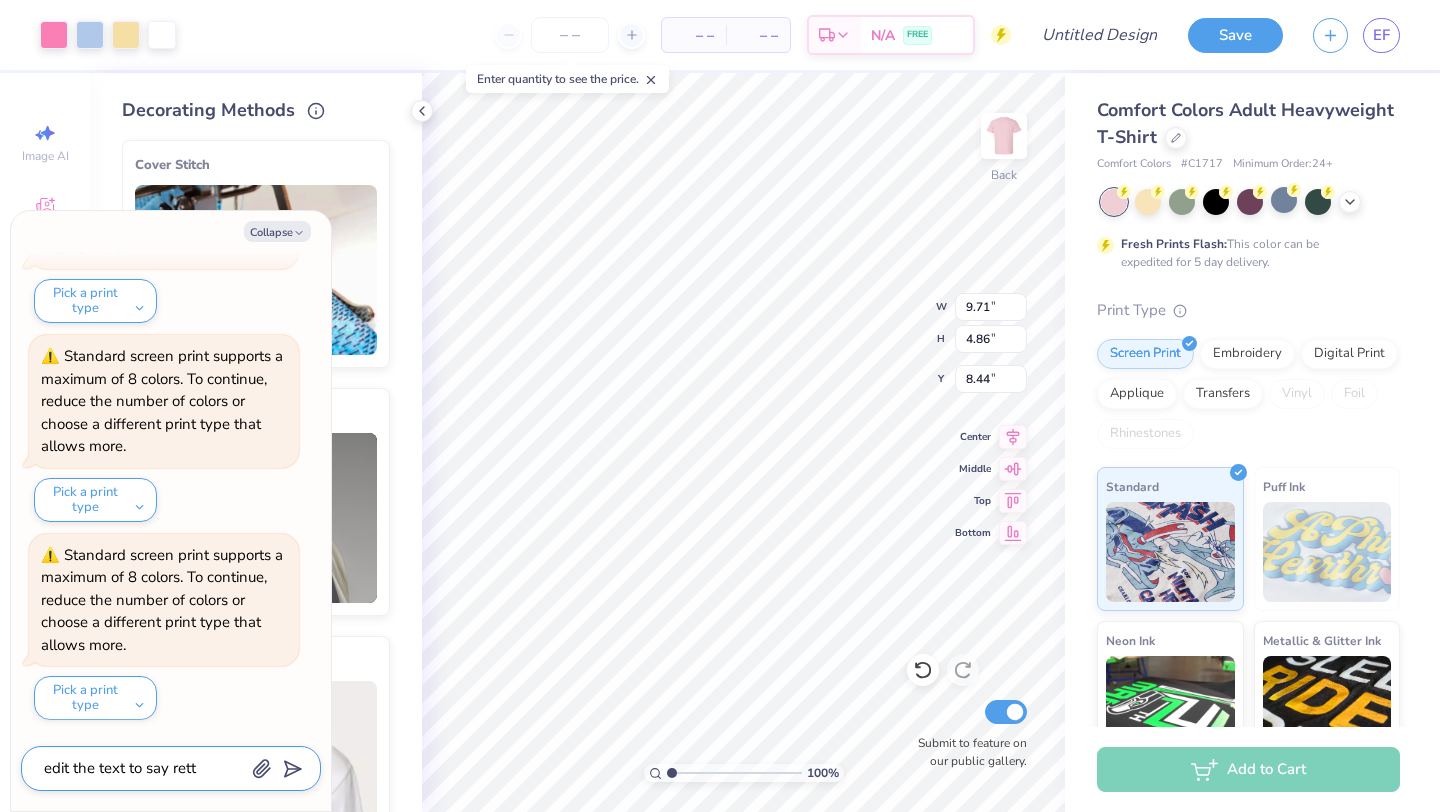 type on "x" 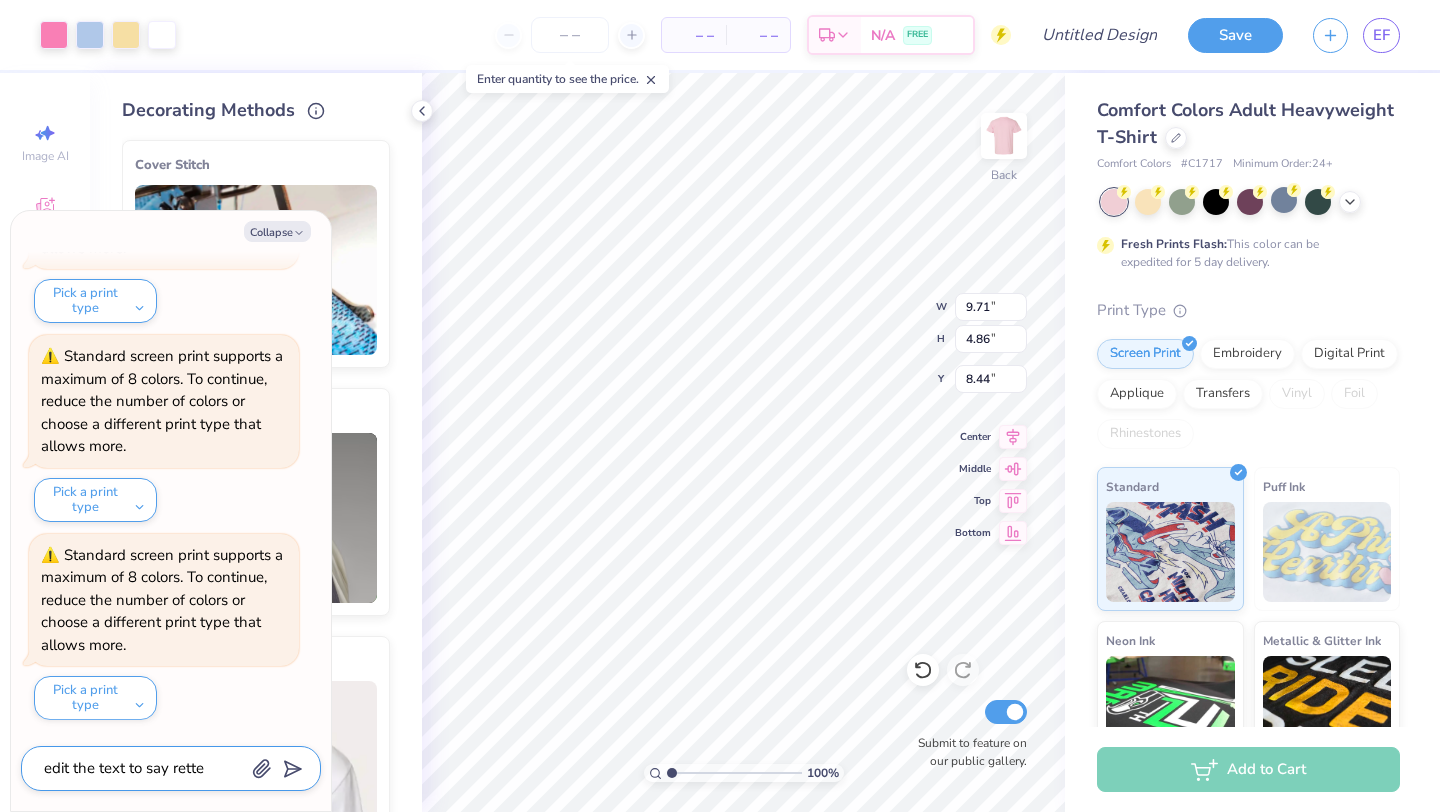 type on "x" 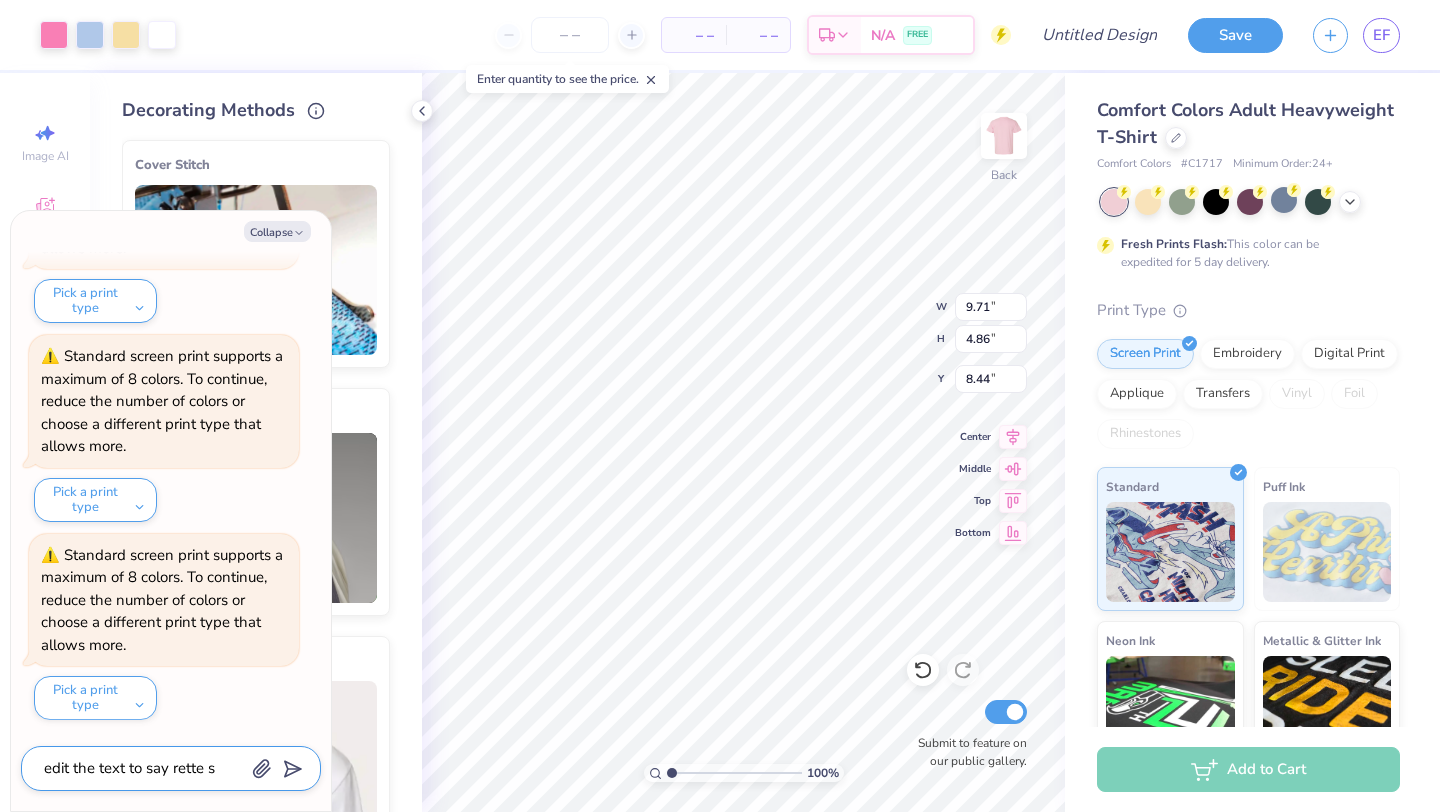 type on "x" 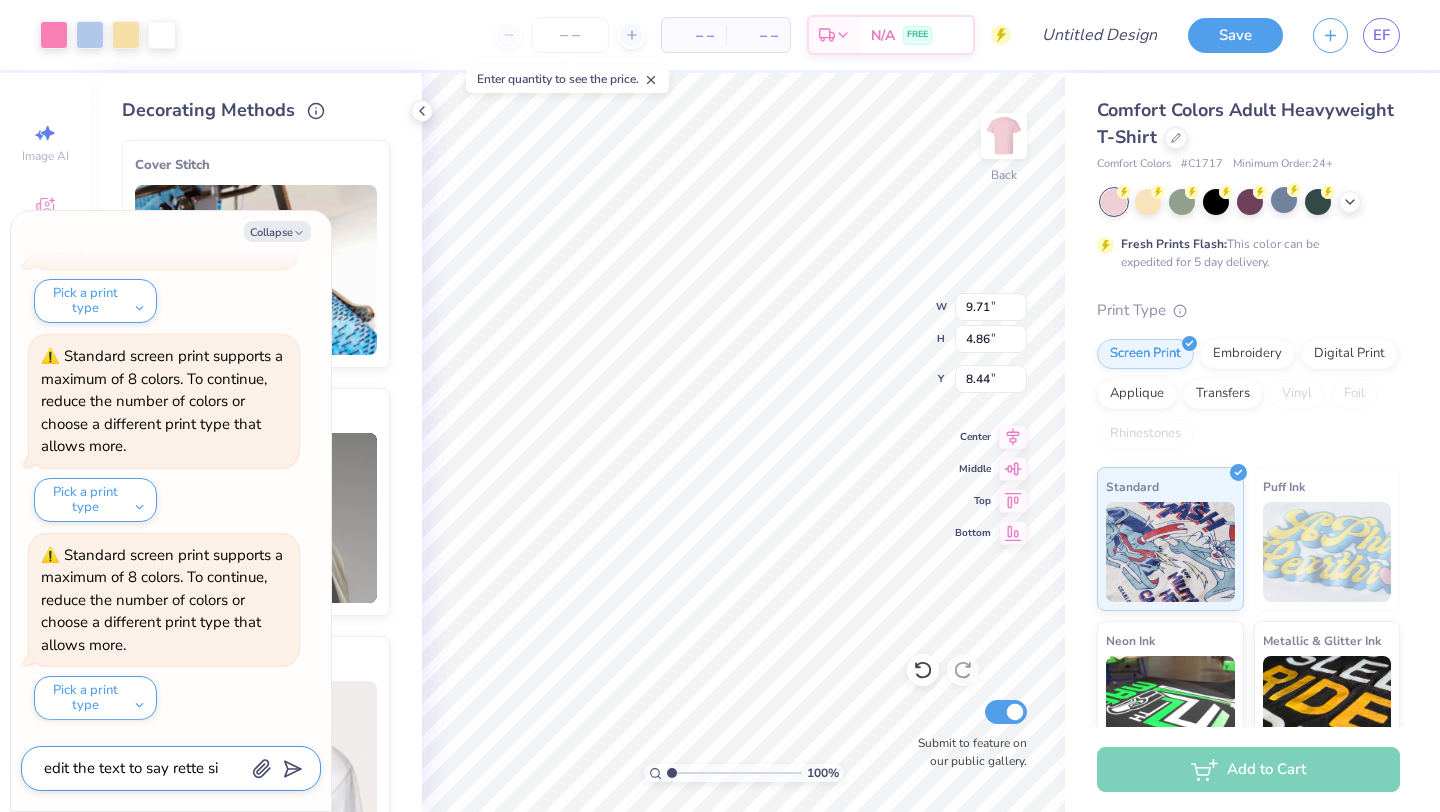 type on "x" 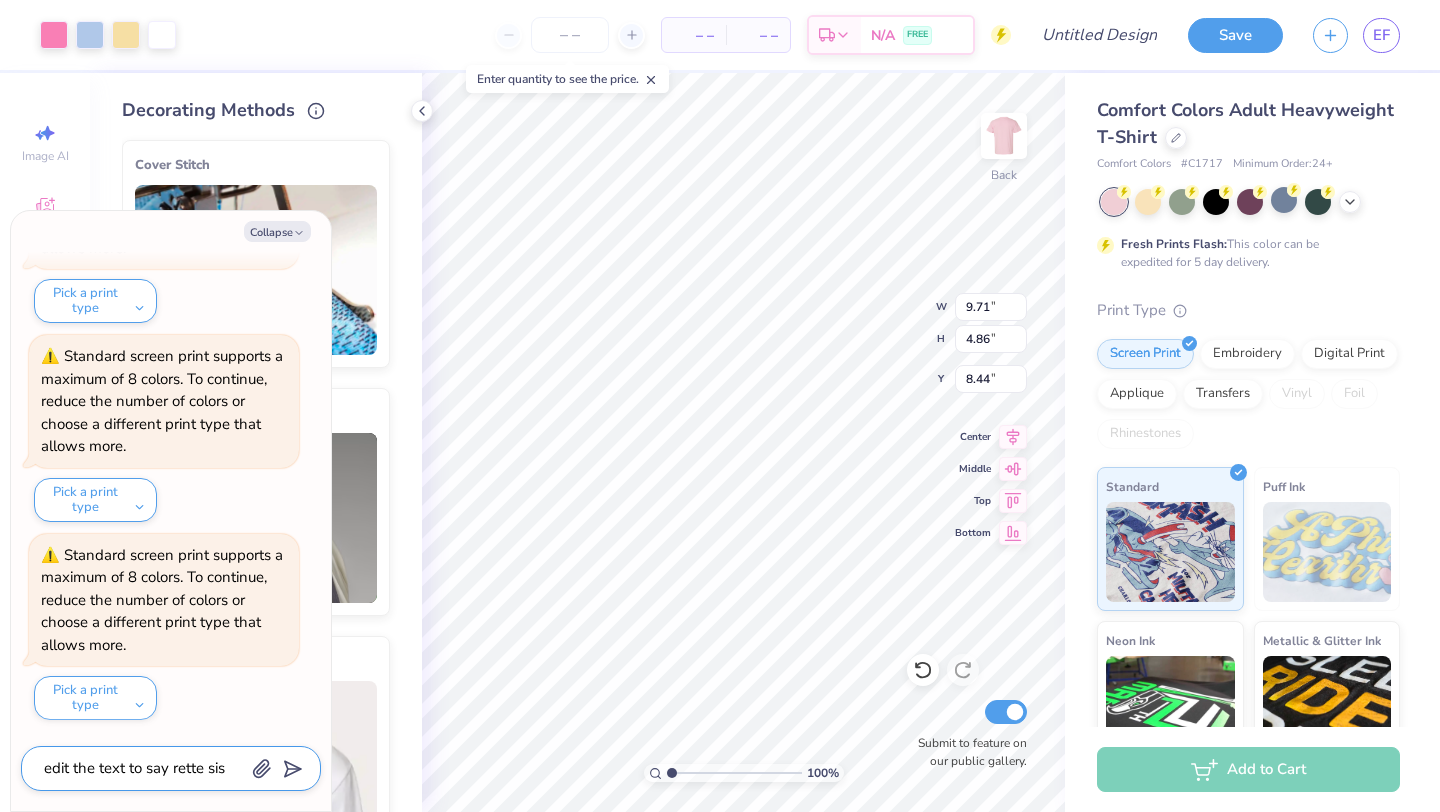 type on "x" 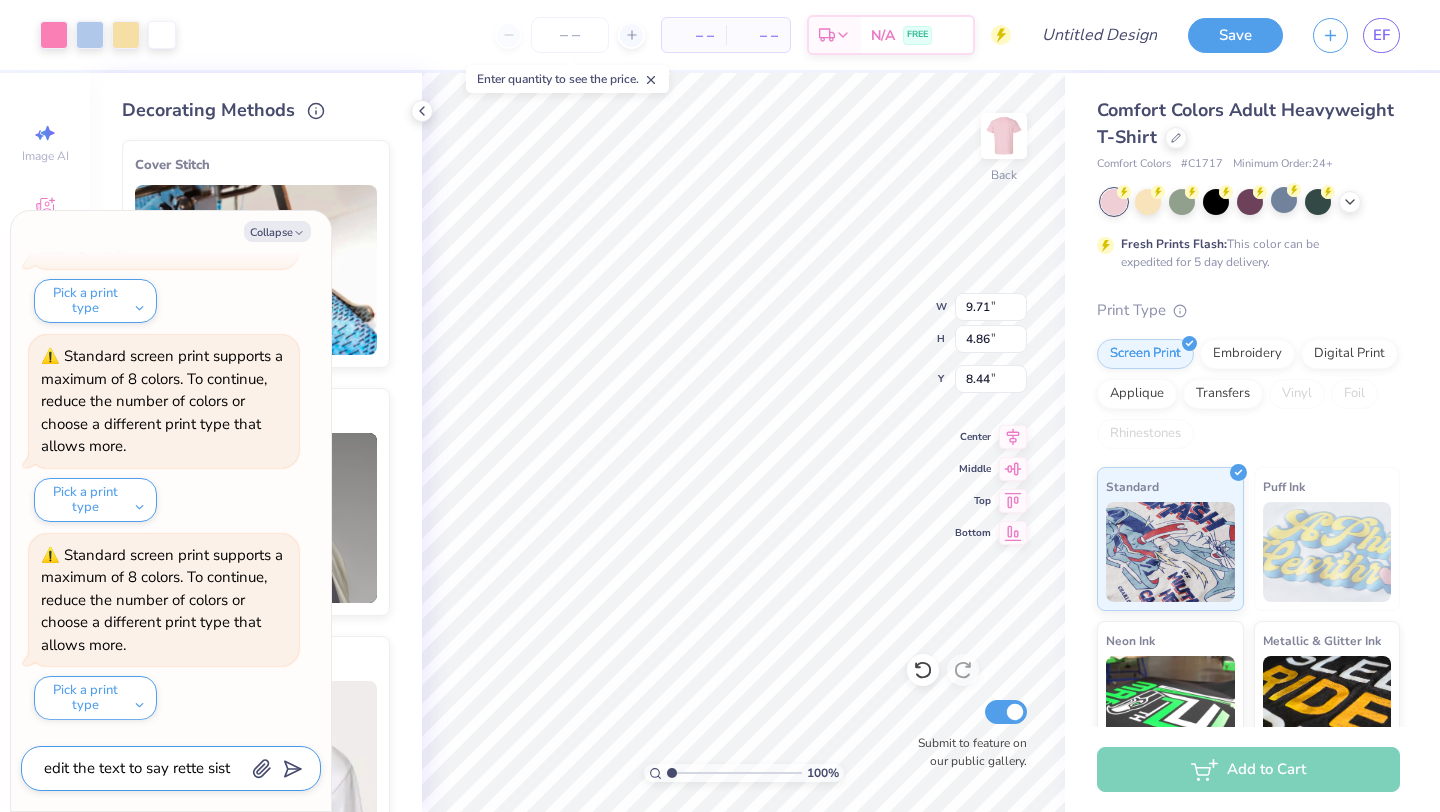 type on "x" 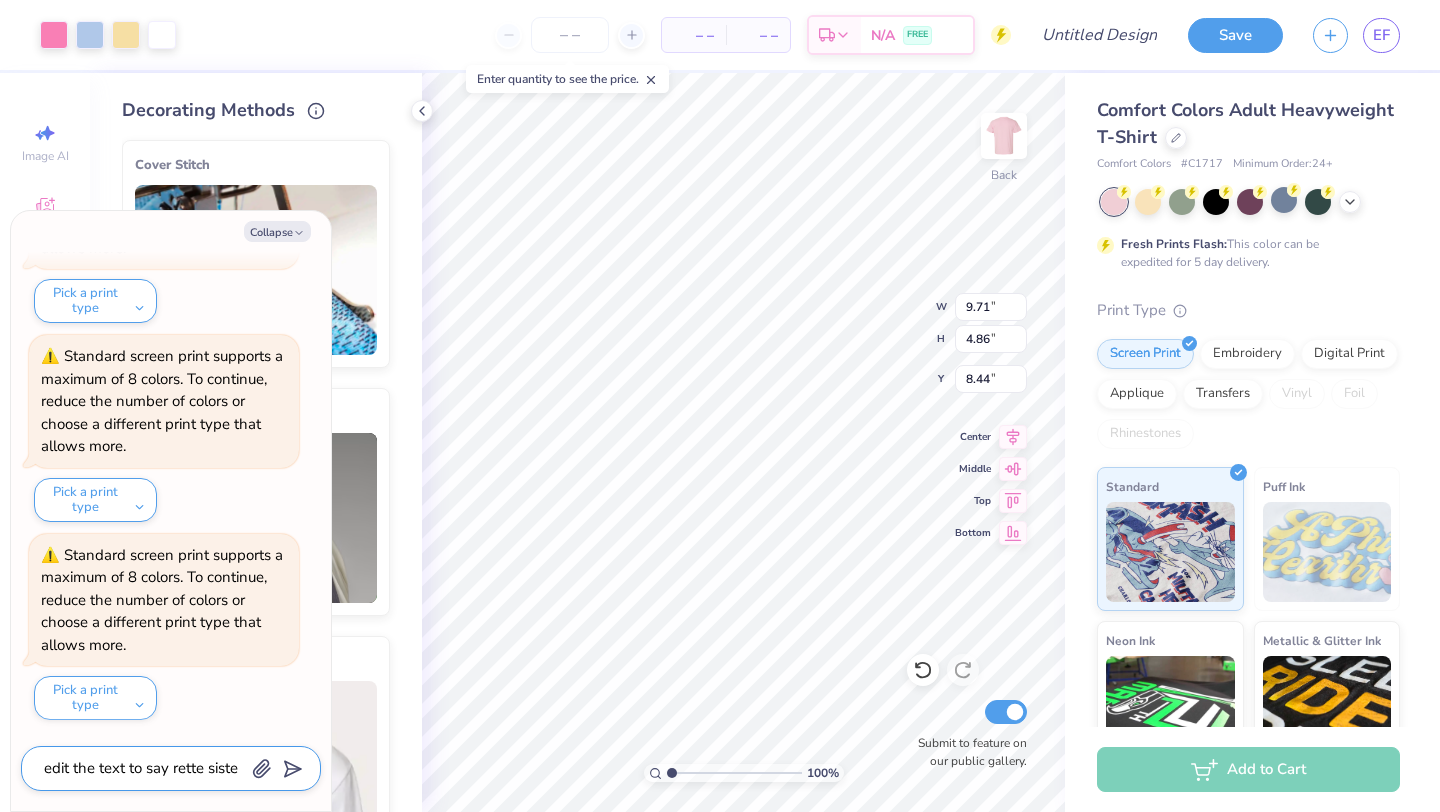 type on "x" 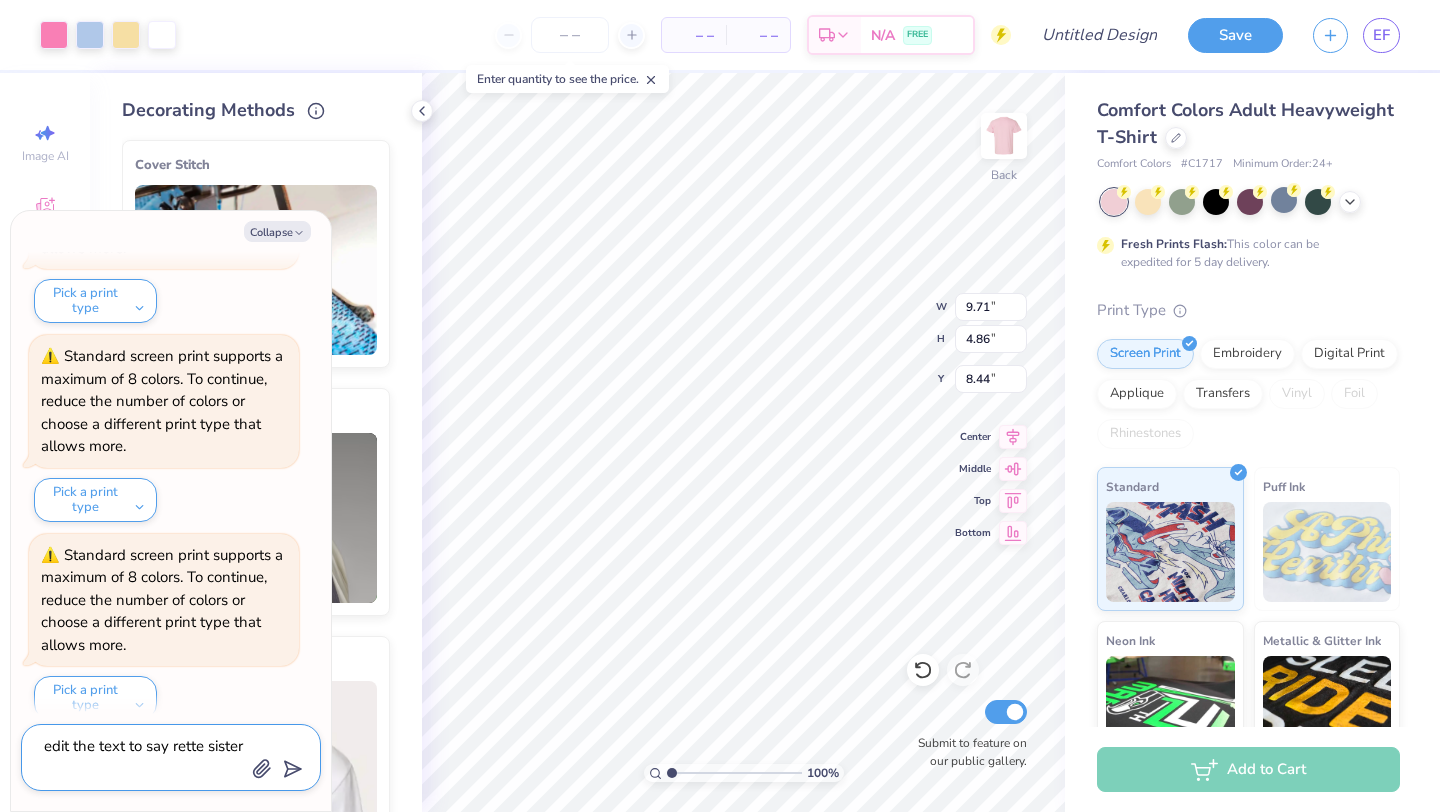 type on "edit the text to say rette sister" 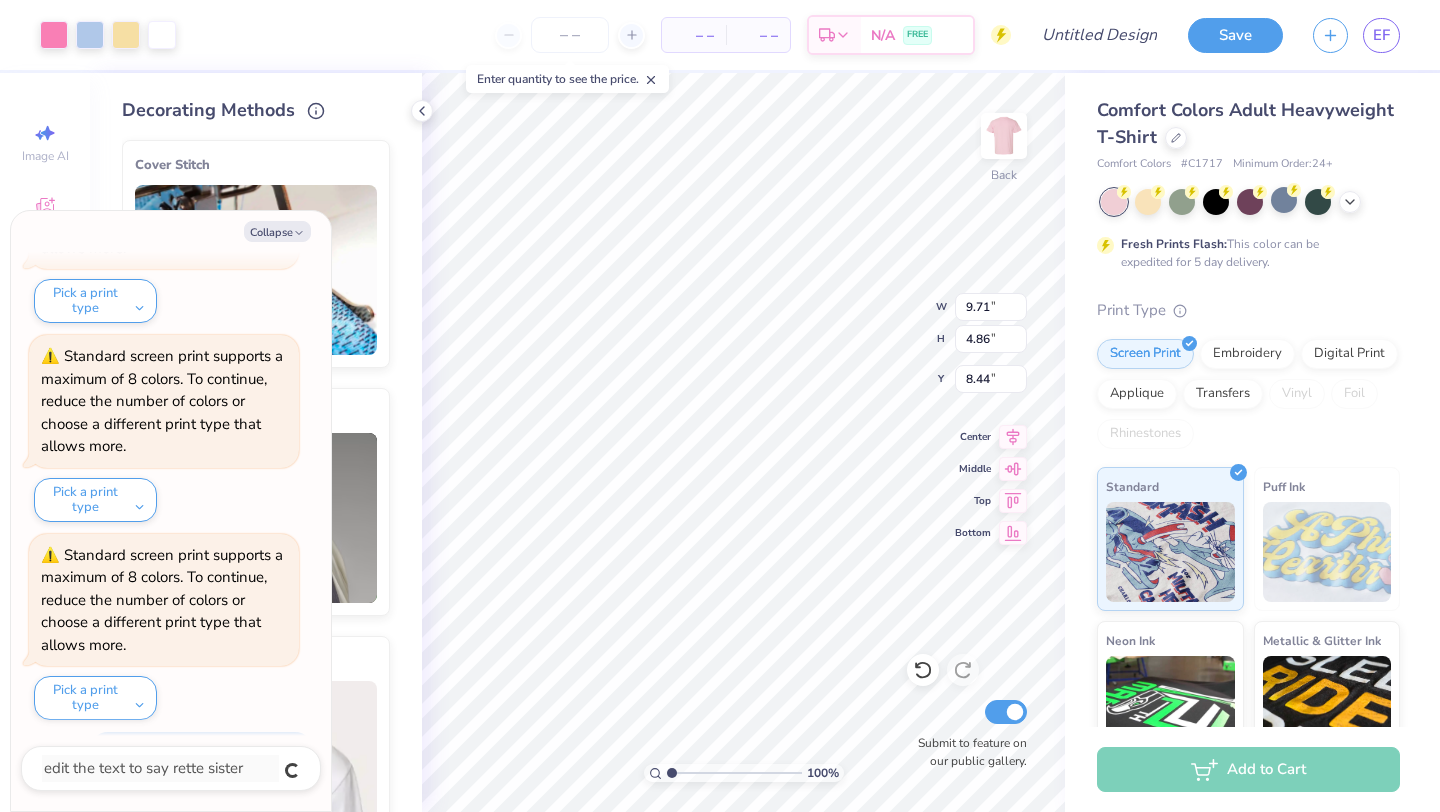 scroll, scrollTop: 240, scrollLeft: 0, axis: vertical 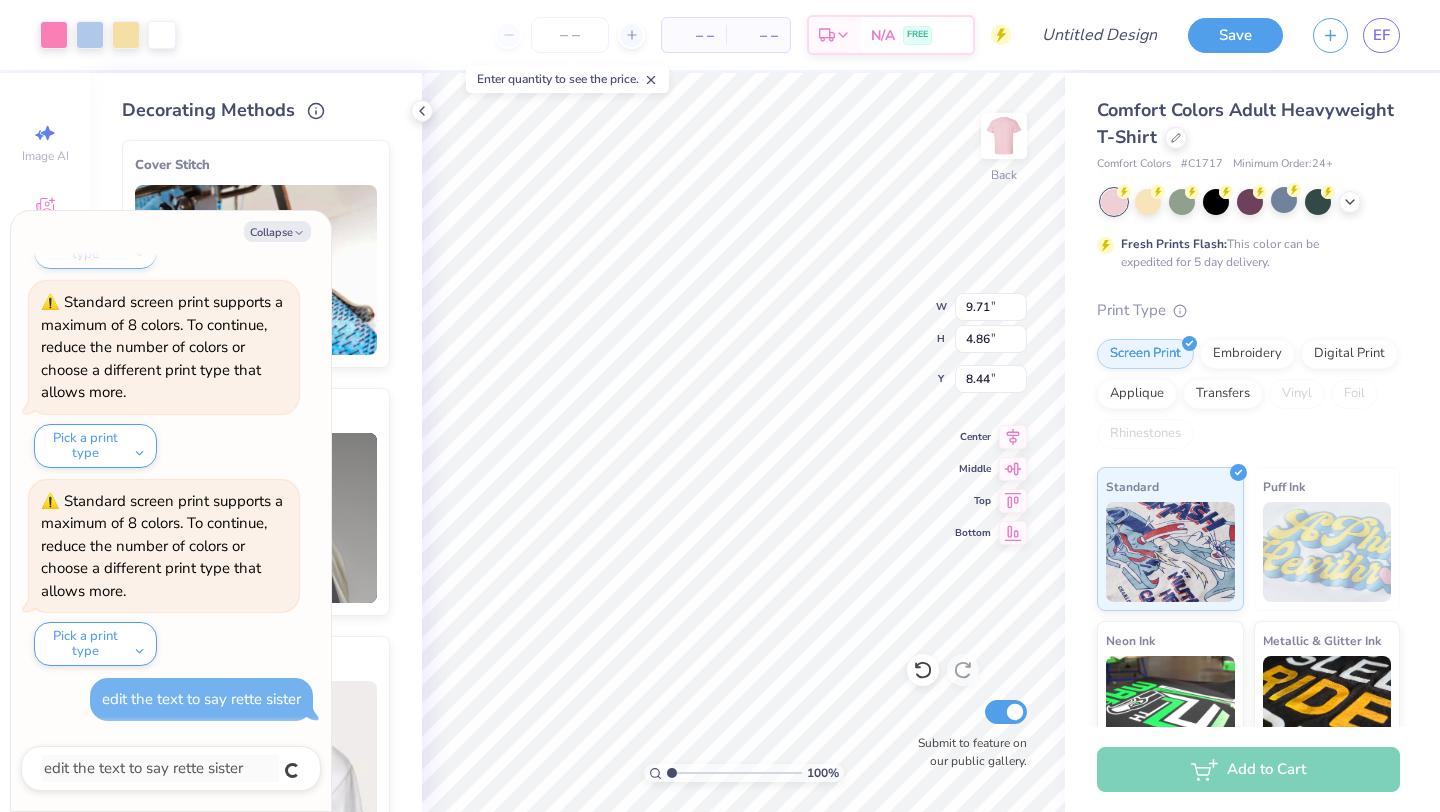 type on "x" 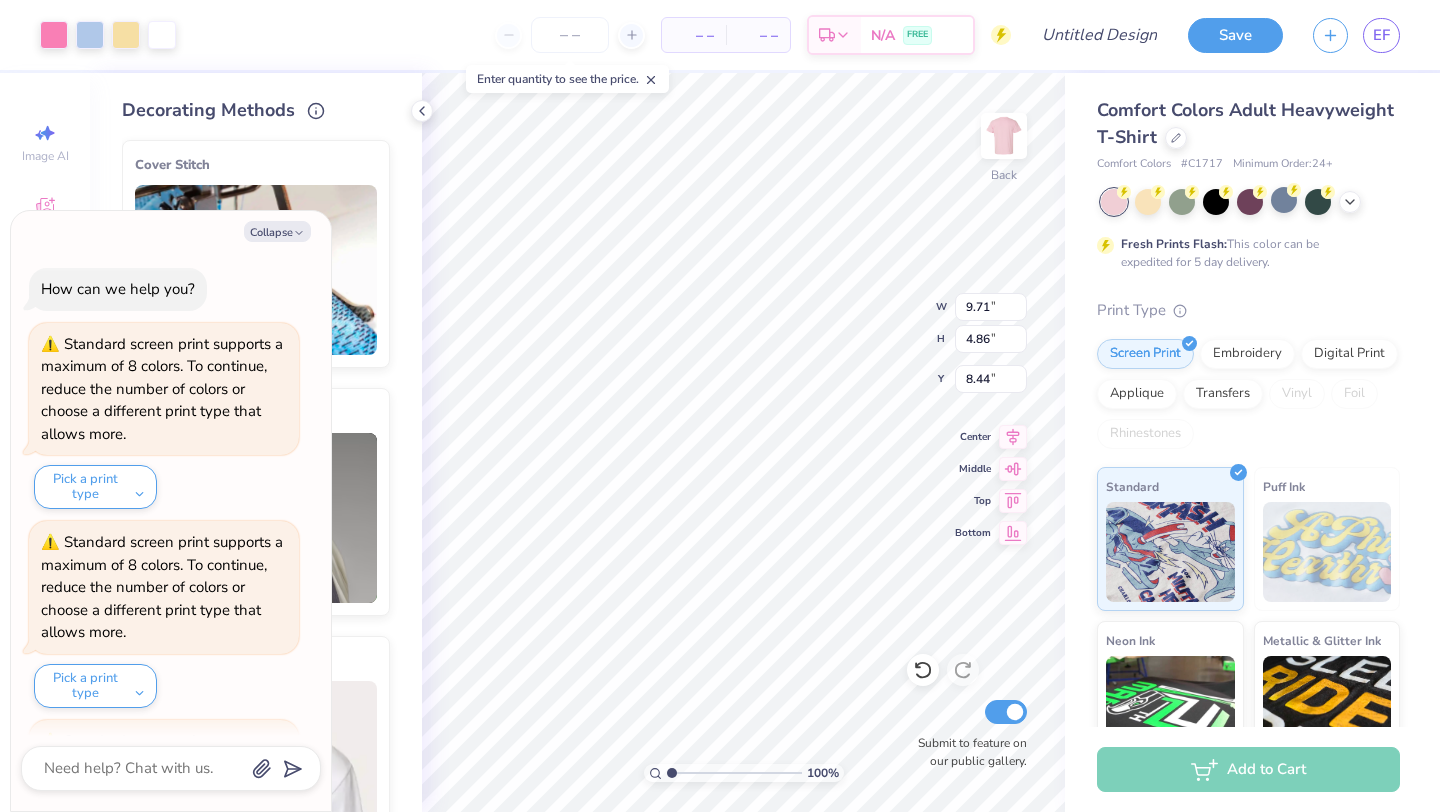 scroll, scrollTop: 240, scrollLeft: 0, axis: vertical 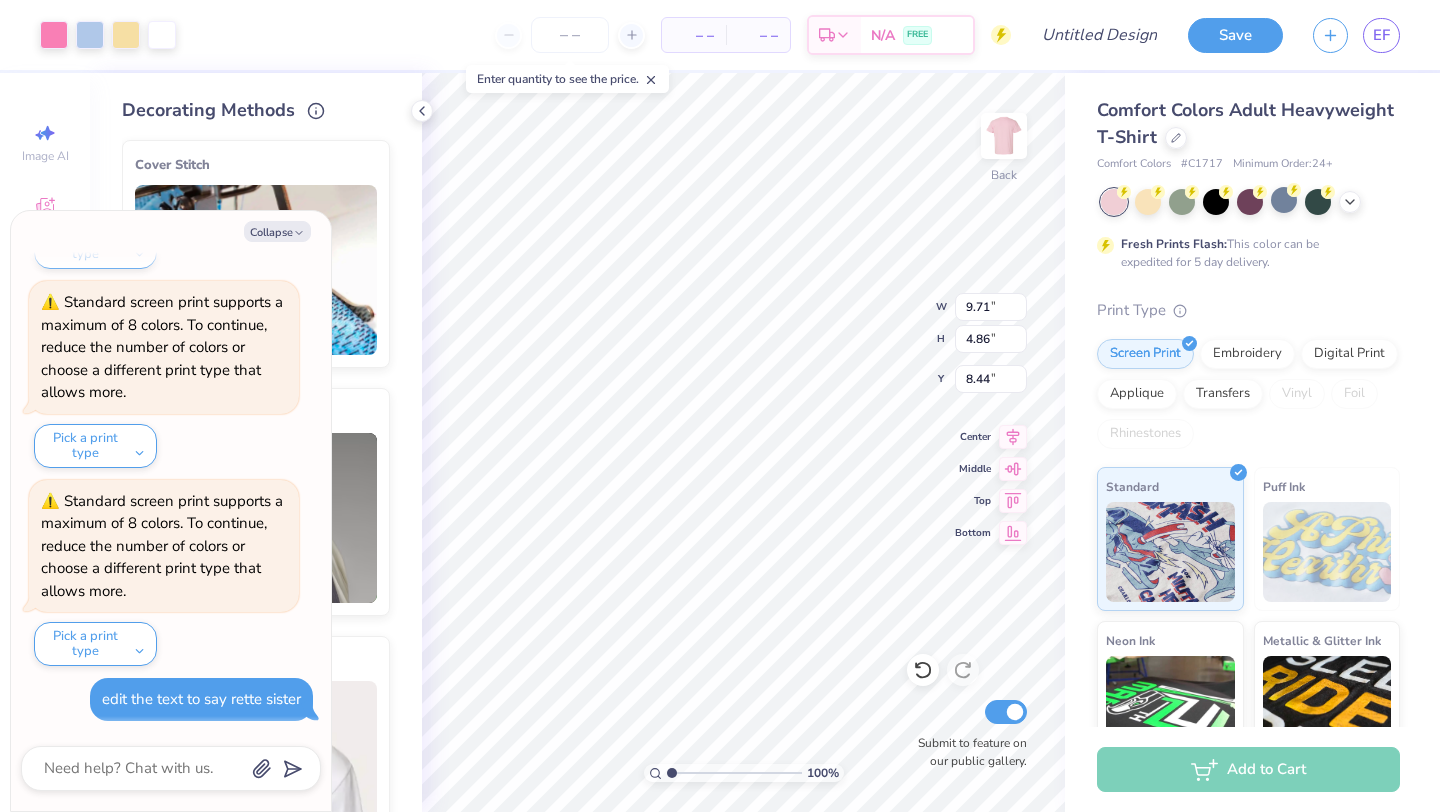 type on "x" 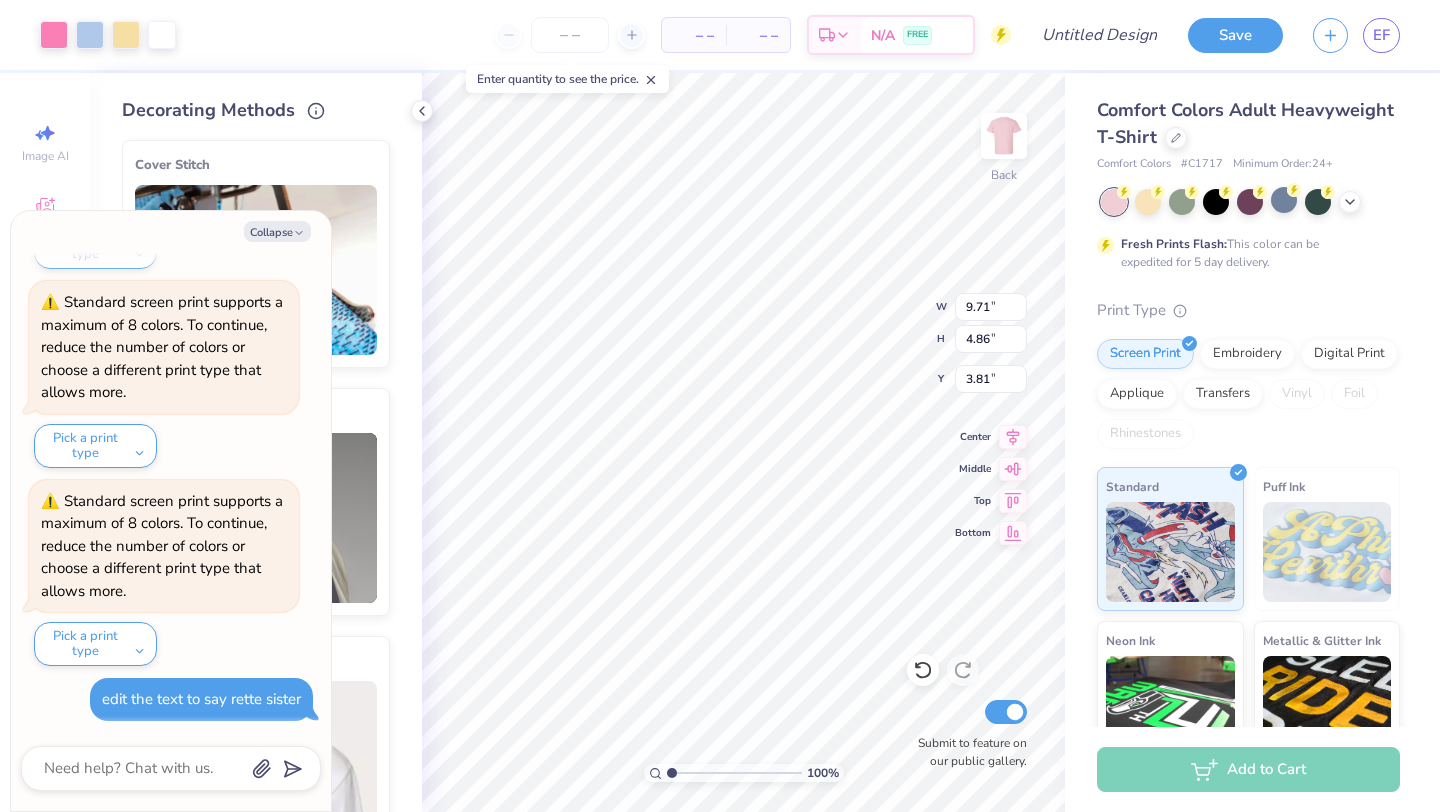 type on "x" 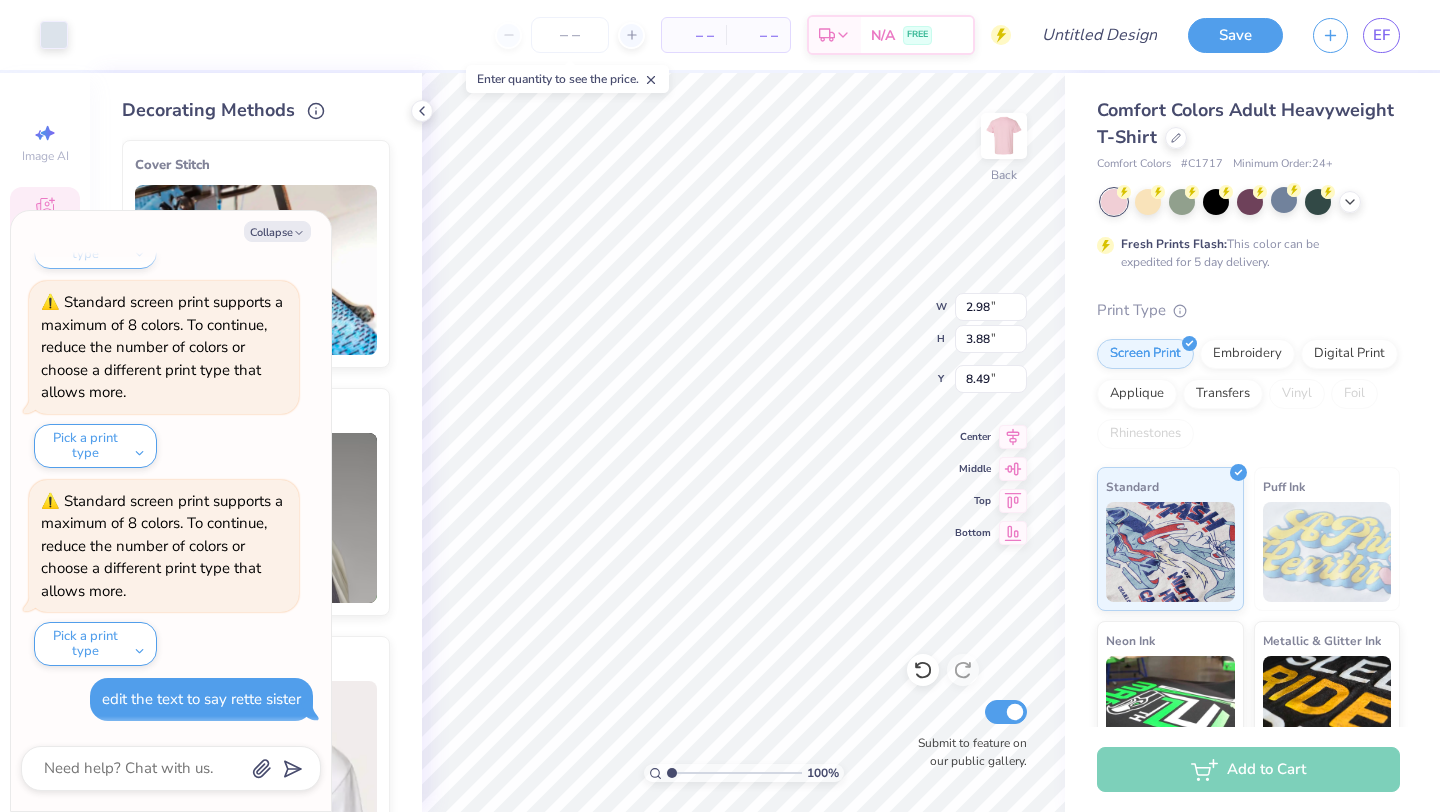 type on "x" 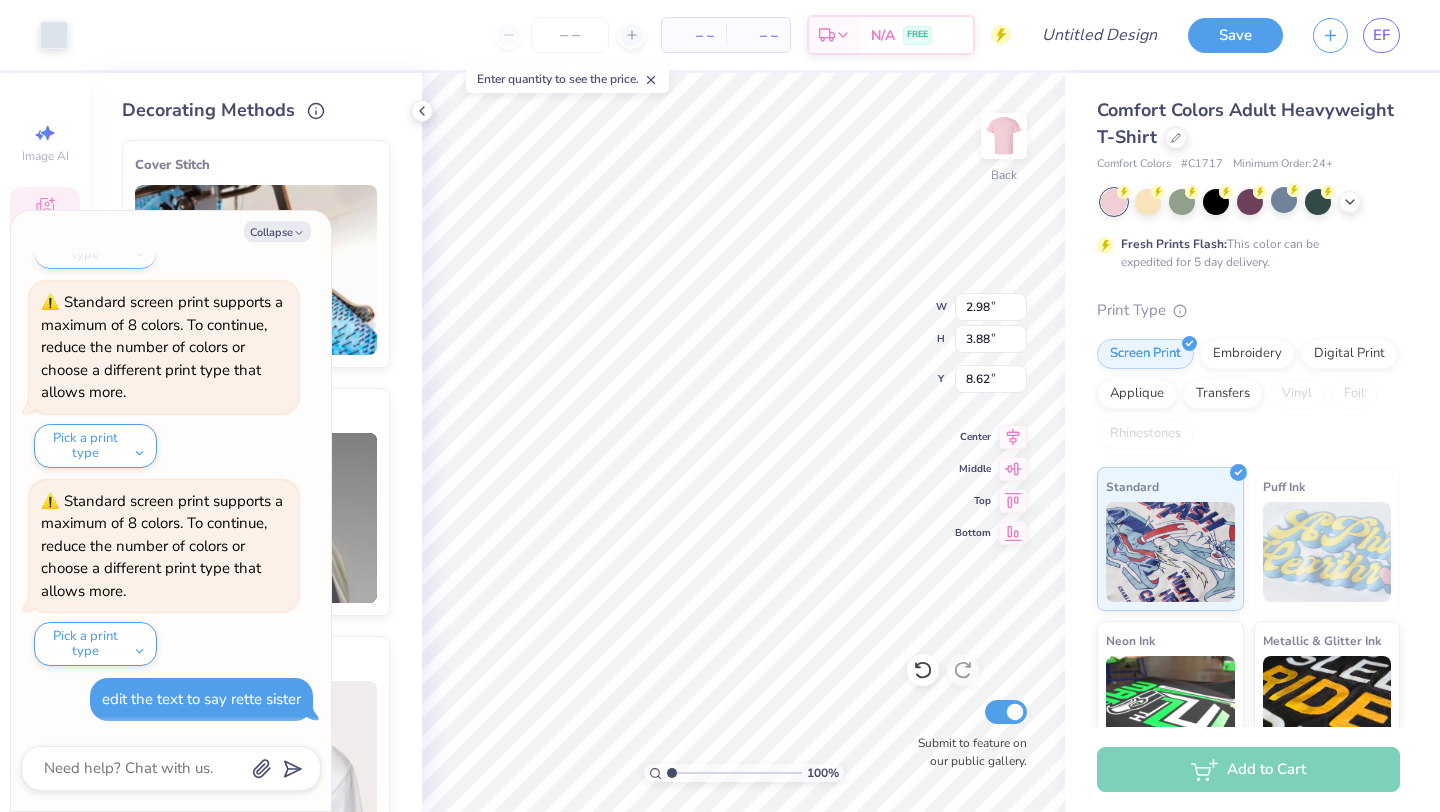 type on "x" 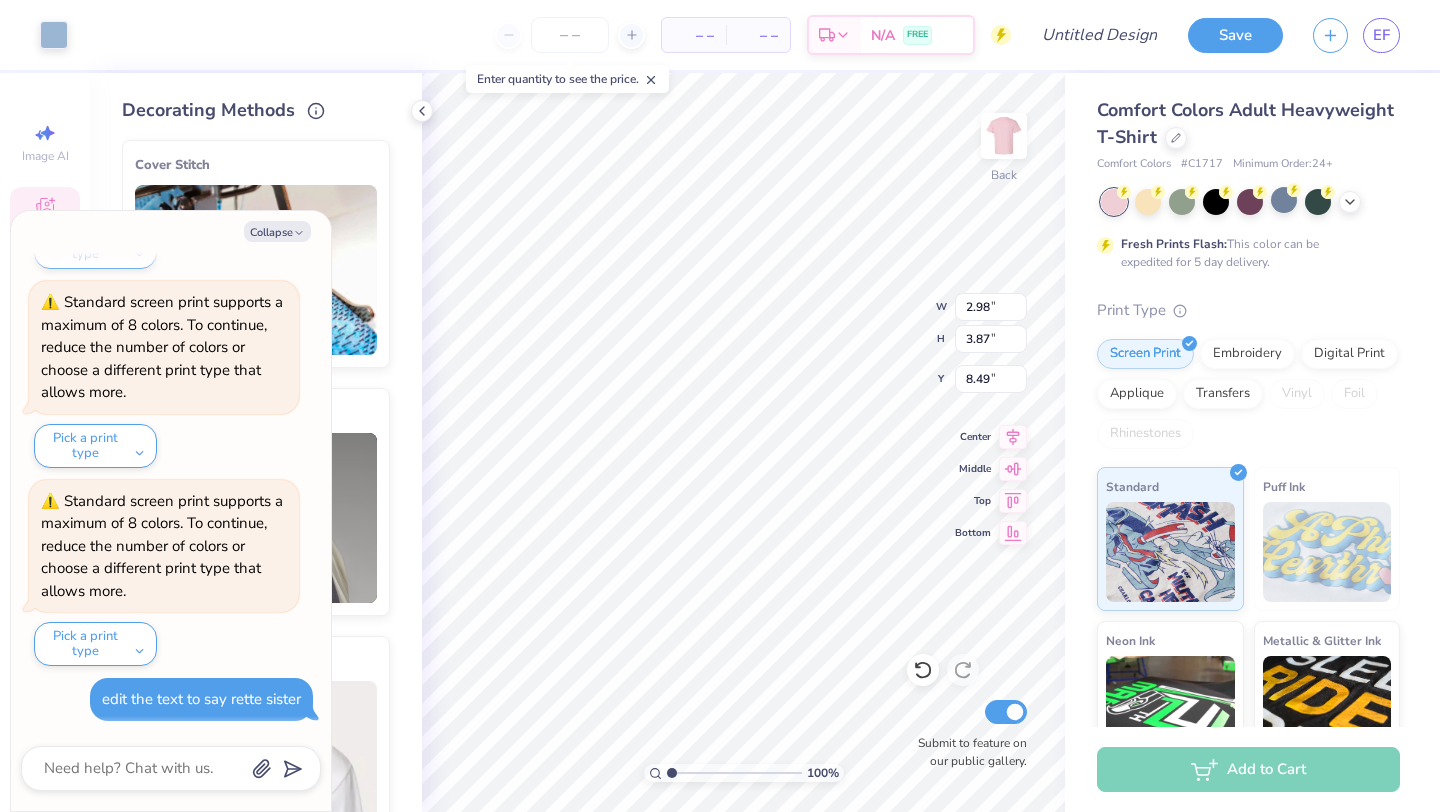 type on "x" 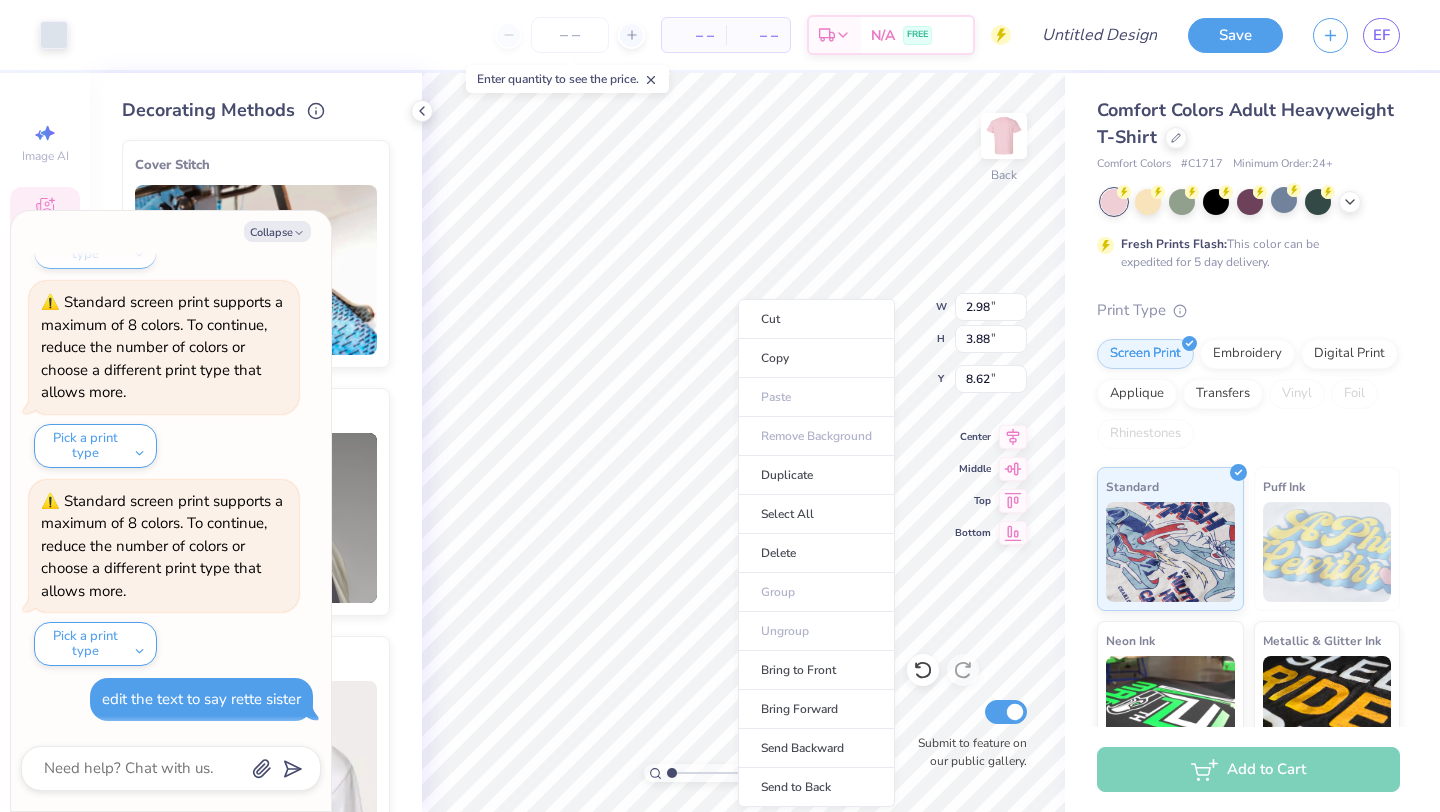 type on "x" 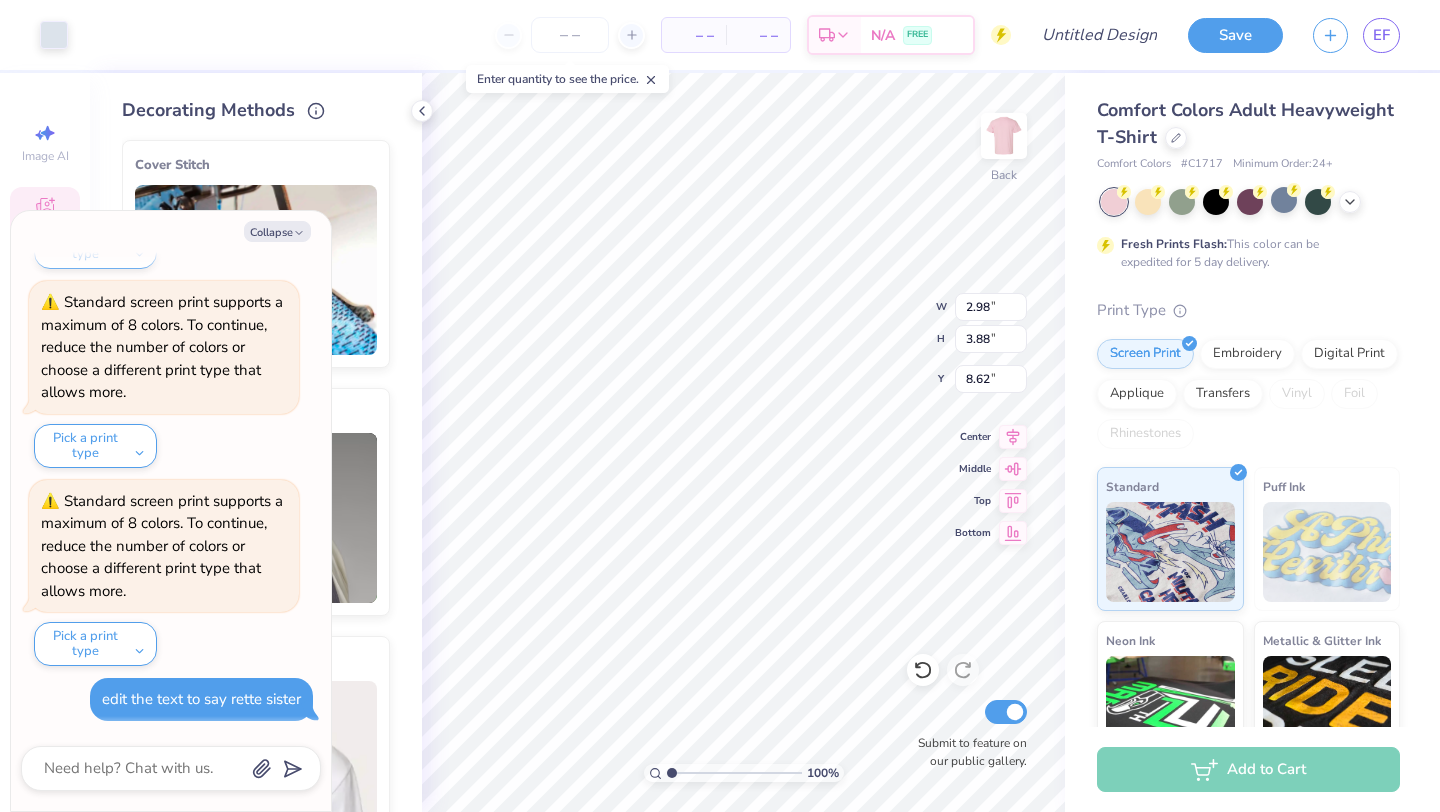type on "x" 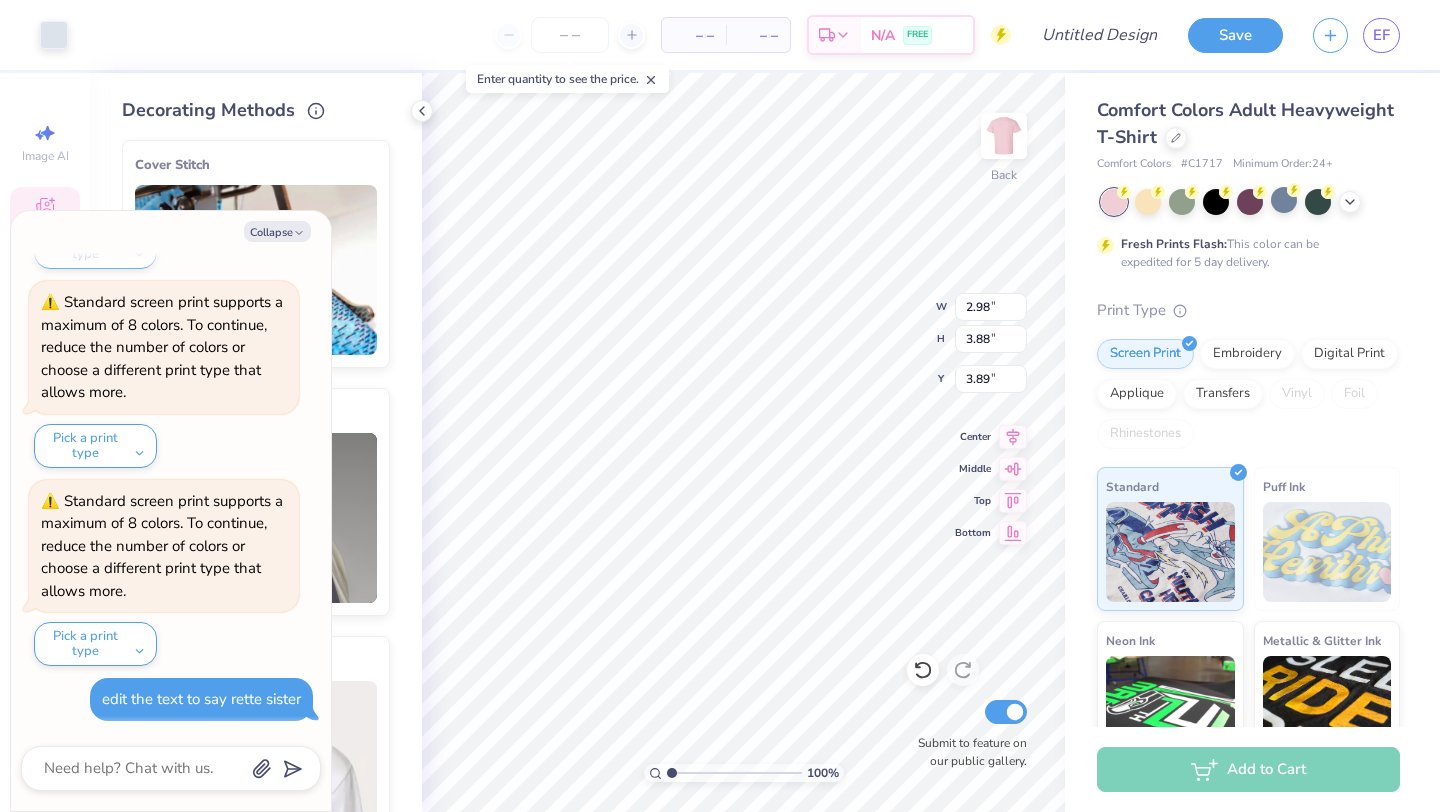 type on "x" 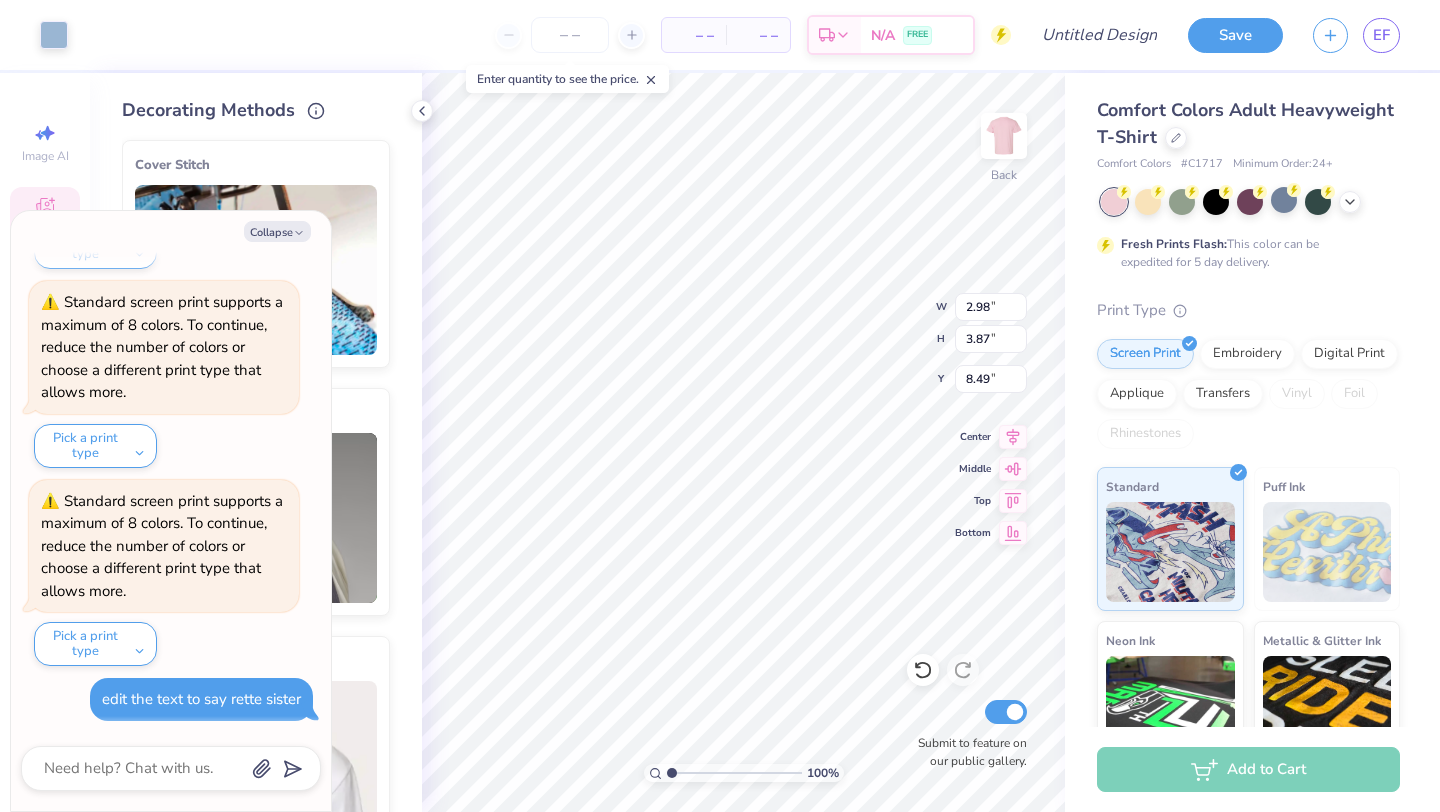 type on "x" 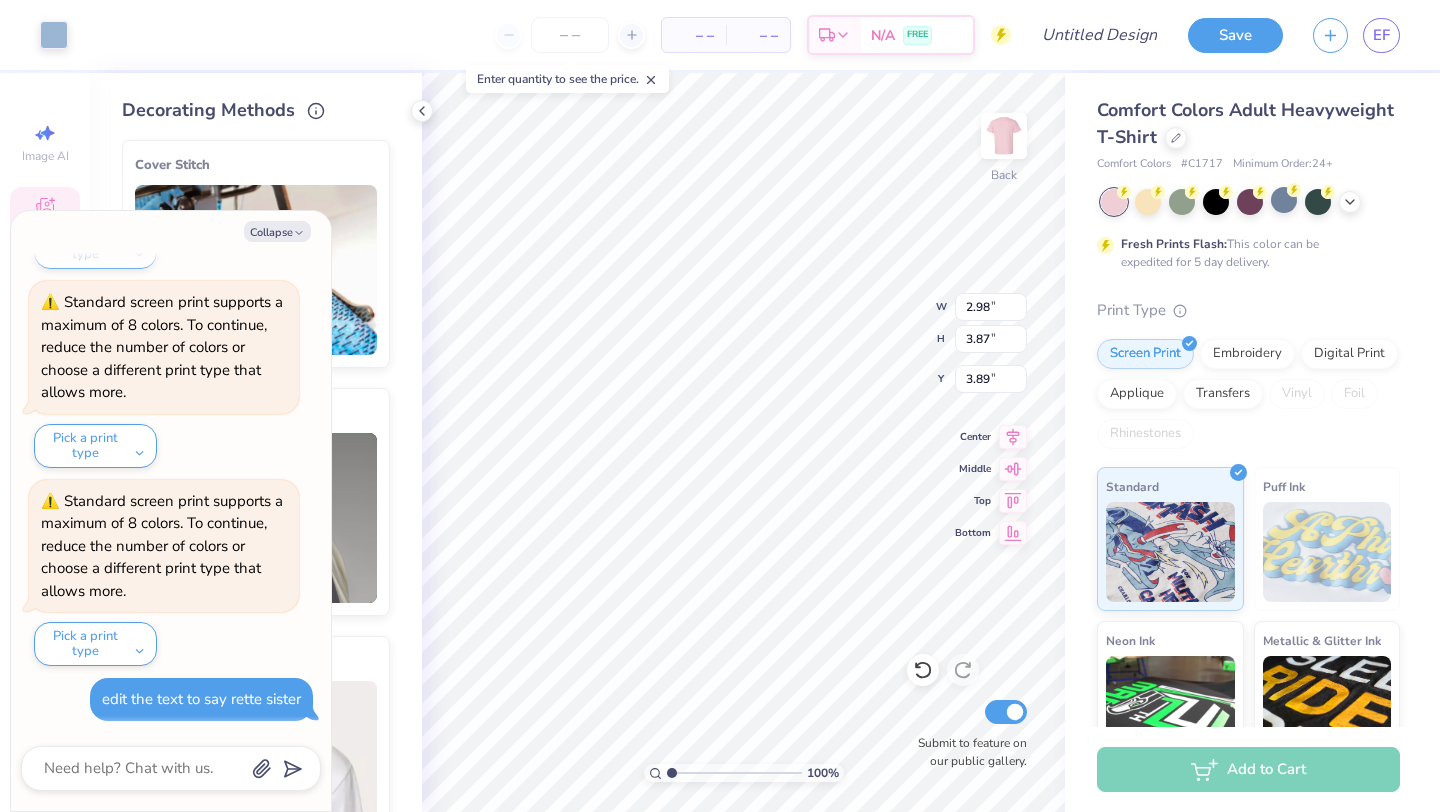 type on "x" 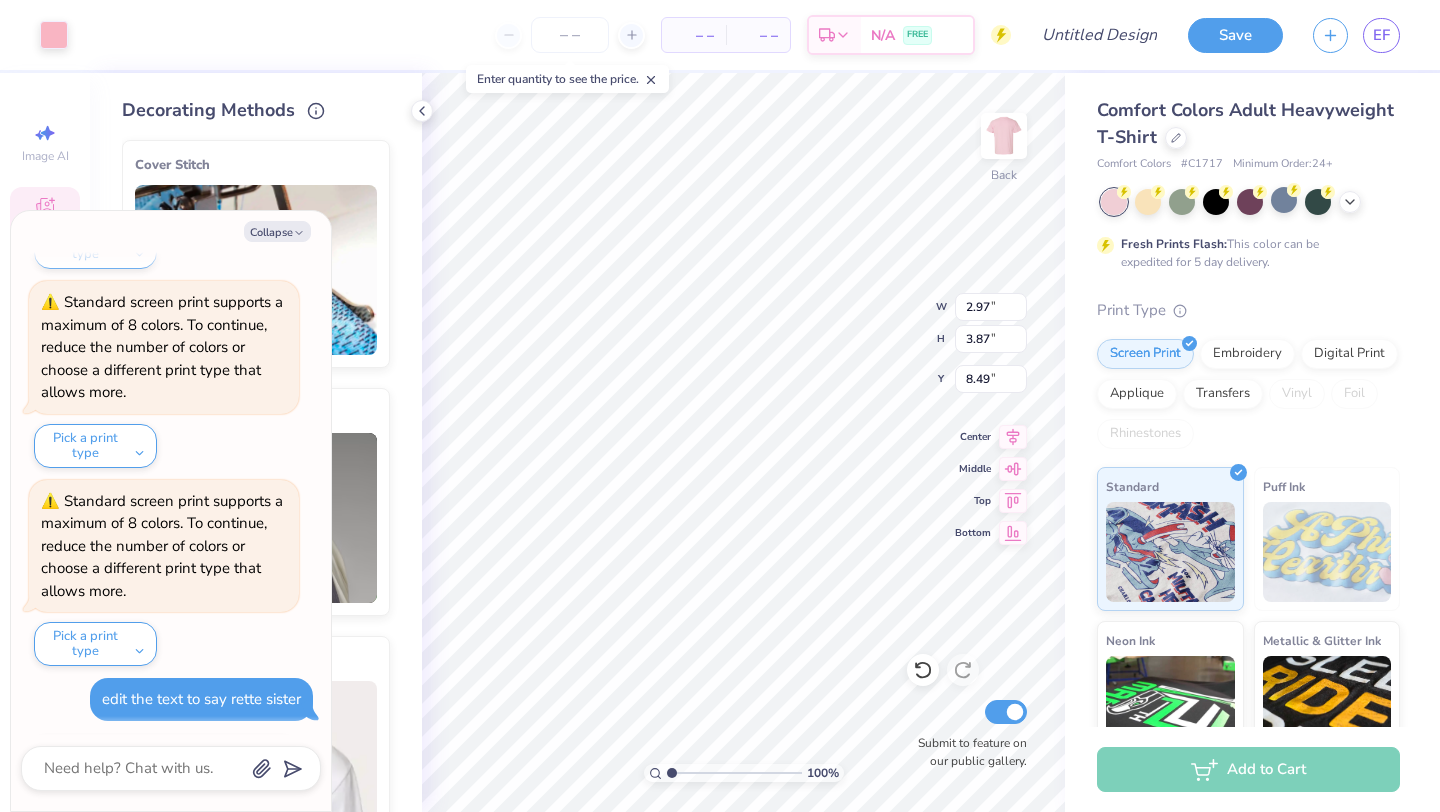 scroll, scrollTop: 357, scrollLeft: 0, axis: vertical 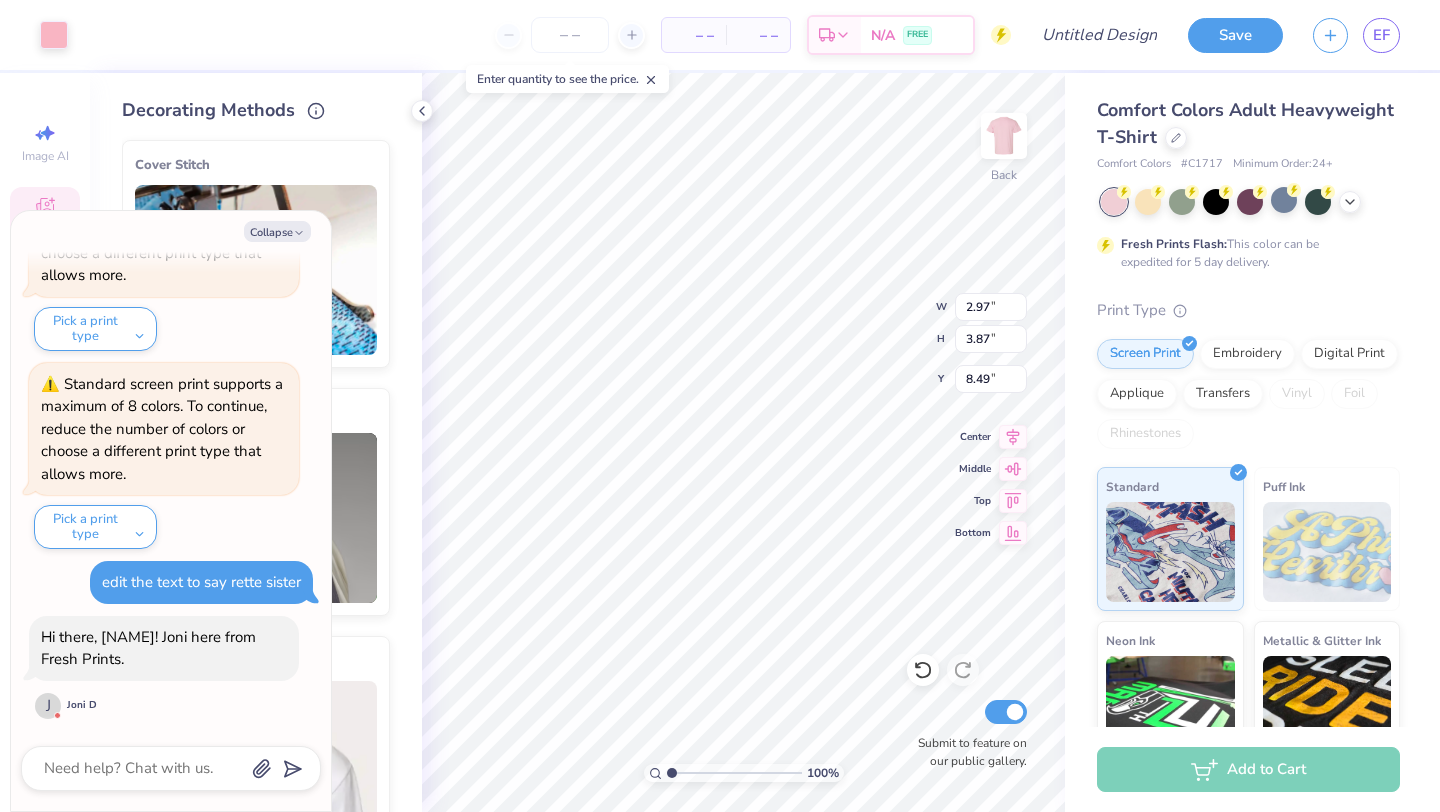 type on "x" 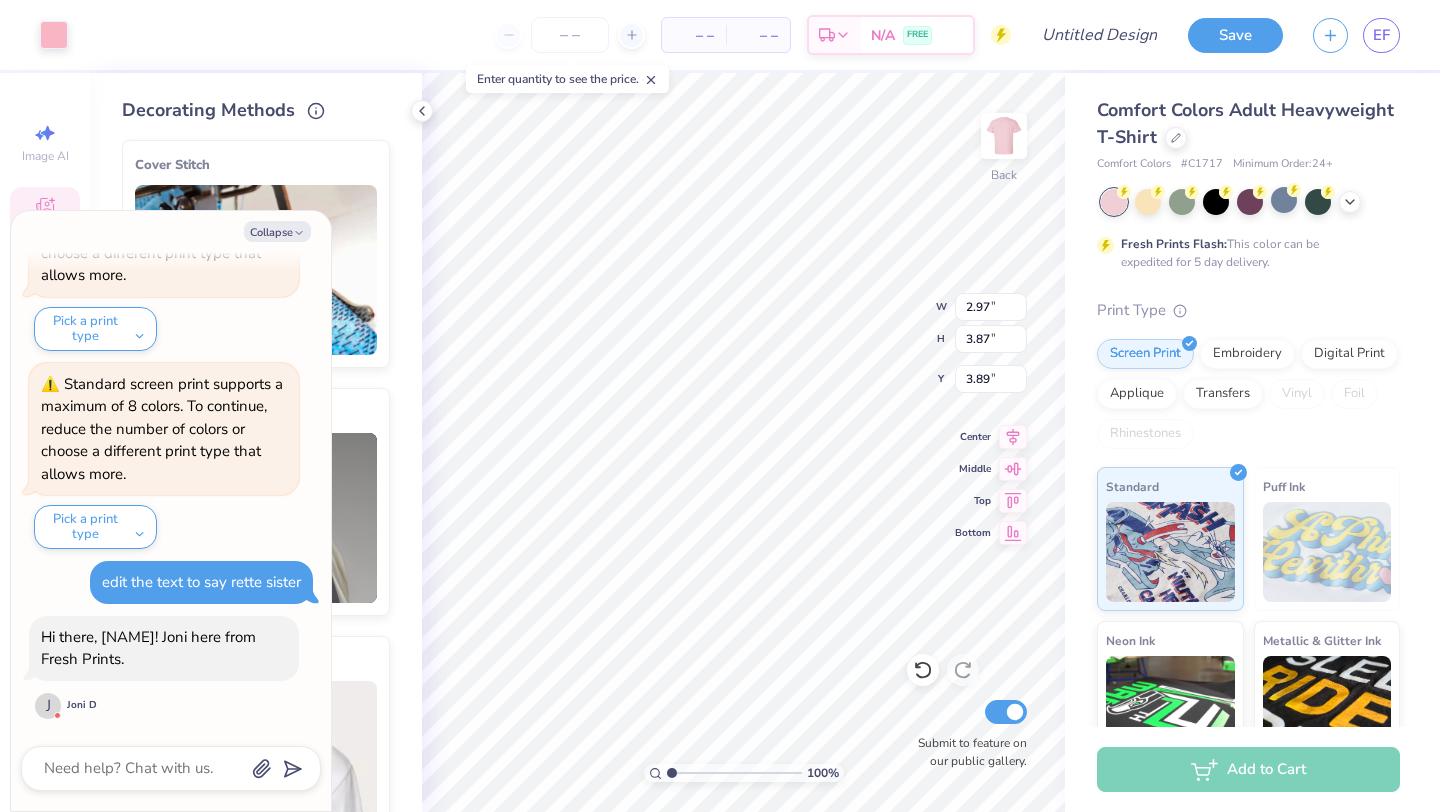 type on "x" 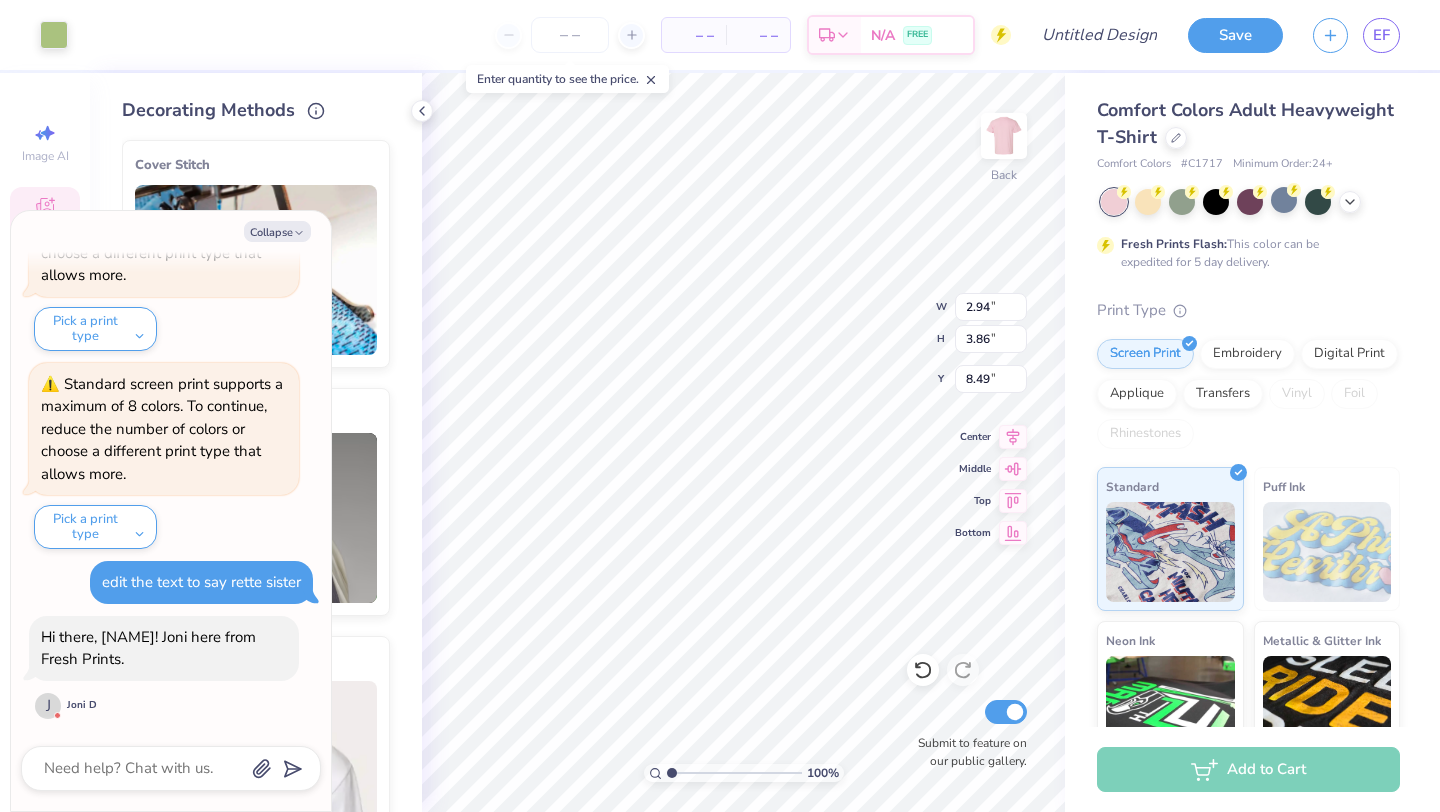 type on "x" 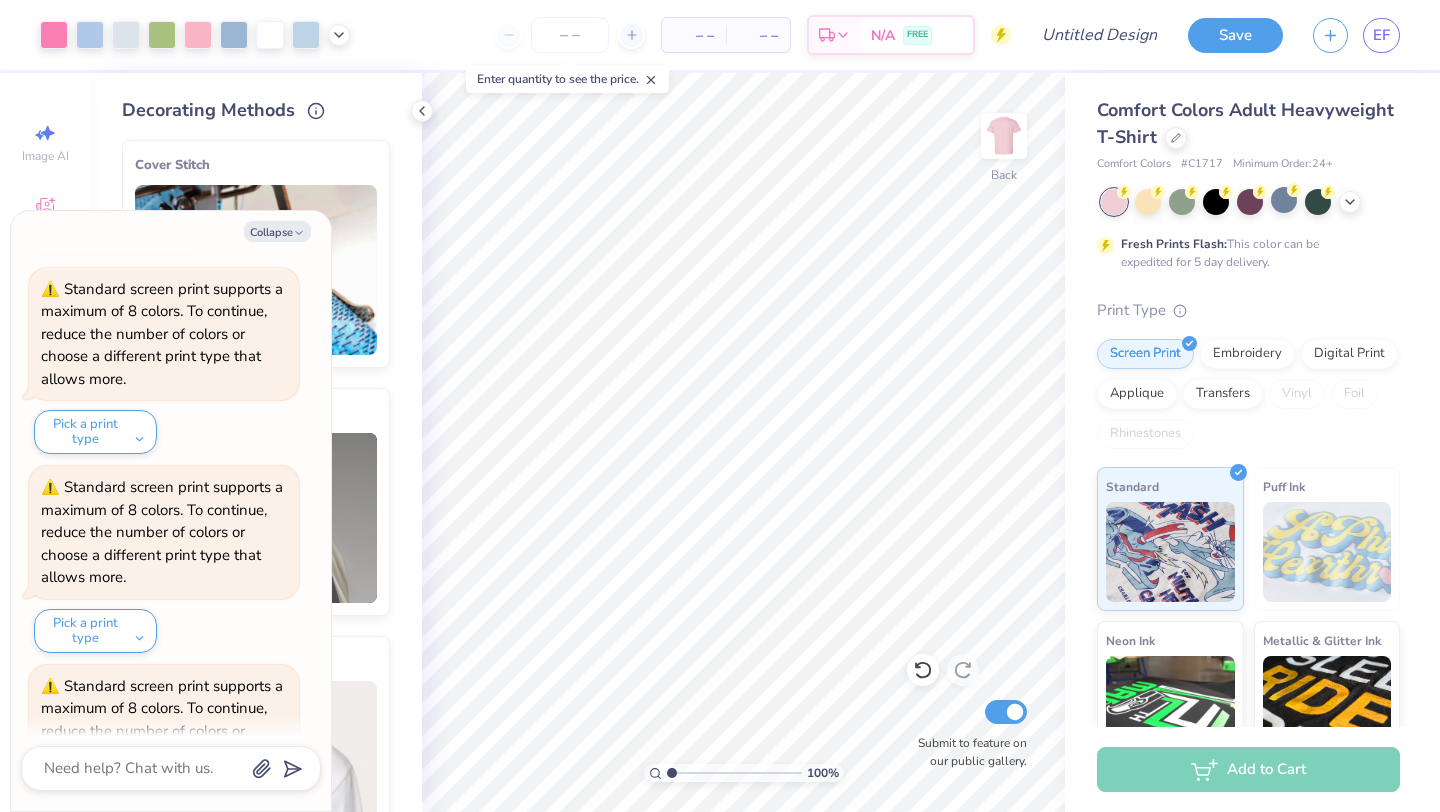 scroll, scrollTop: 357, scrollLeft: 0, axis: vertical 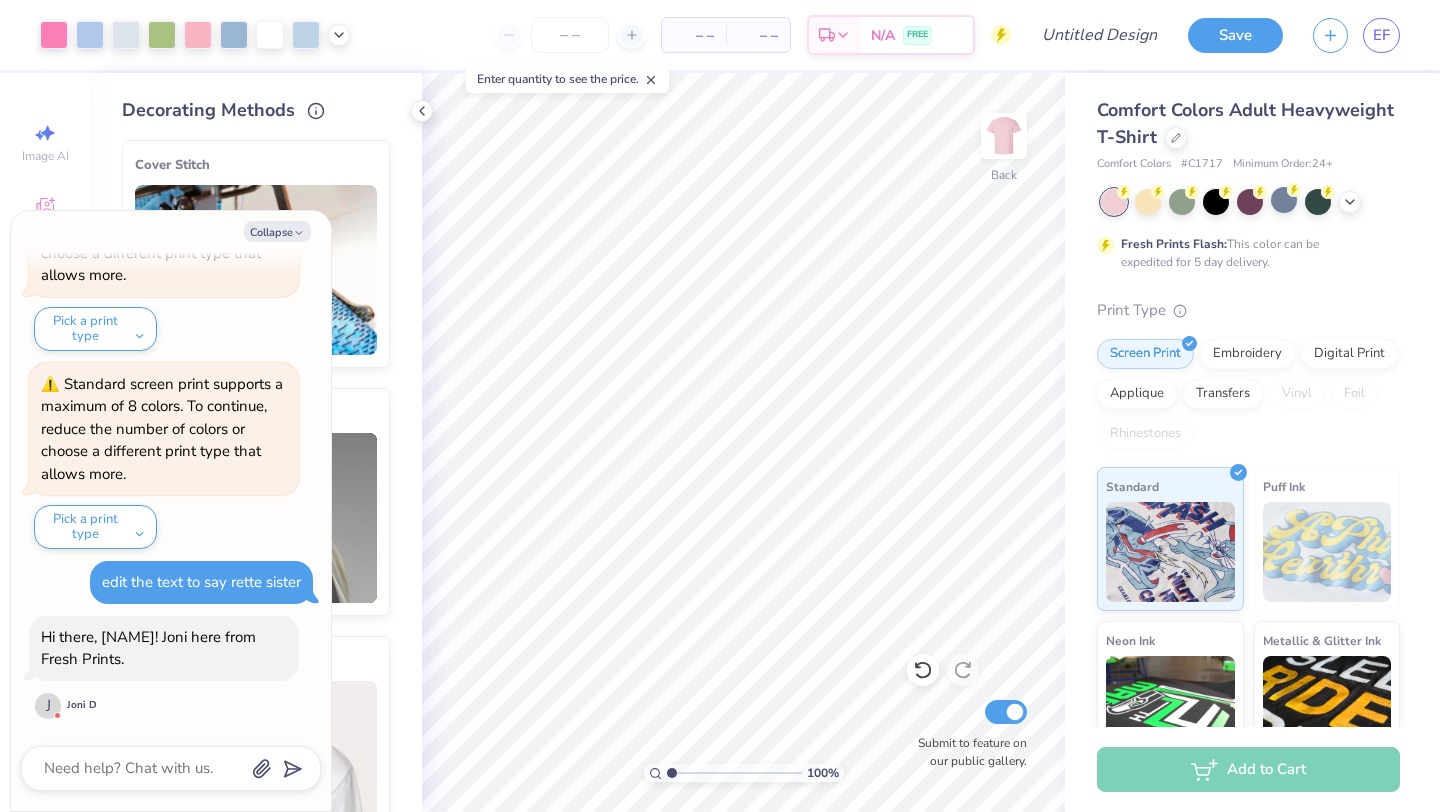 click on "edit the text to say rette sister" at bounding box center [201, 582] 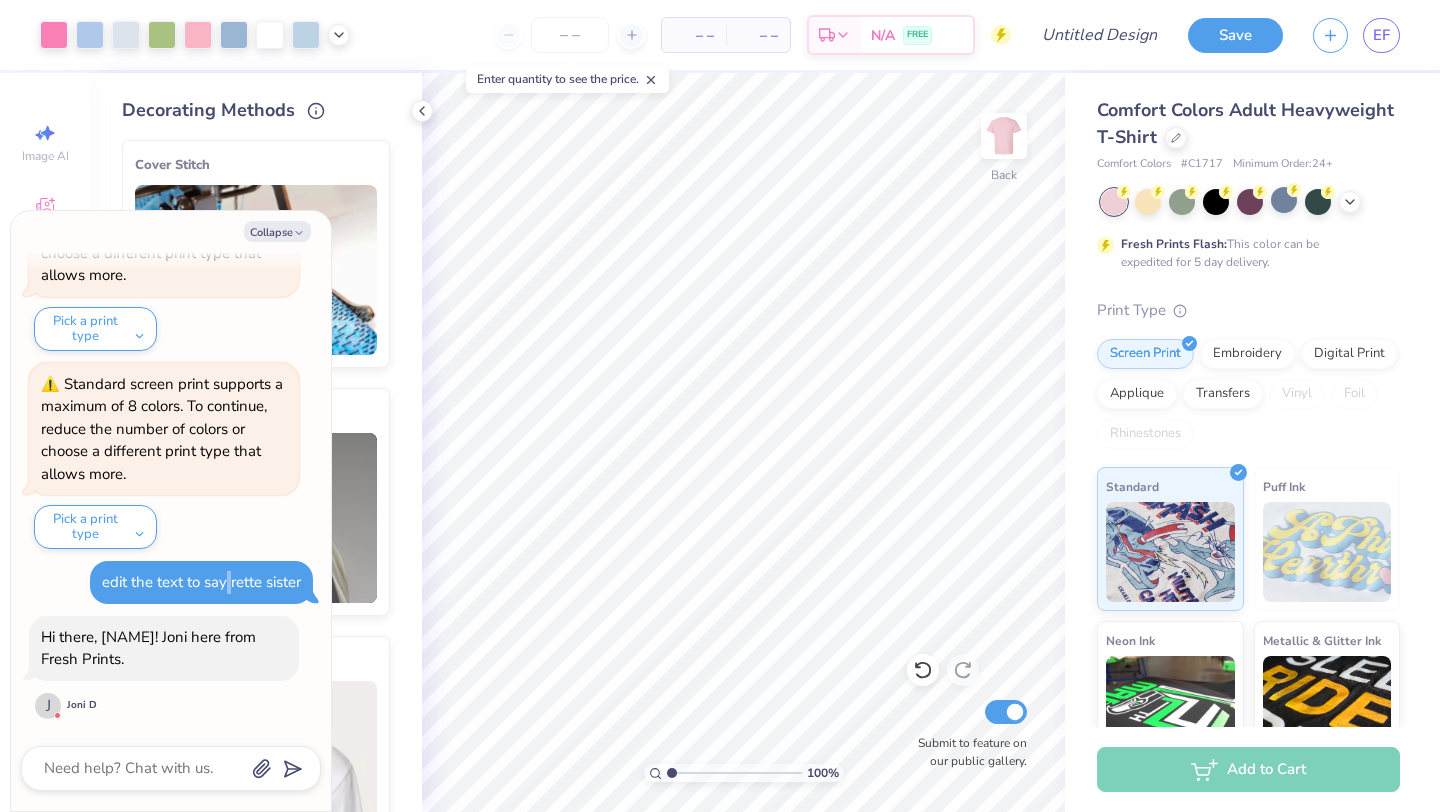 click on "edit the text to say rette sister" at bounding box center (201, 582) 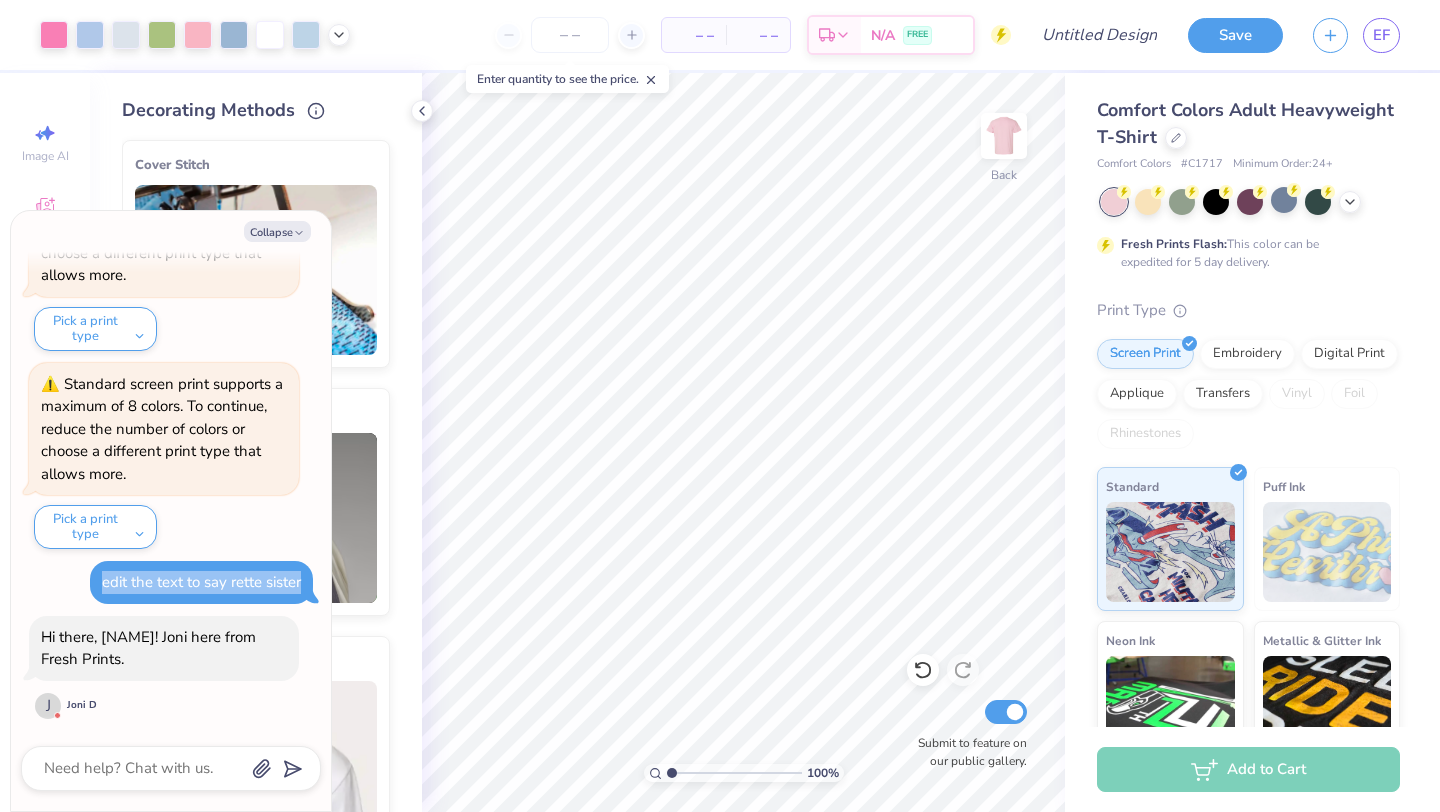 click on "edit the text to say rette sister" at bounding box center [201, 582] 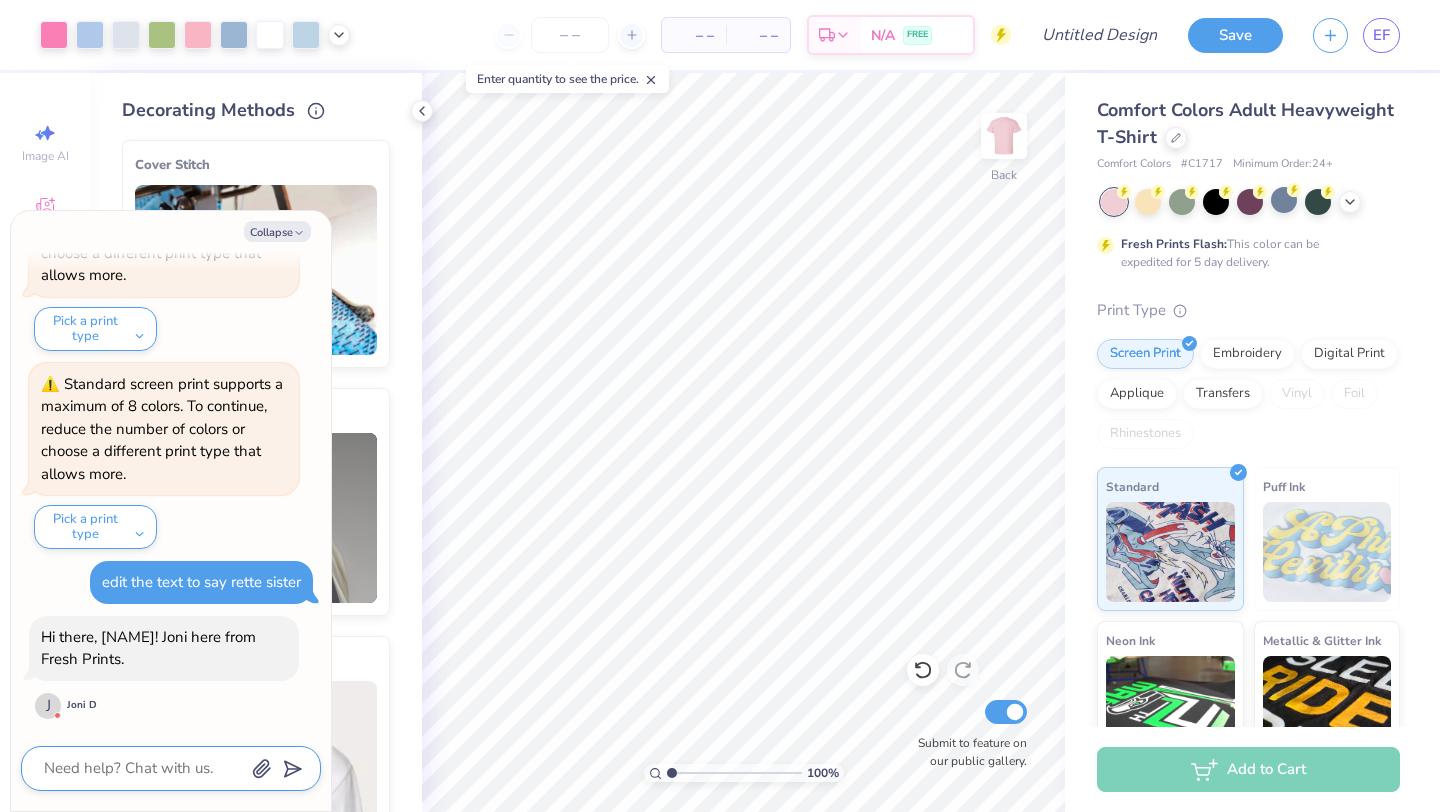 click at bounding box center (143, 768) 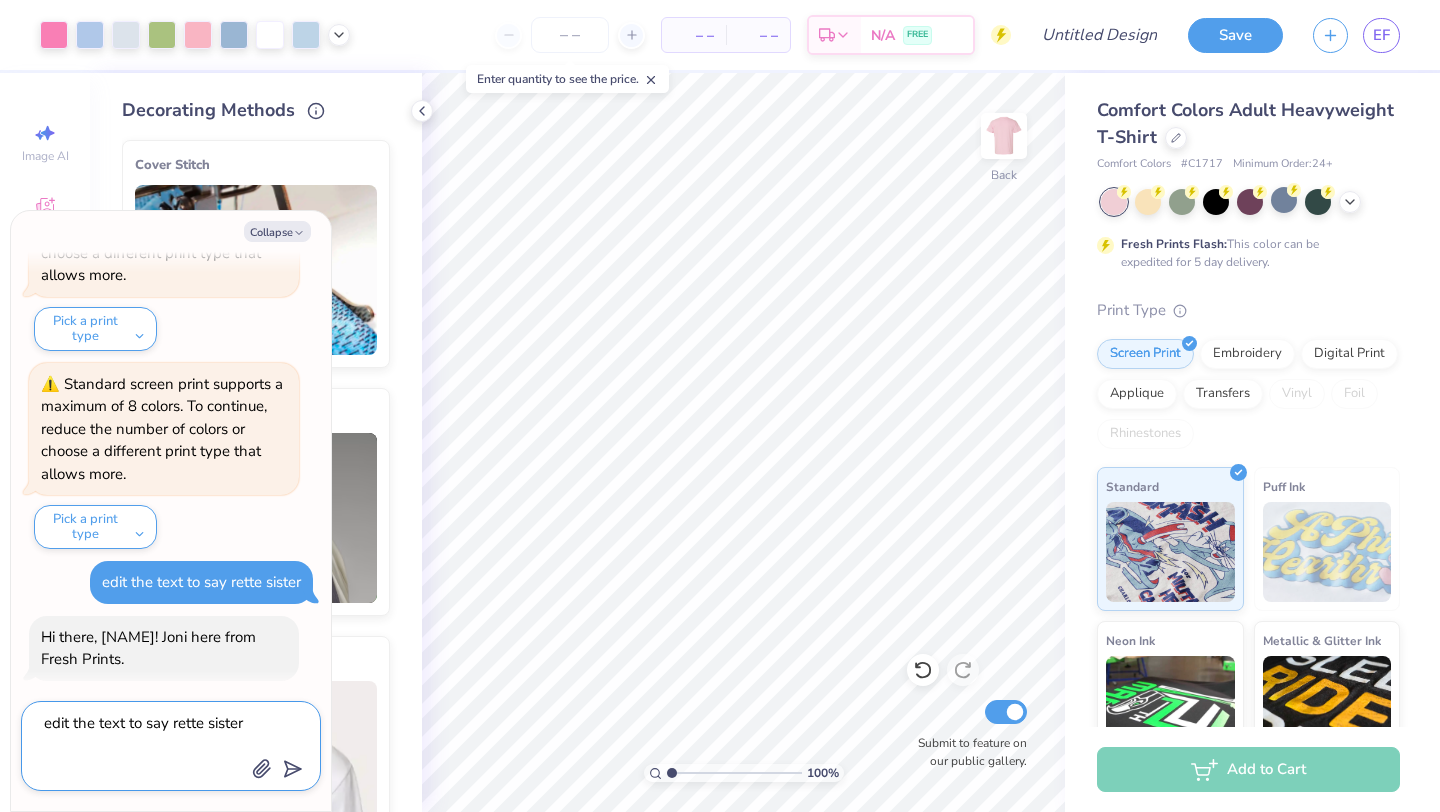 type on "edit the text to say rette sister" 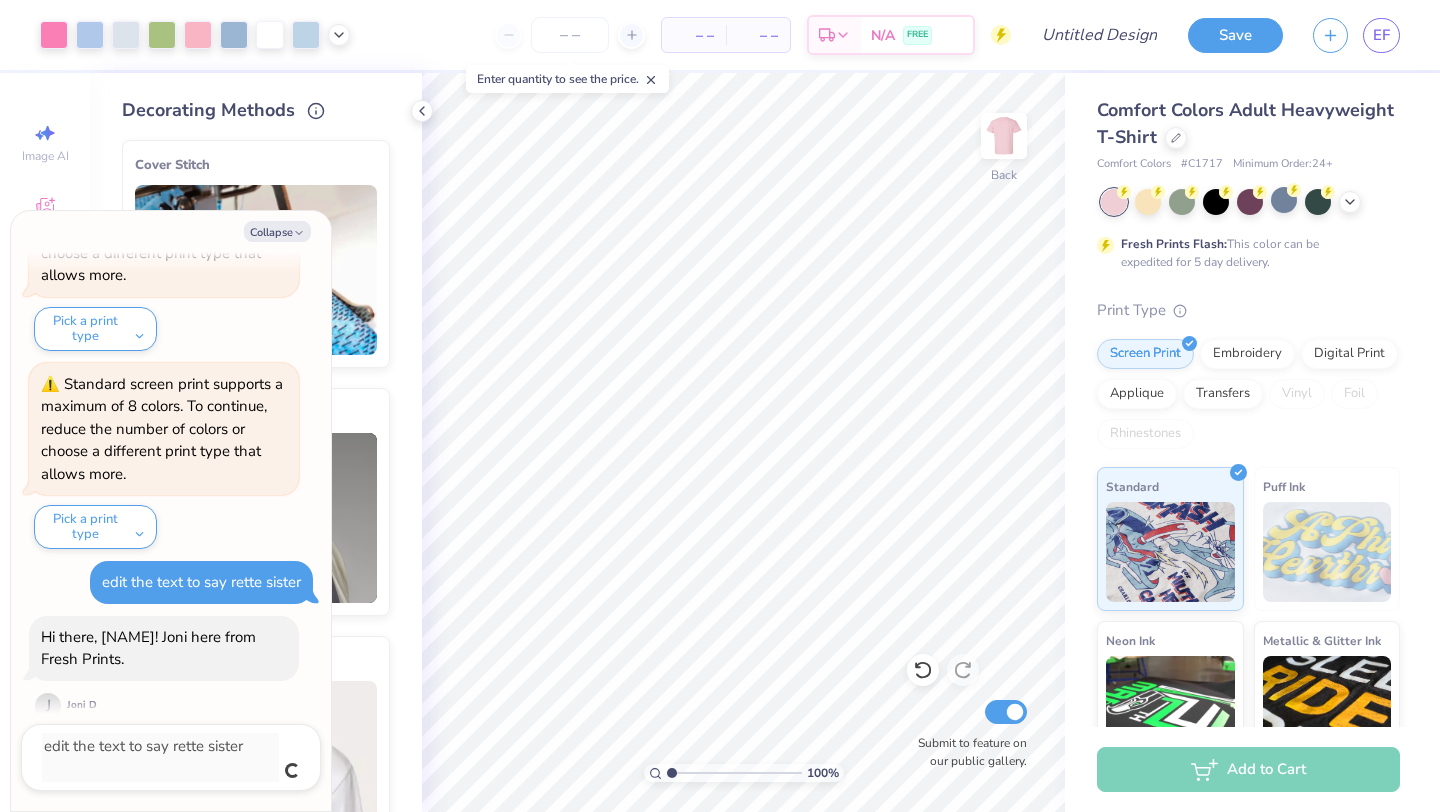 scroll, scrollTop: 434, scrollLeft: 0, axis: vertical 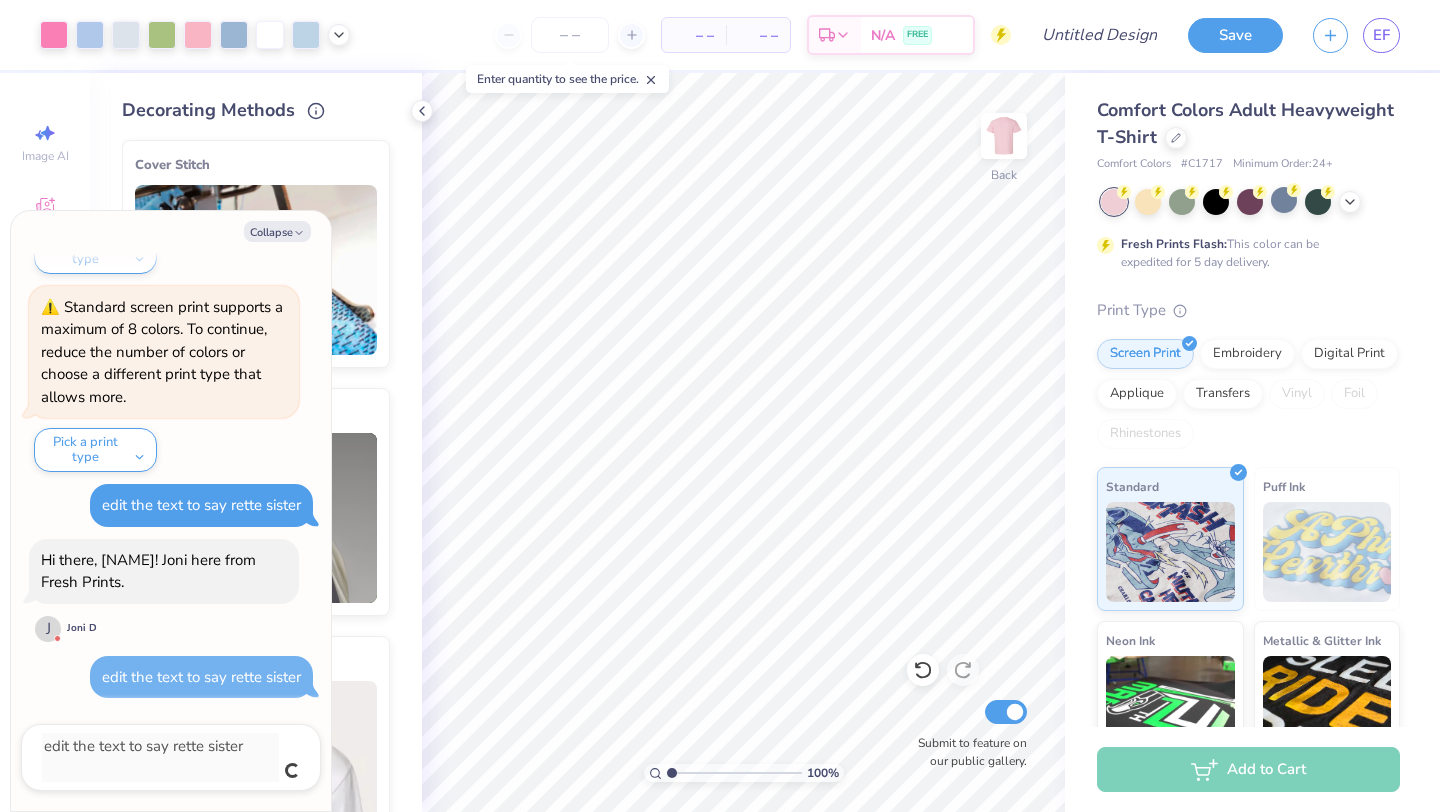 type on "x" 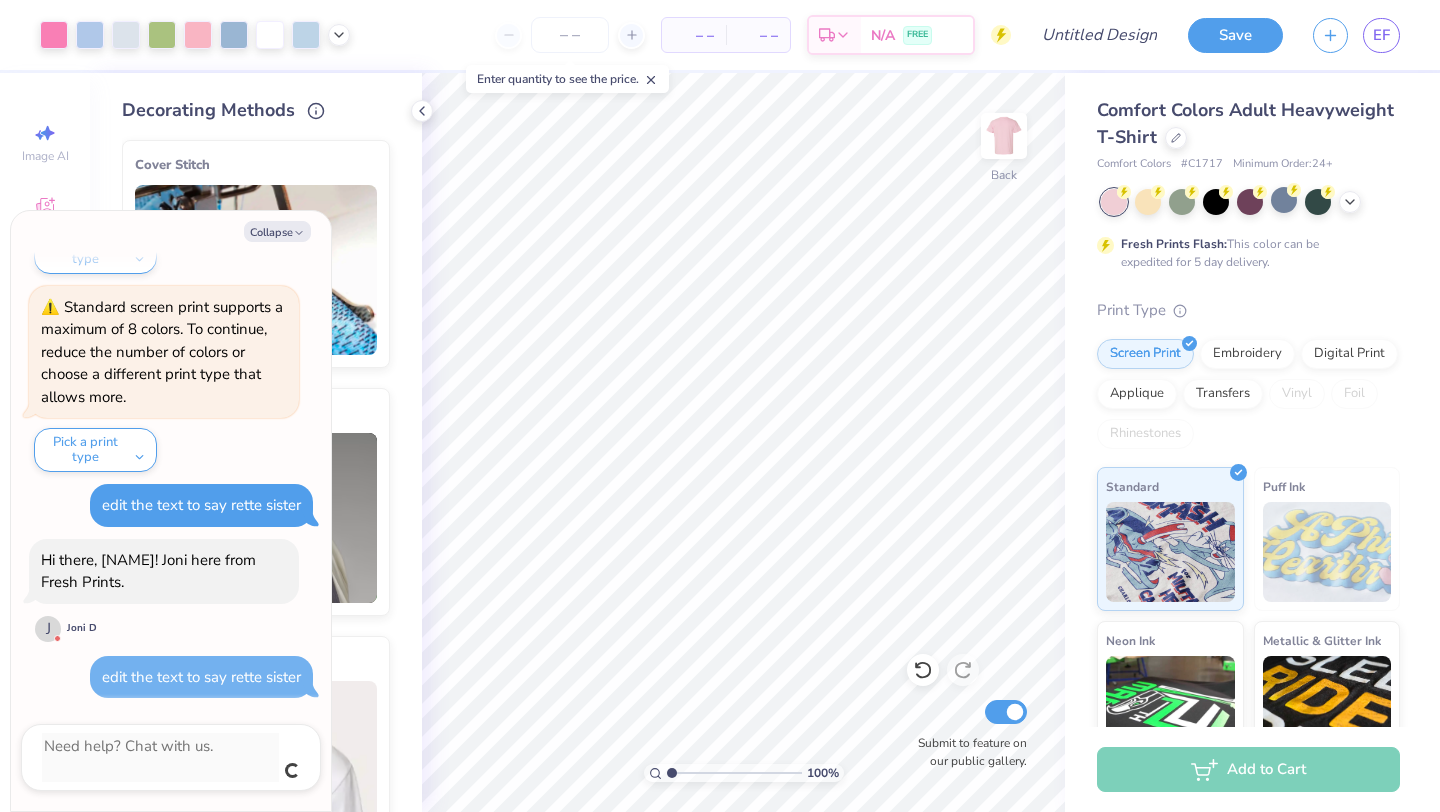 scroll, scrollTop: 420, scrollLeft: 0, axis: vertical 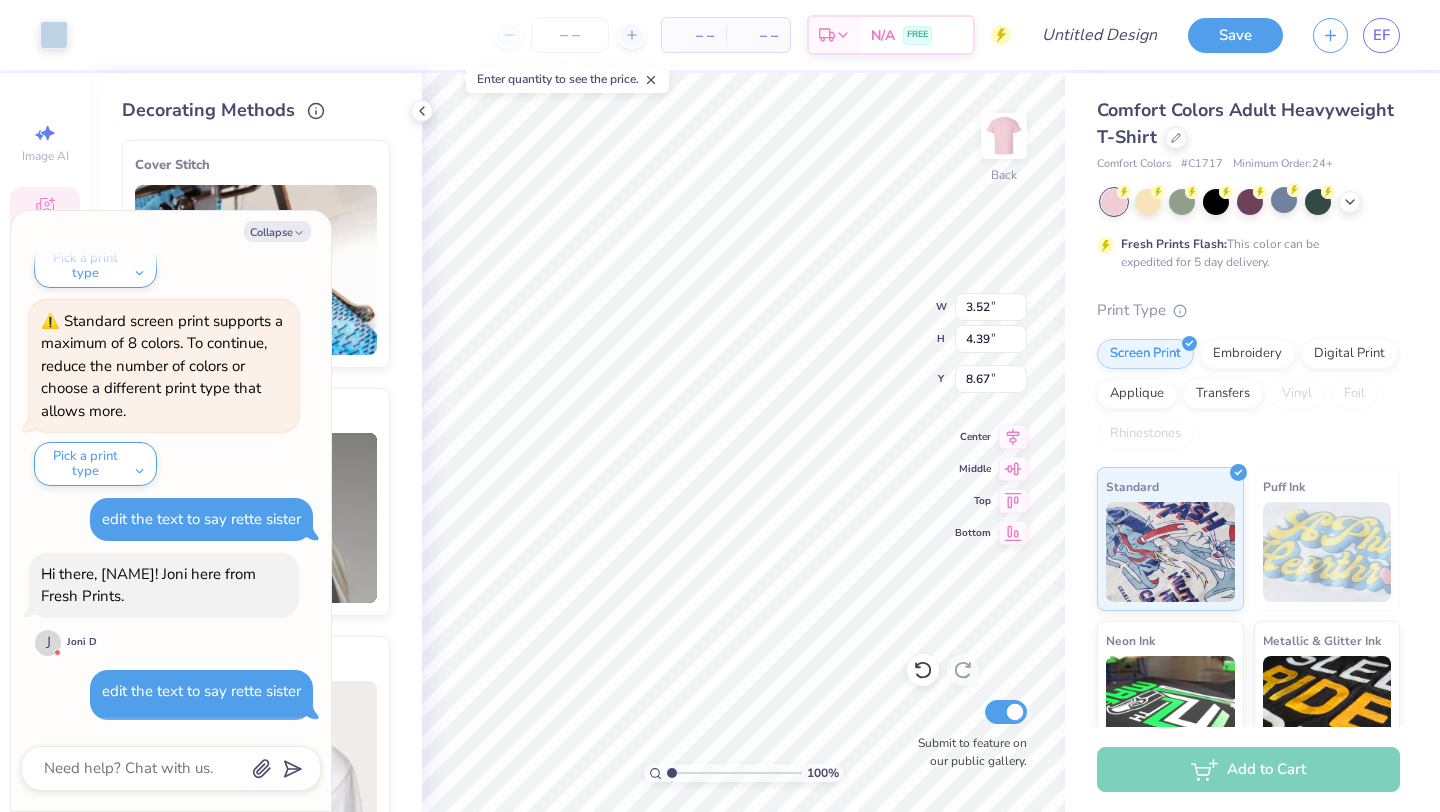 type on "x" 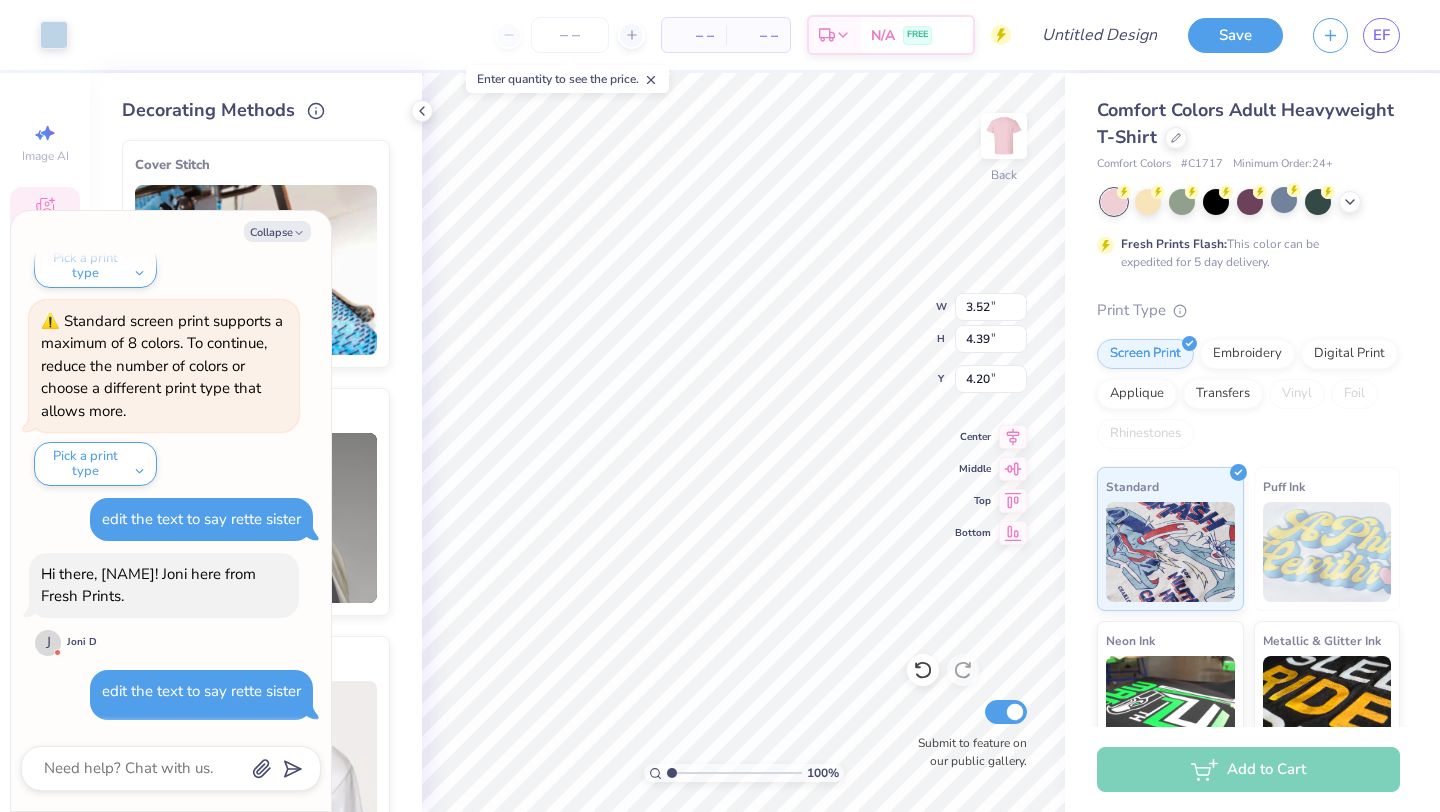 type on "x" 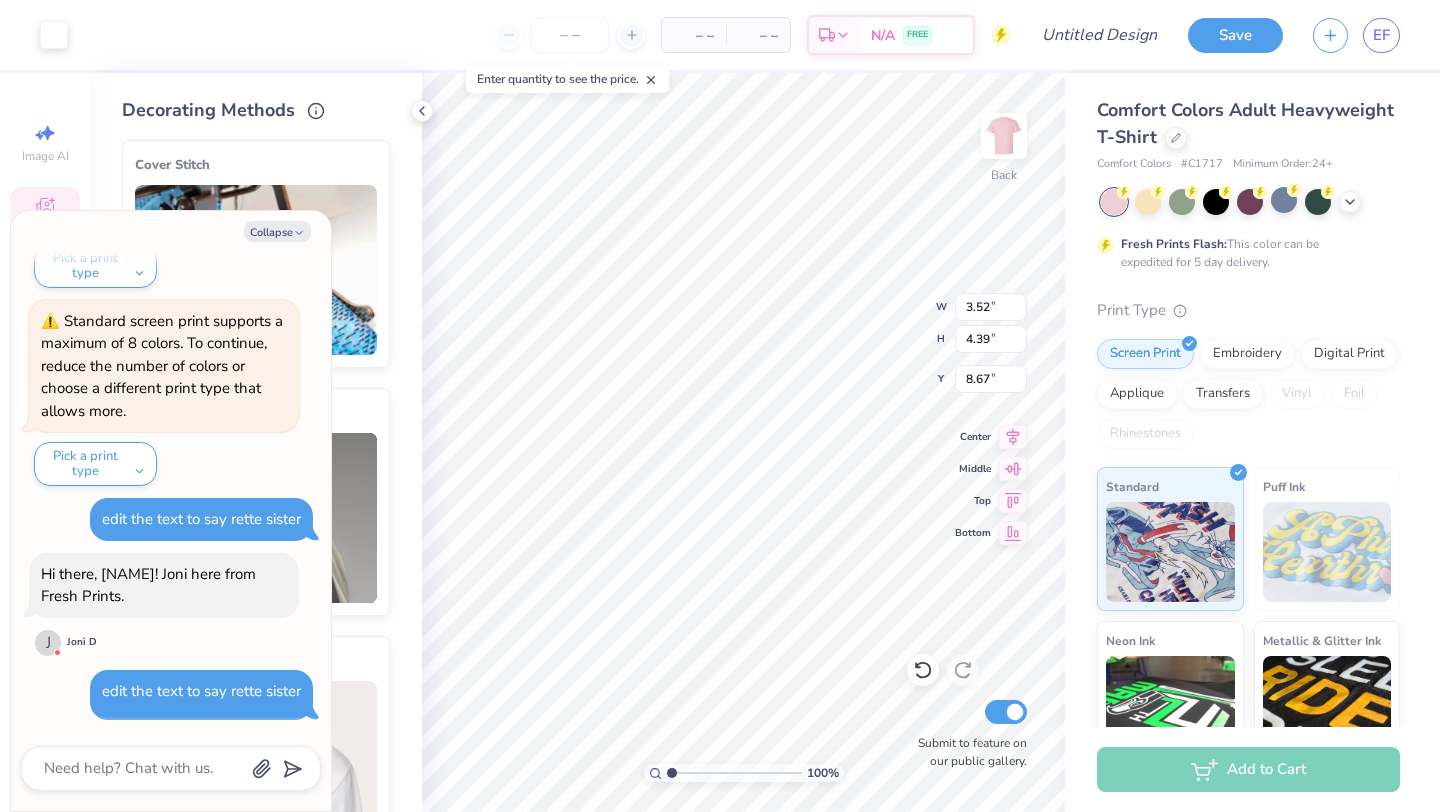 type on "x" 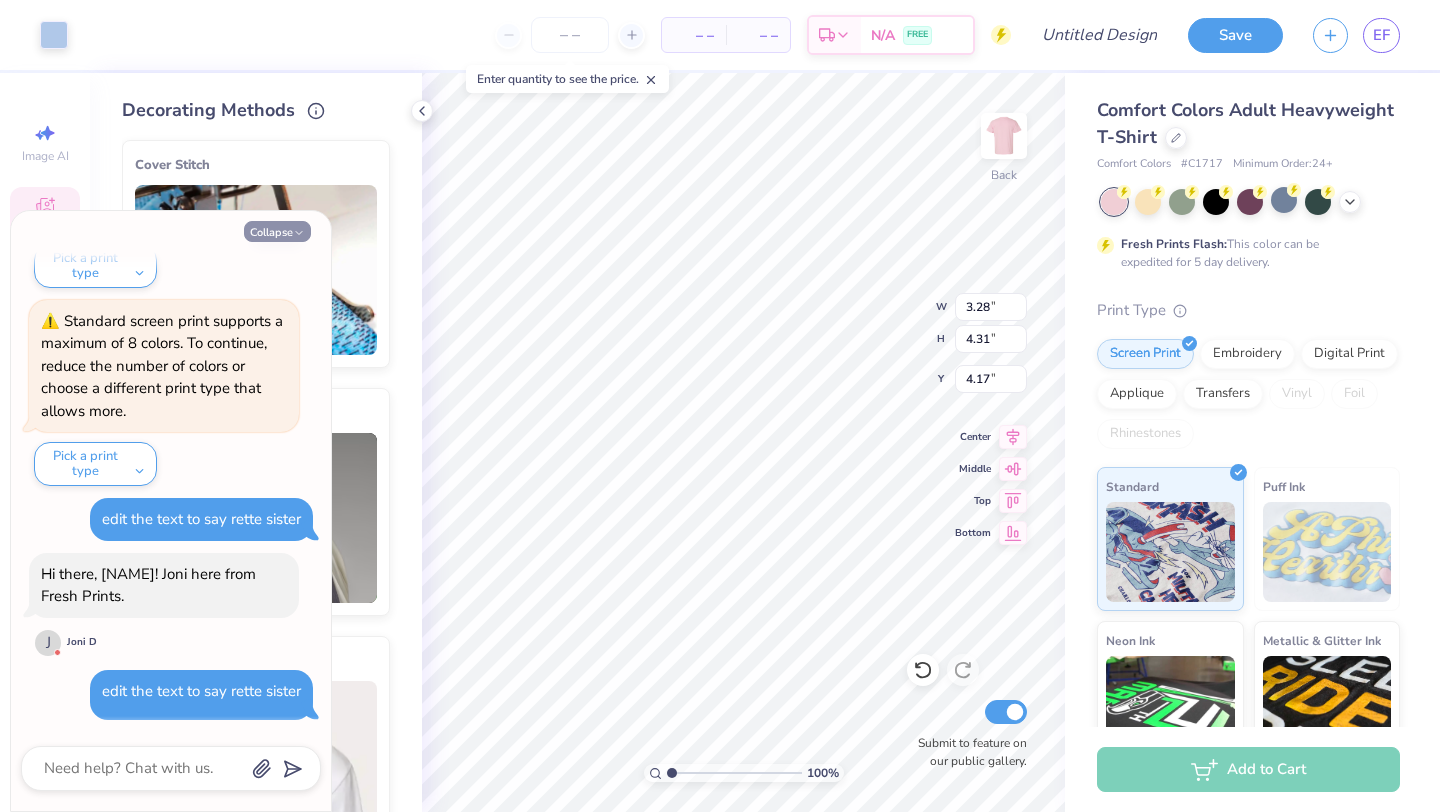 click on "Collapse" at bounding box center [277, 231] 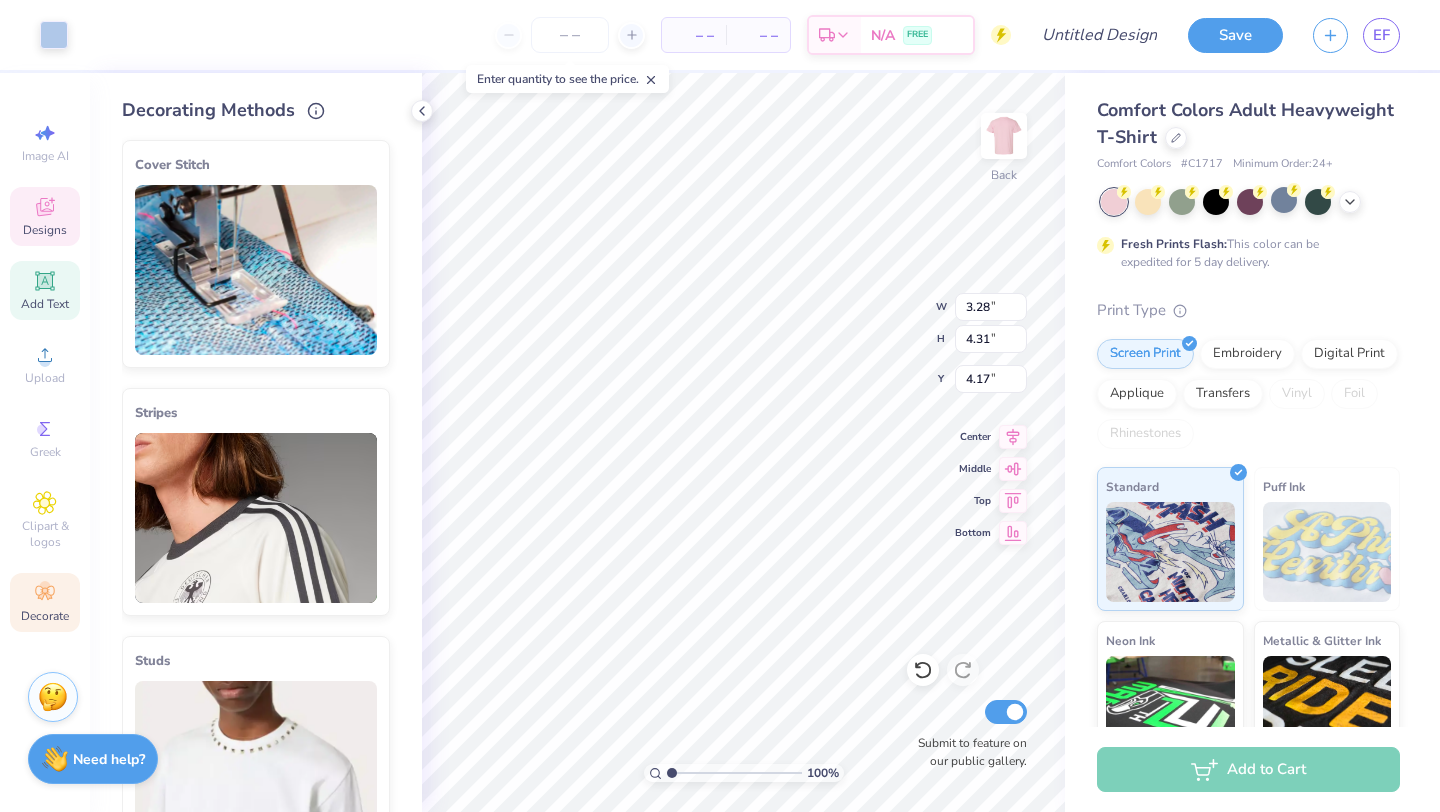 click on "Add Text" at bounding box center [45, 304] 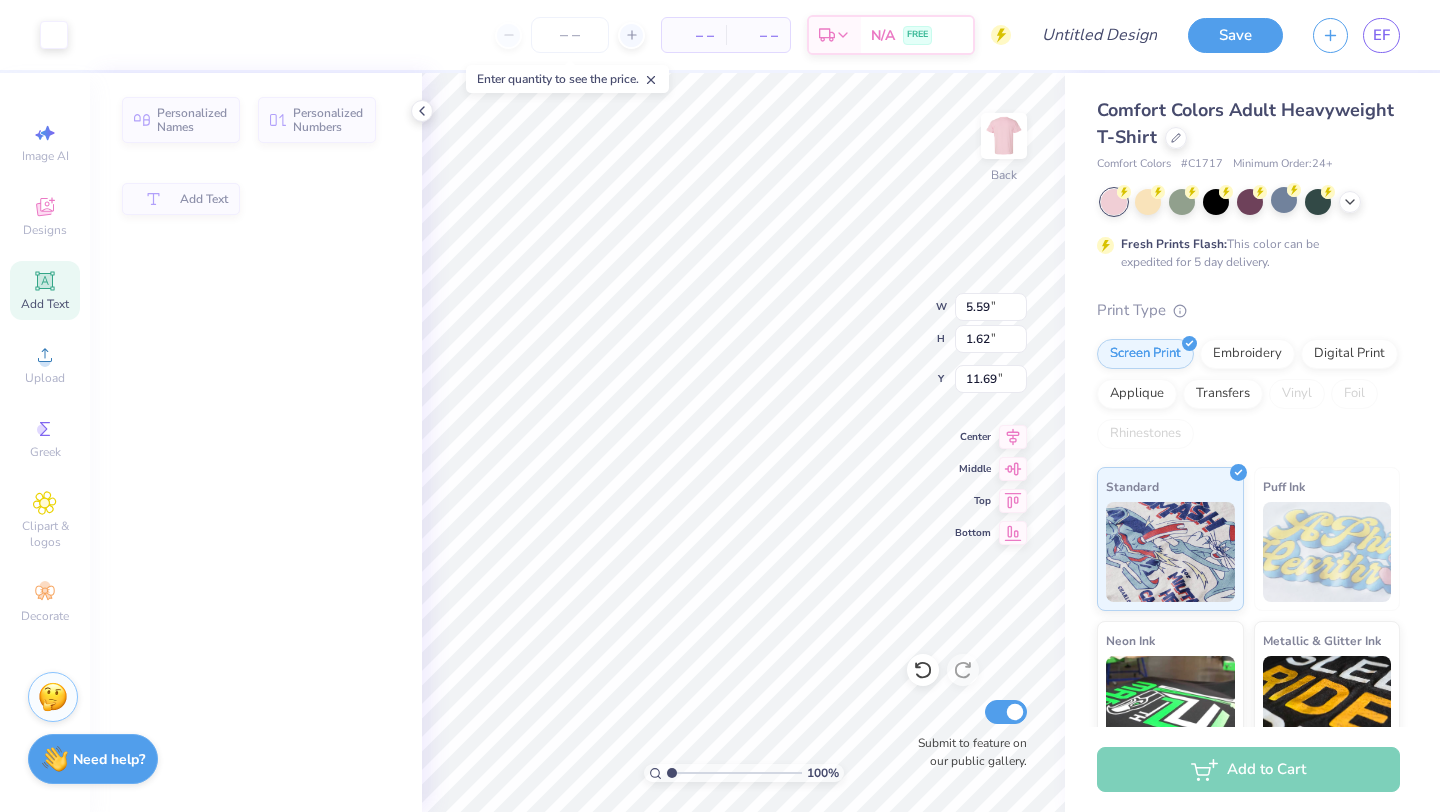 type on "5.59" 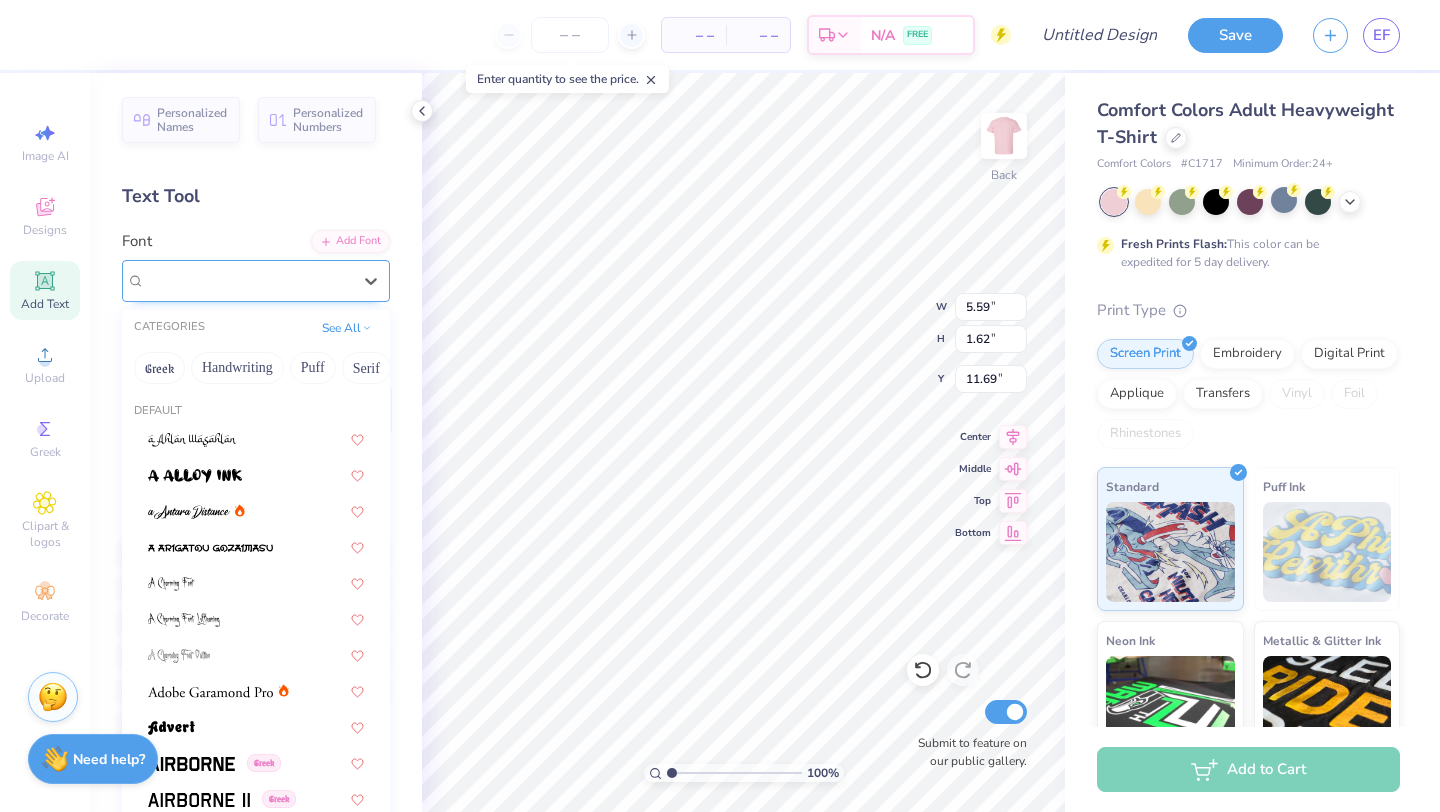 click at bounding box center (248, 280) 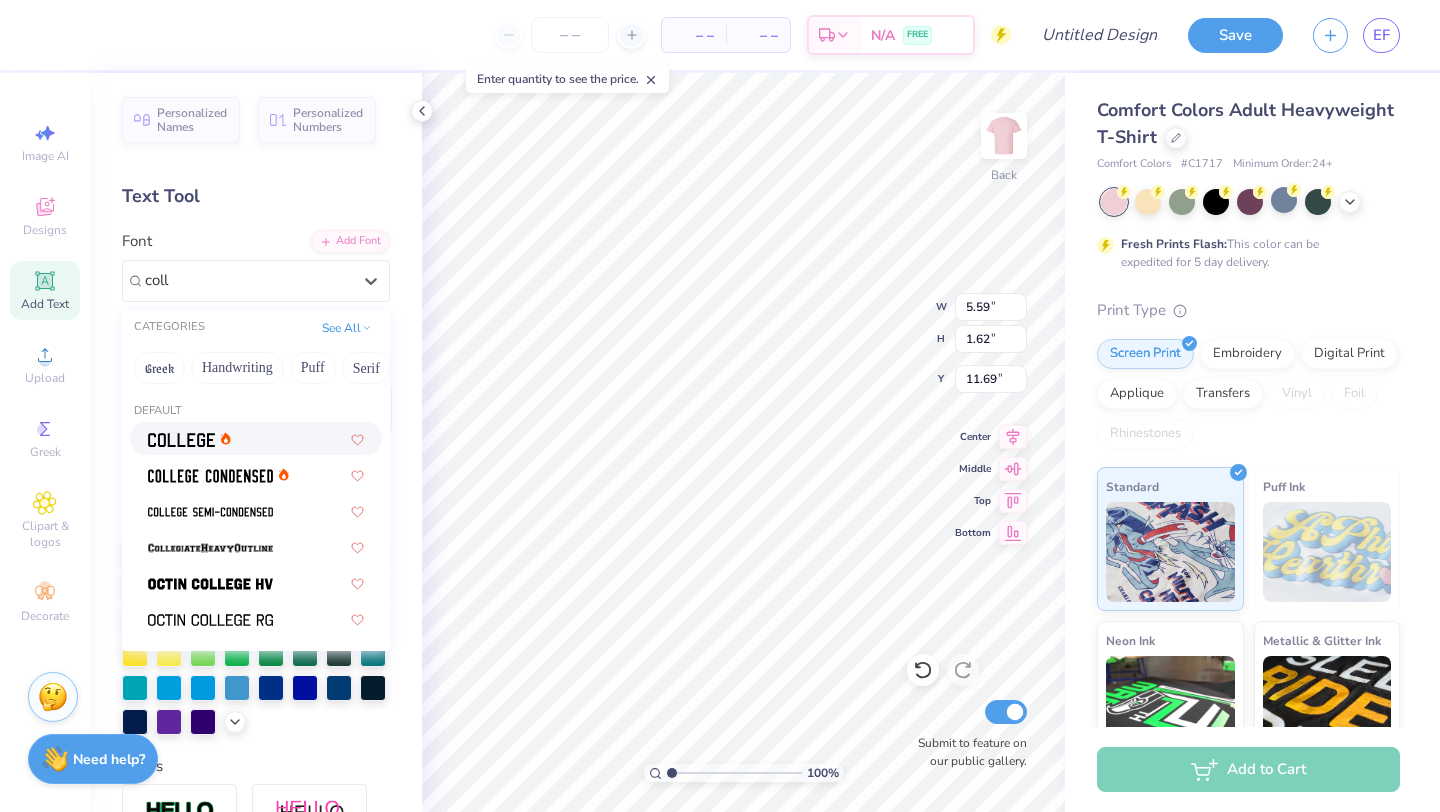 type on "col" 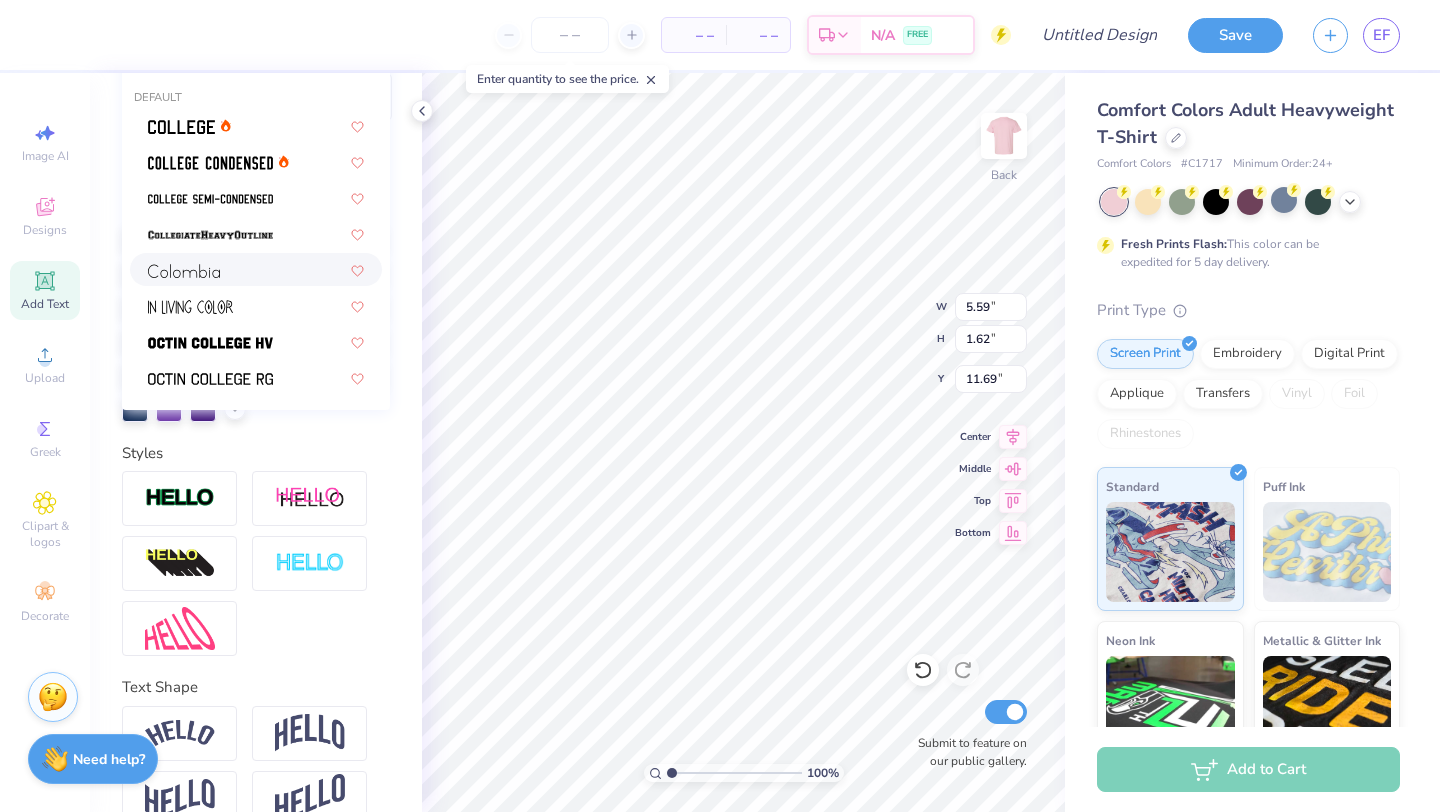 scroll, scrollTop: 350, scrollLeft: 0, axis: vertical 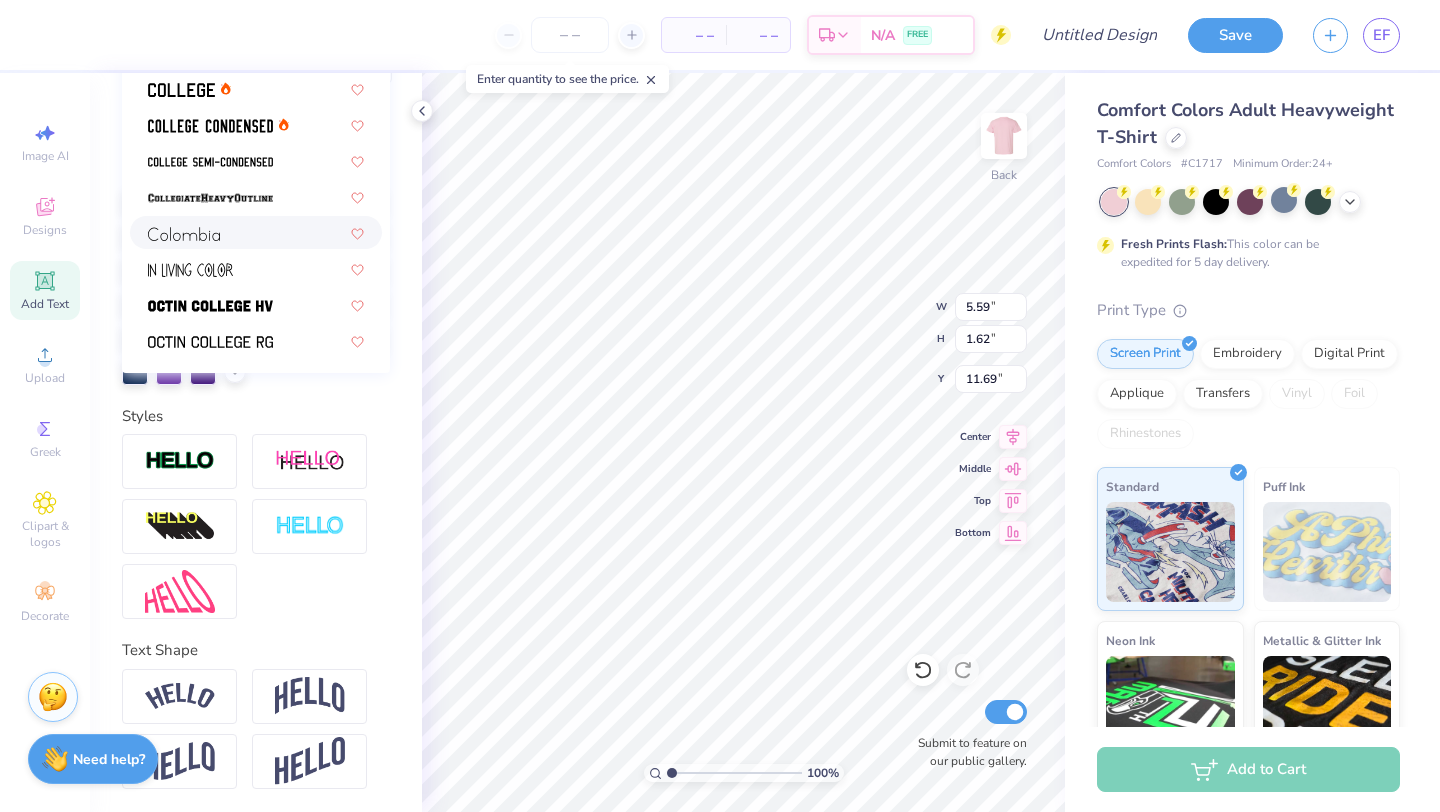 type on "x" 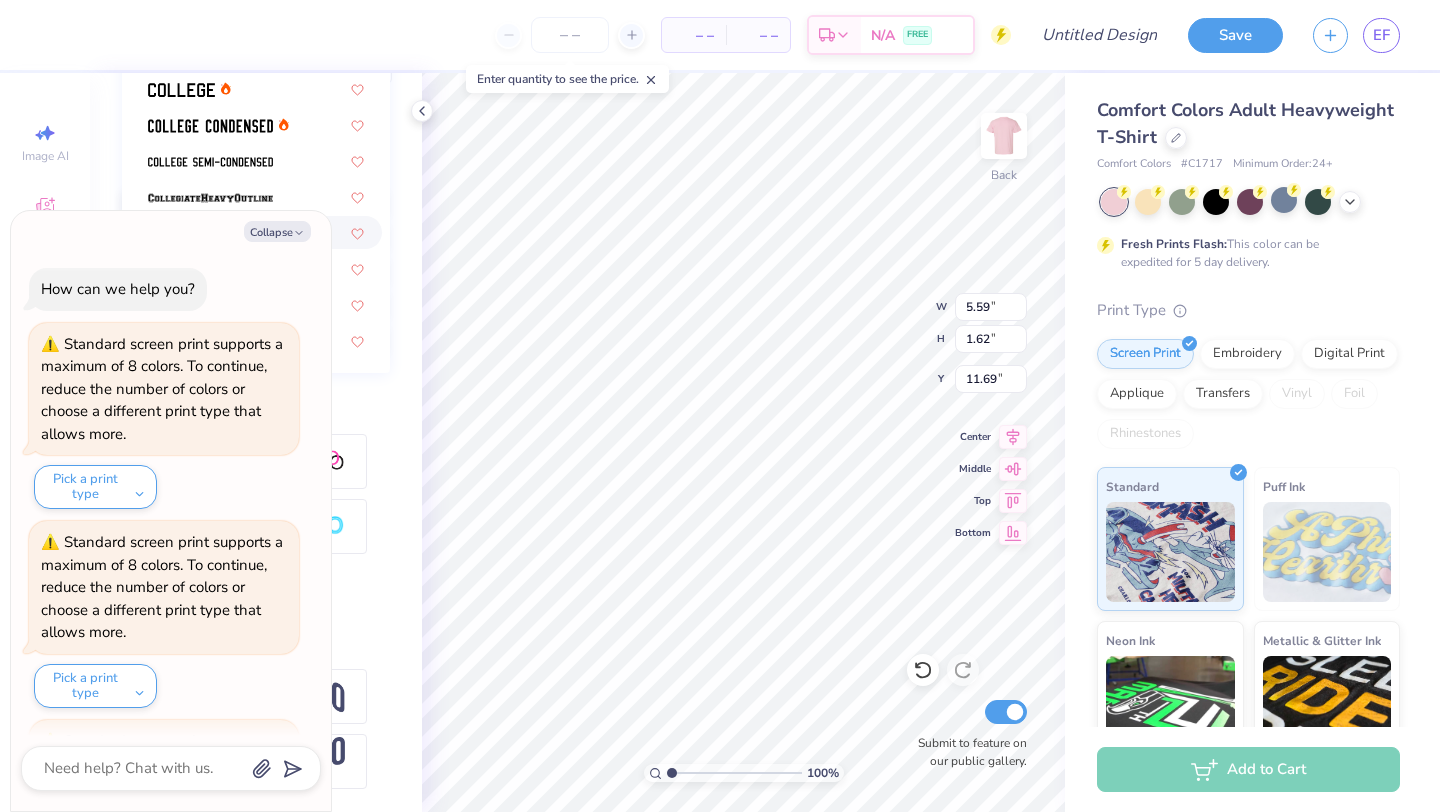 scroll, scrollTop: 604, scrollLeft: 0, axis: vertical 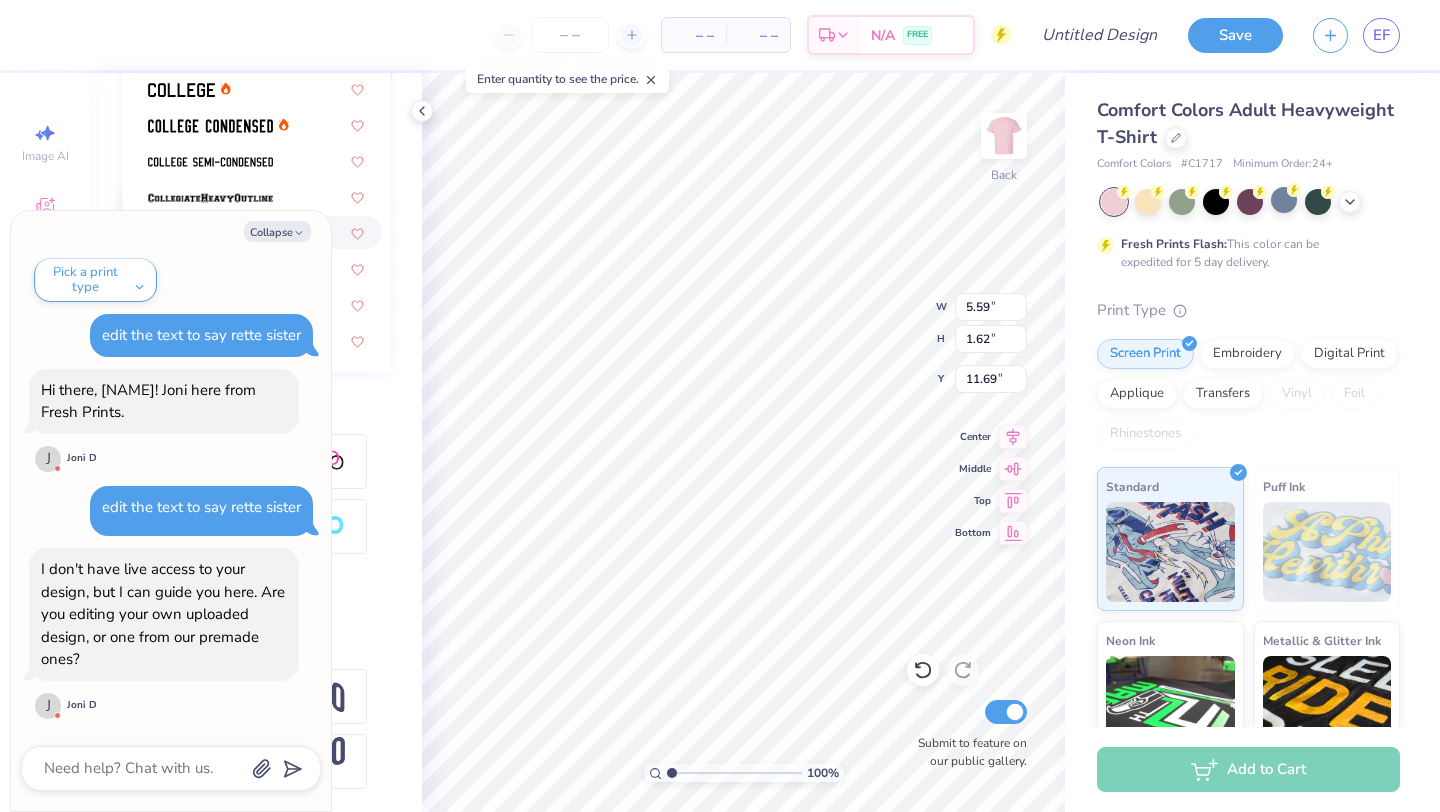 type on "col" 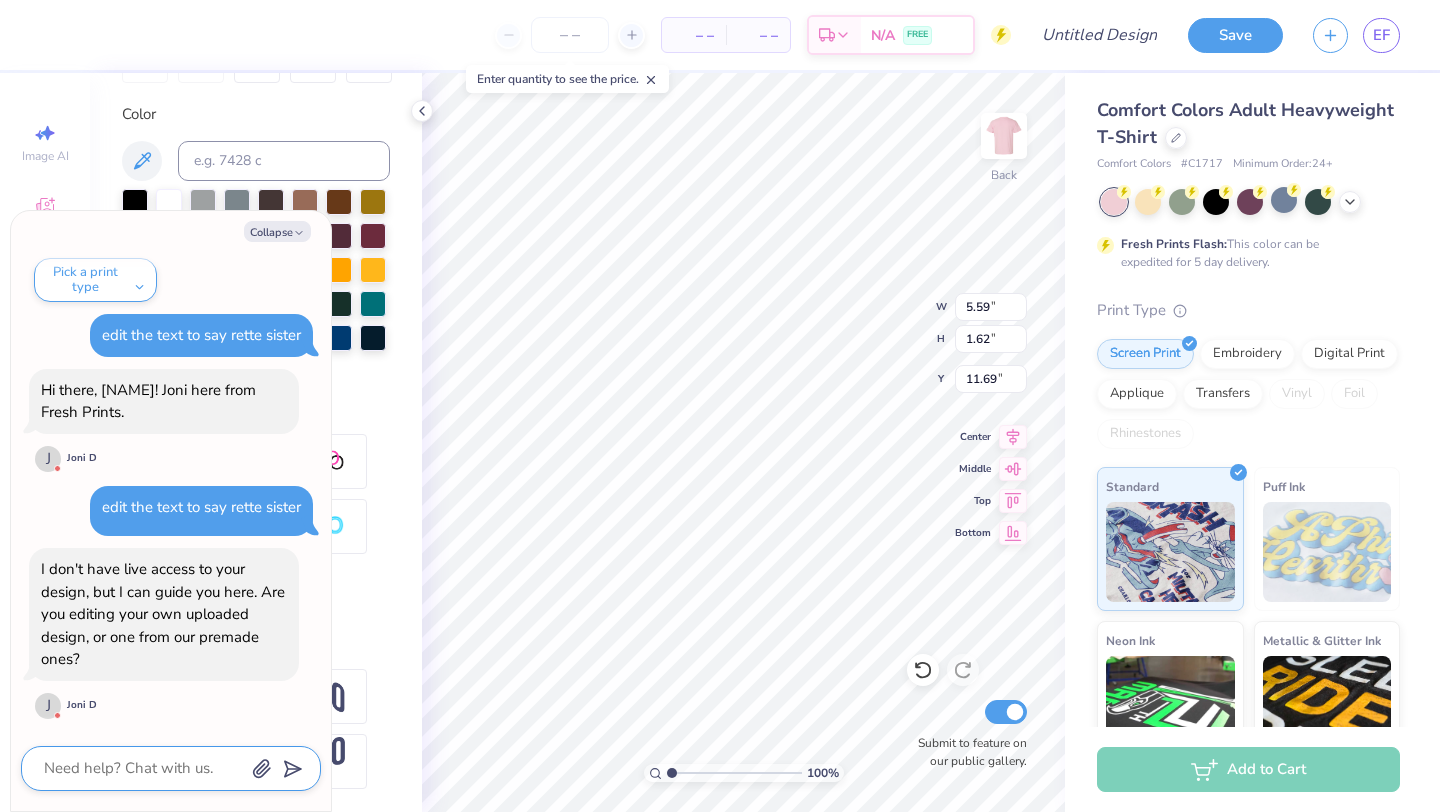 click at bounding box center [143, 768] 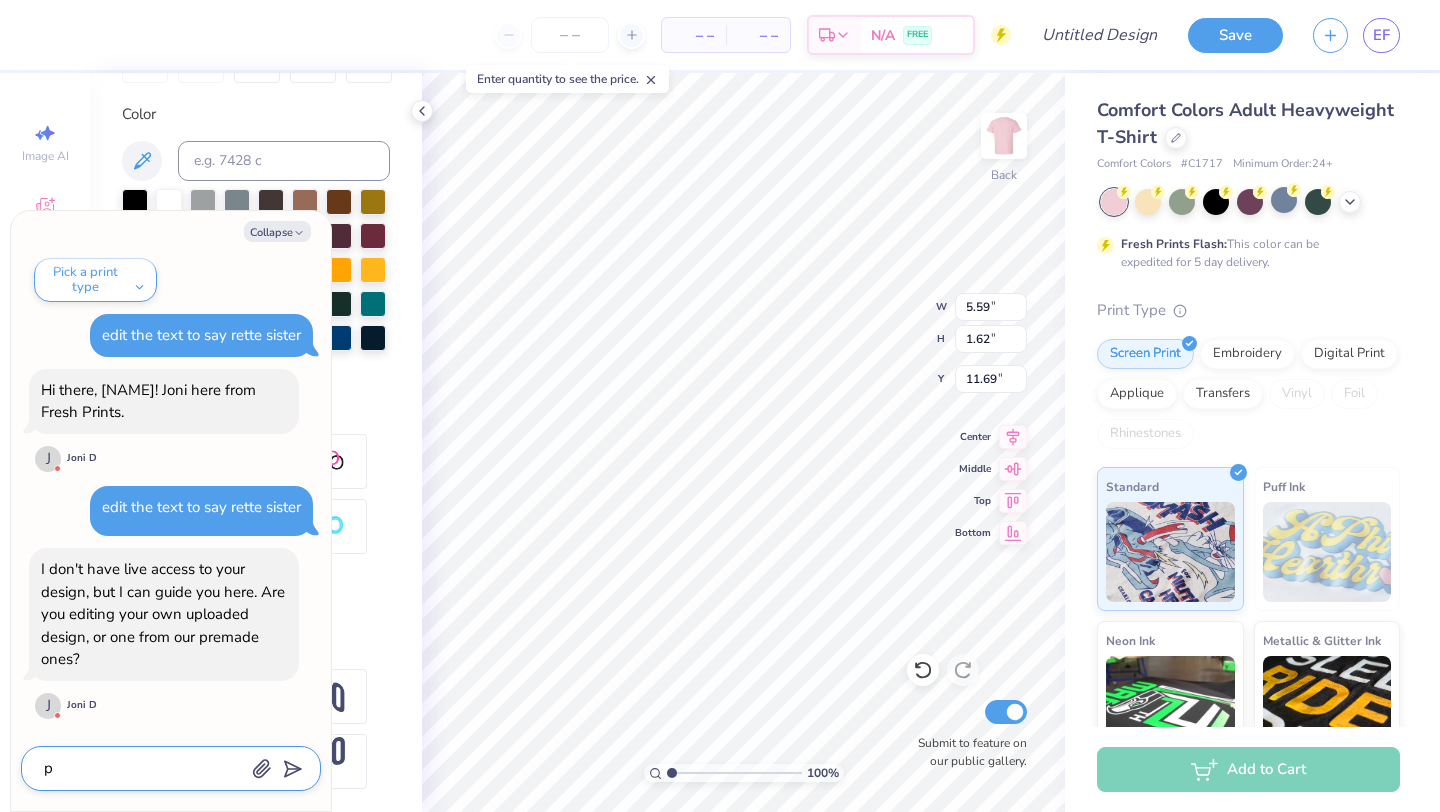 type on "x" 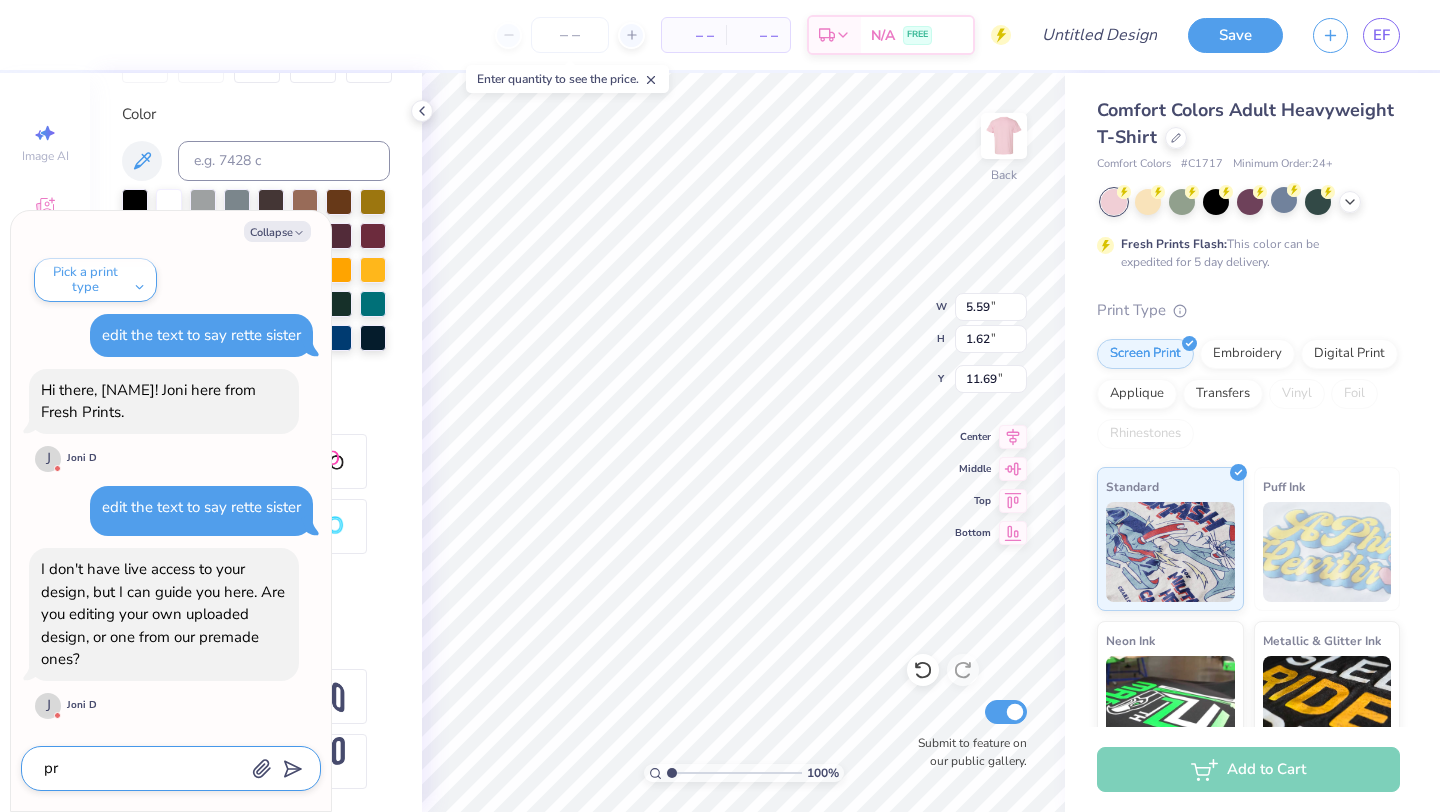type on "x" 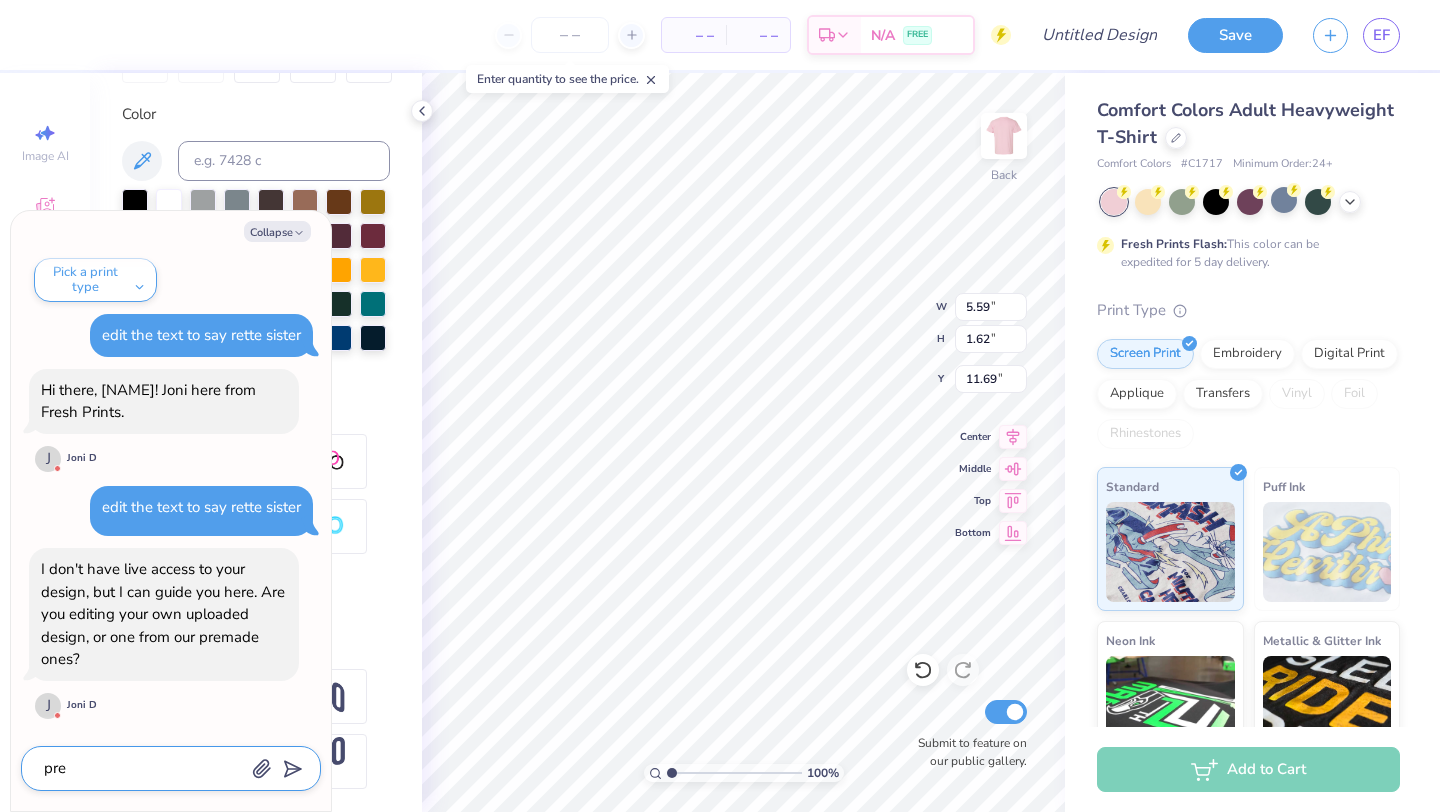 type on "x" 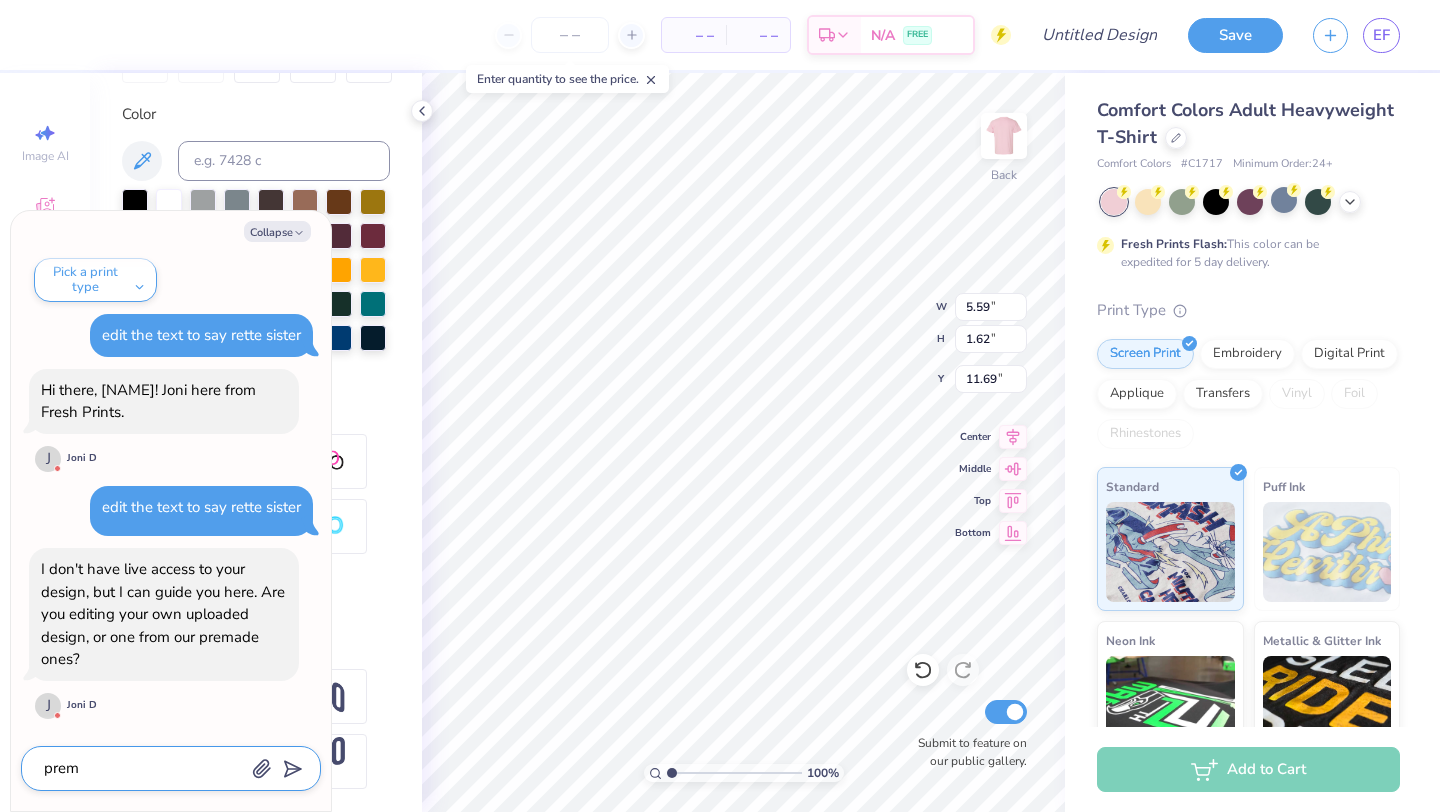 type on "x" 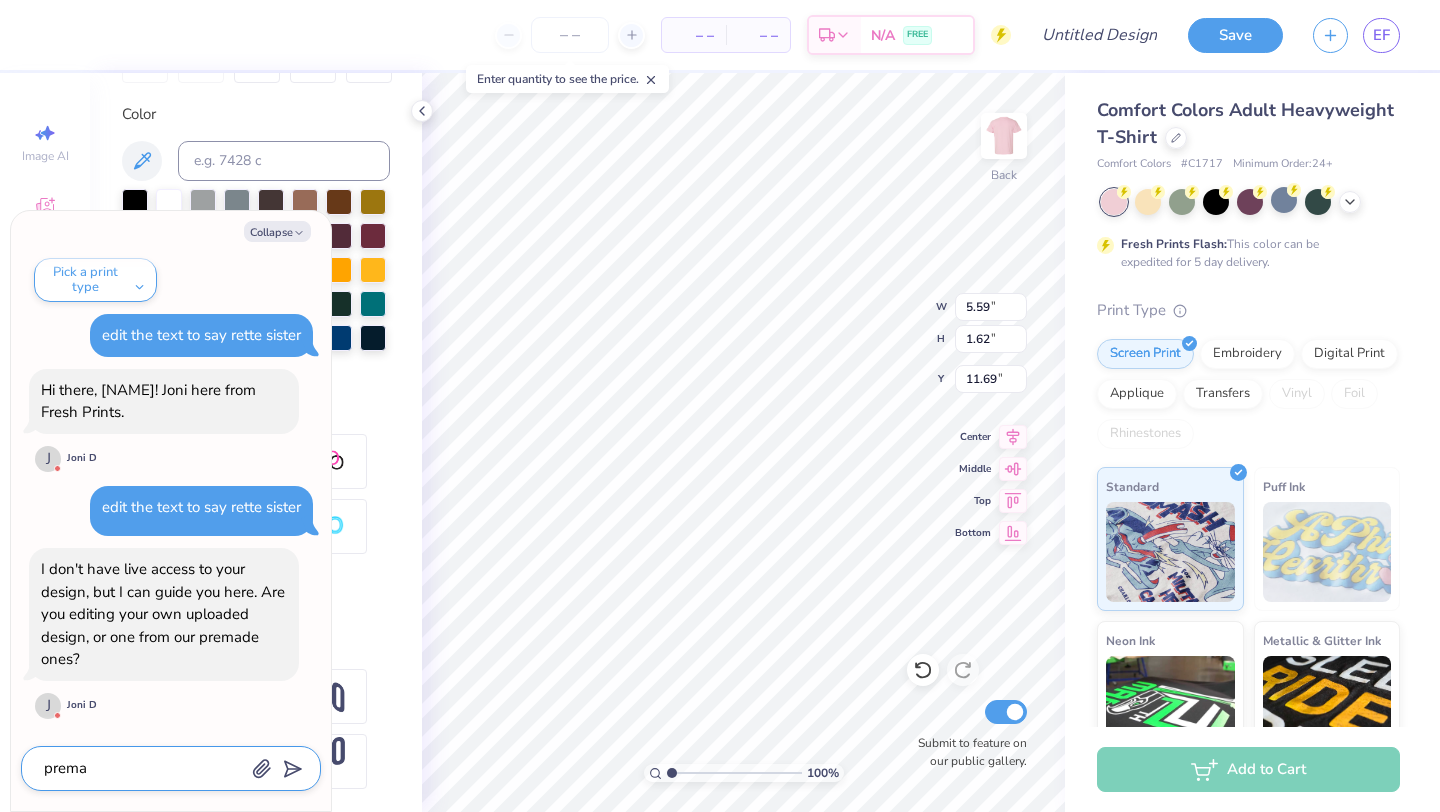 type on "x" 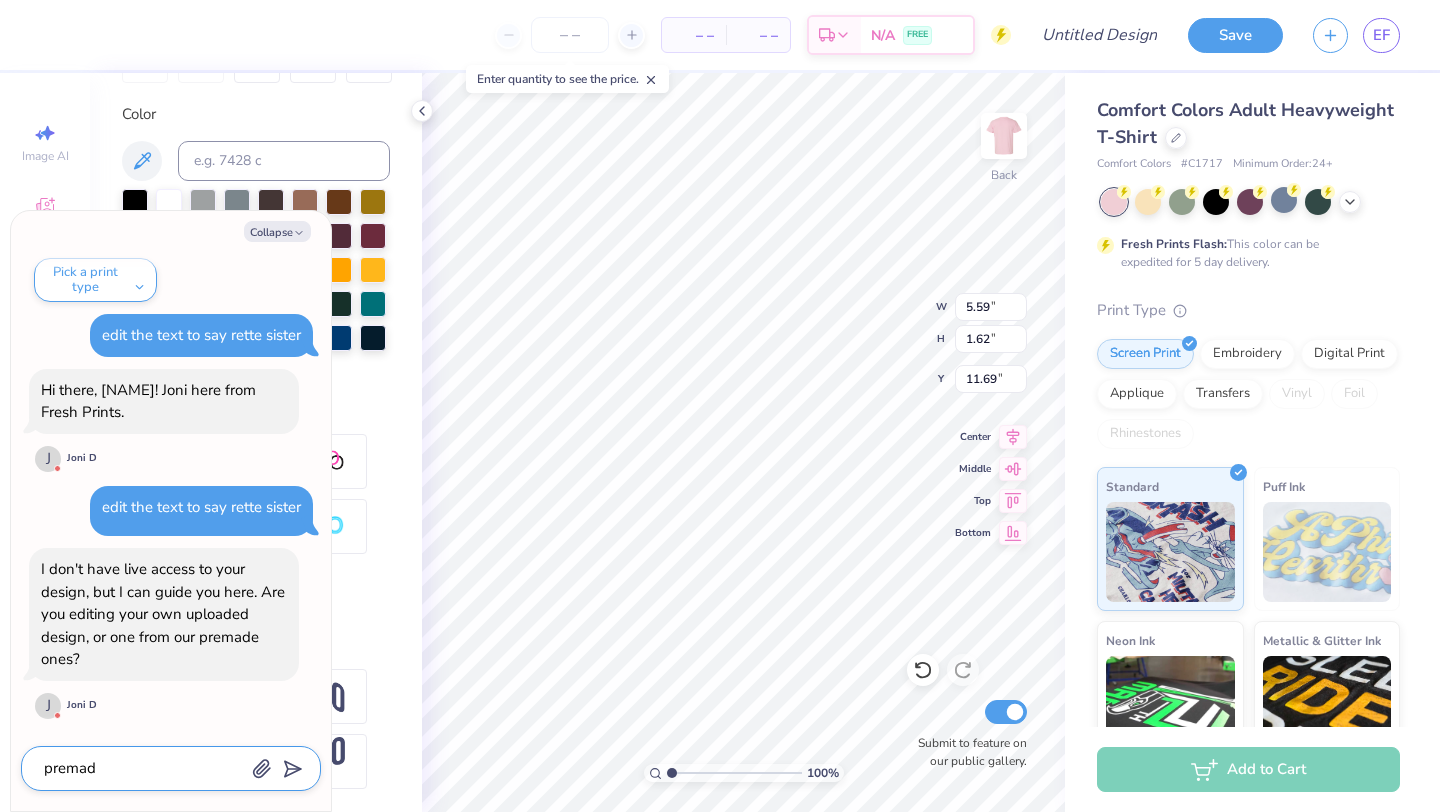 type on "x" 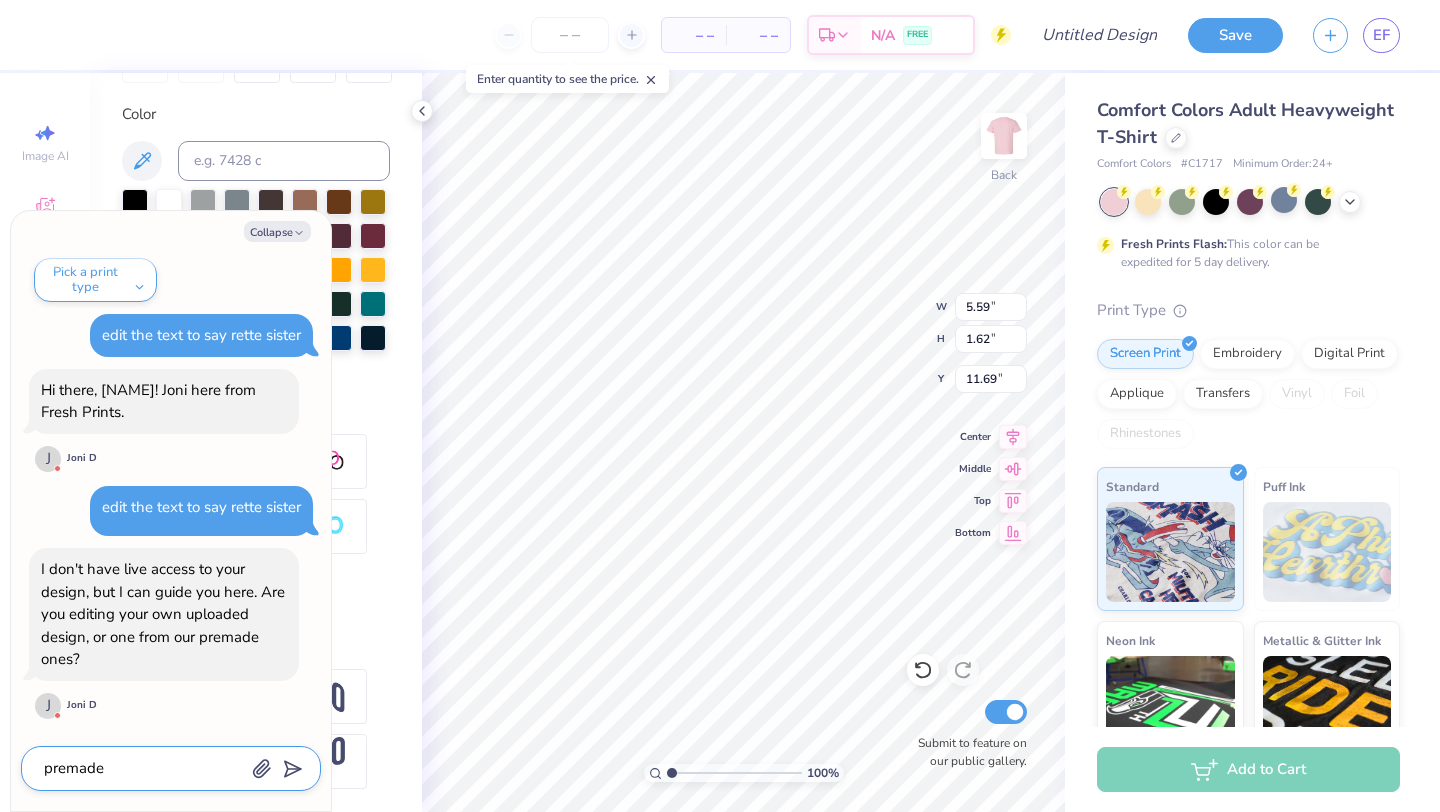 type on "premade" 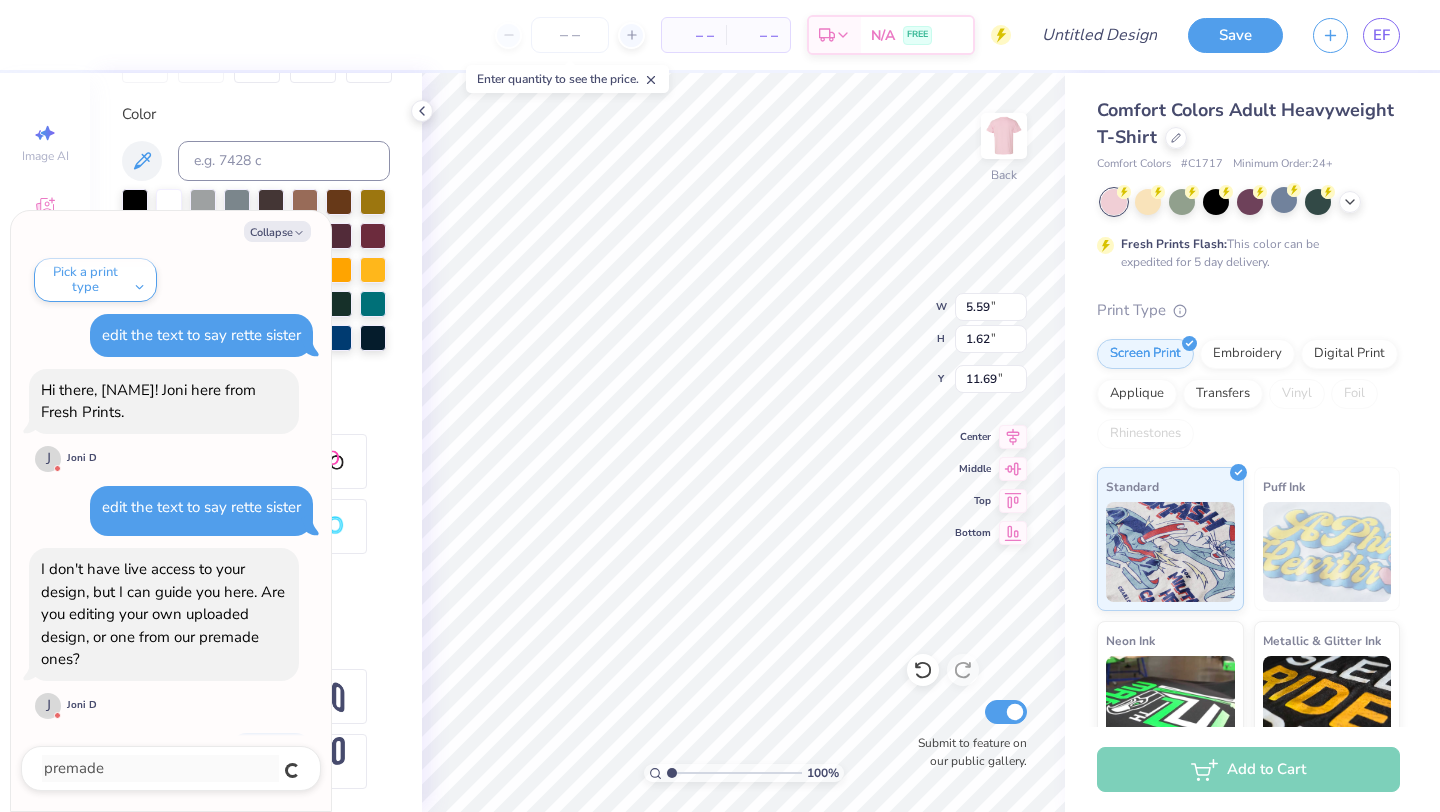 scroll, scrollTop: 659, scrollLeft: 0, axis: vertical 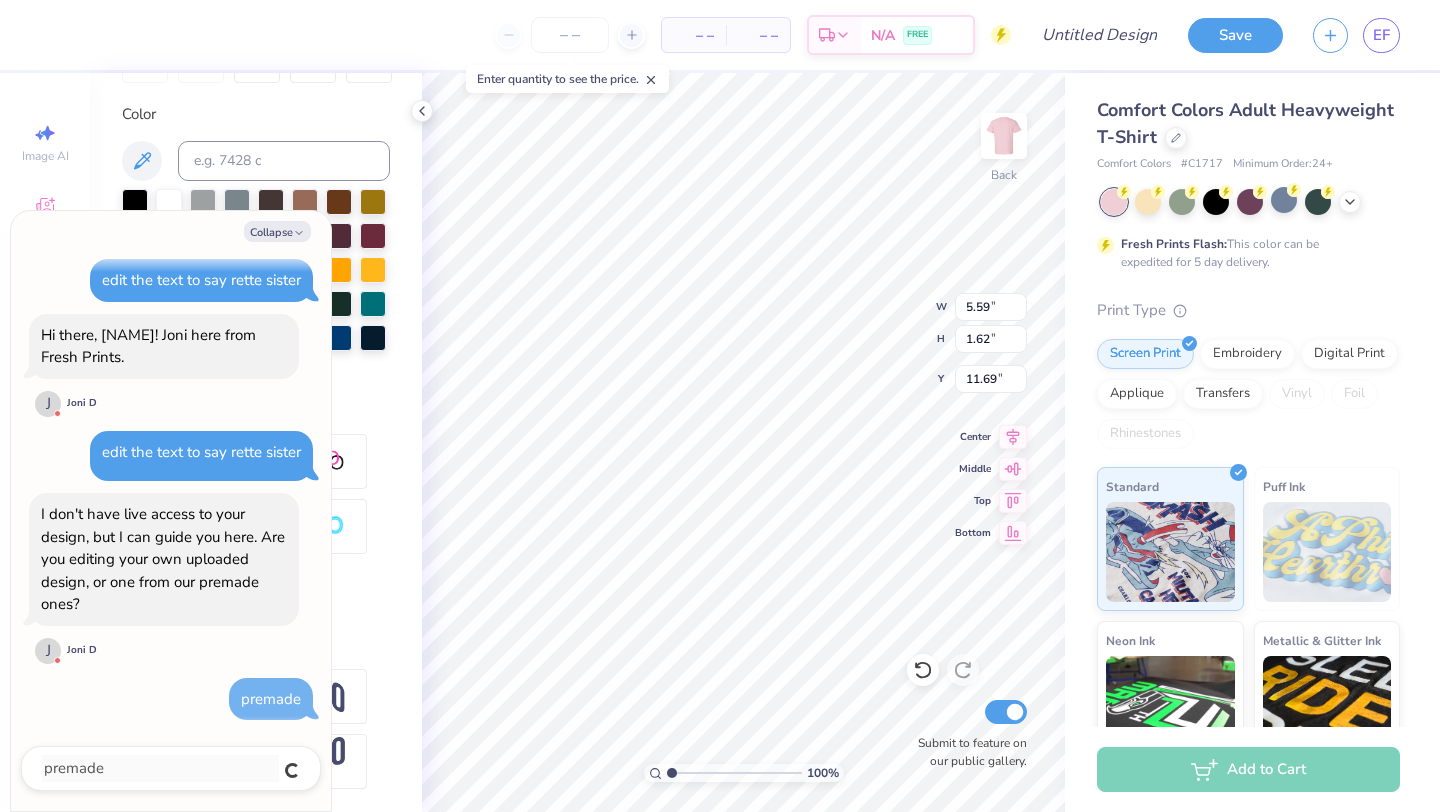 type on "x" 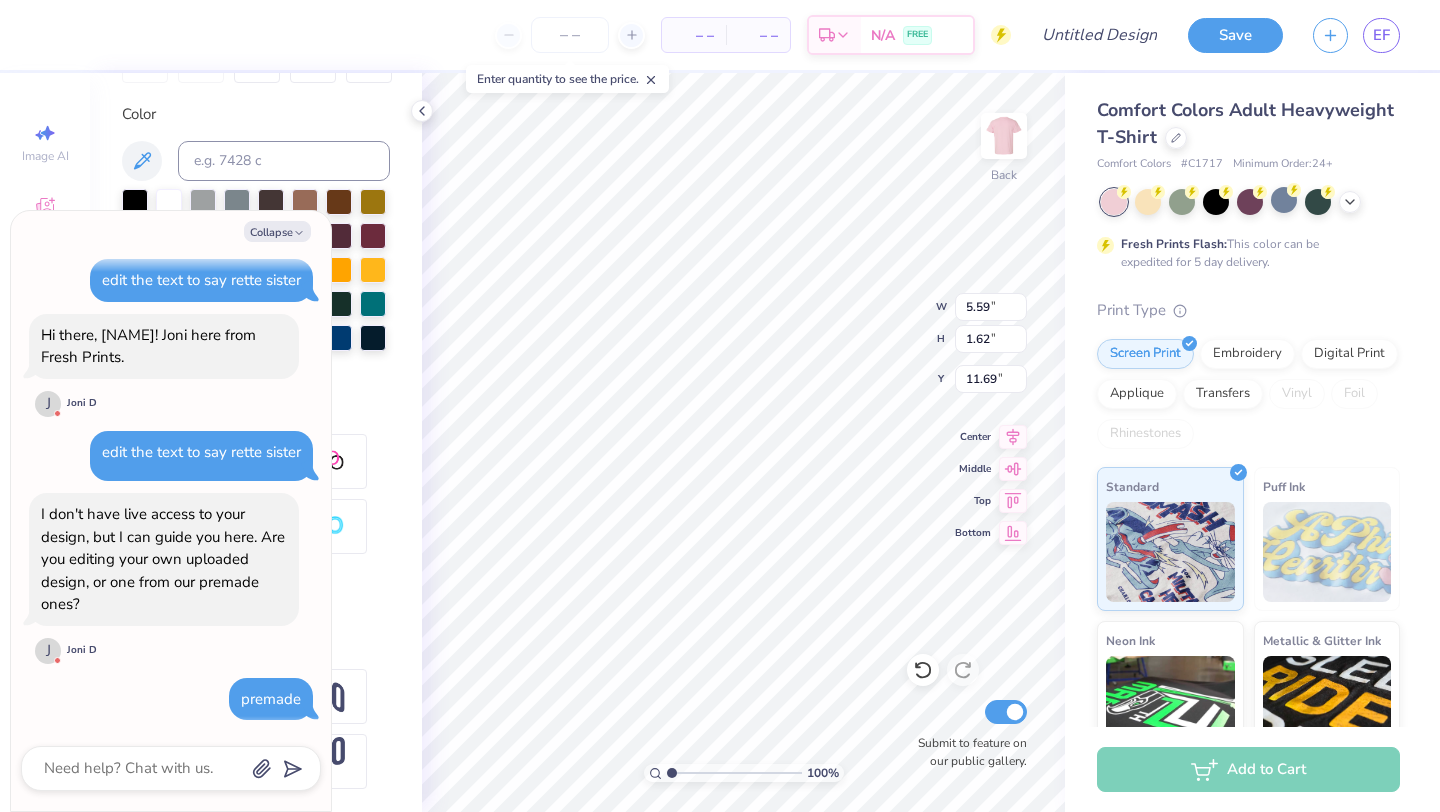 type on "x" 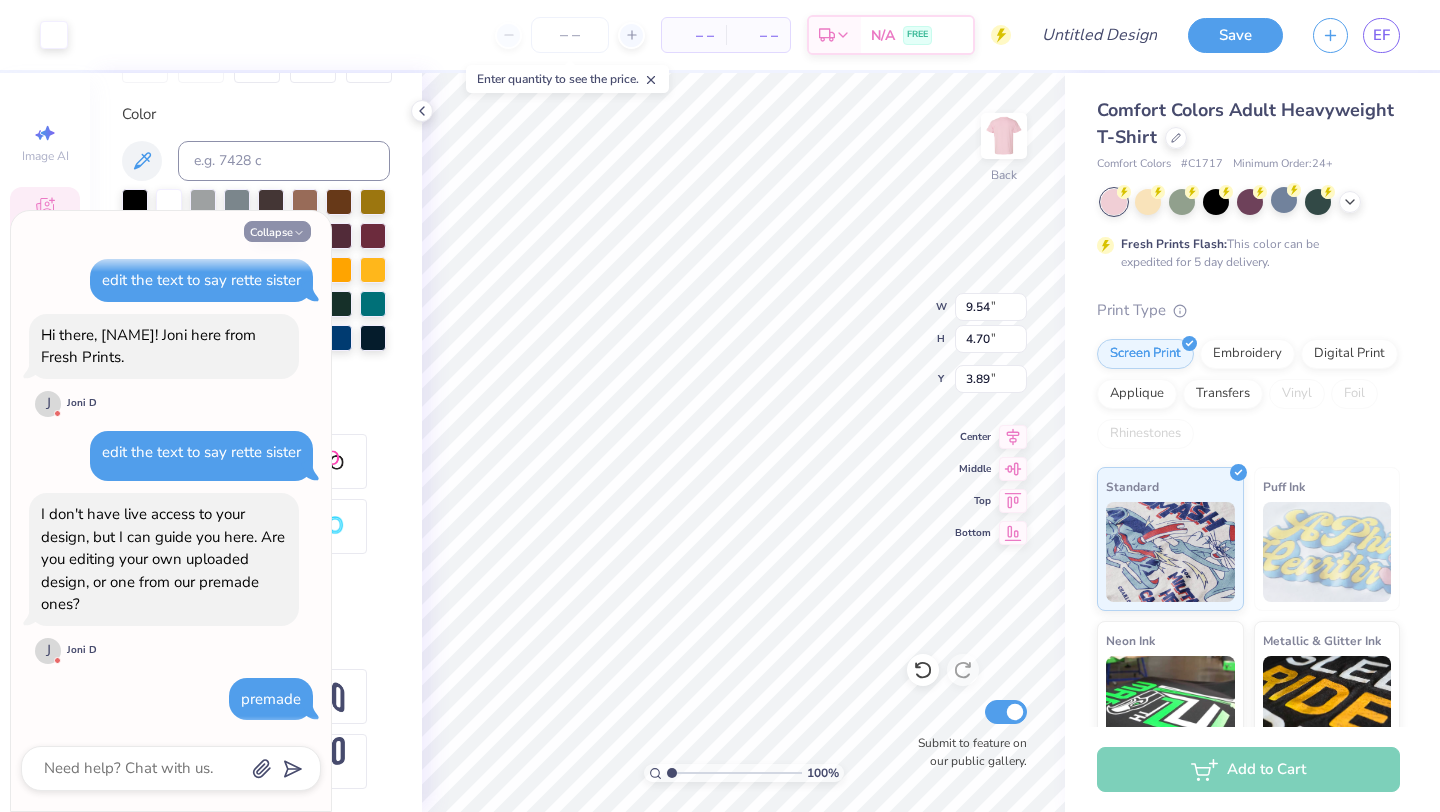 click on "Collapse" at bounding box center [277, 231] 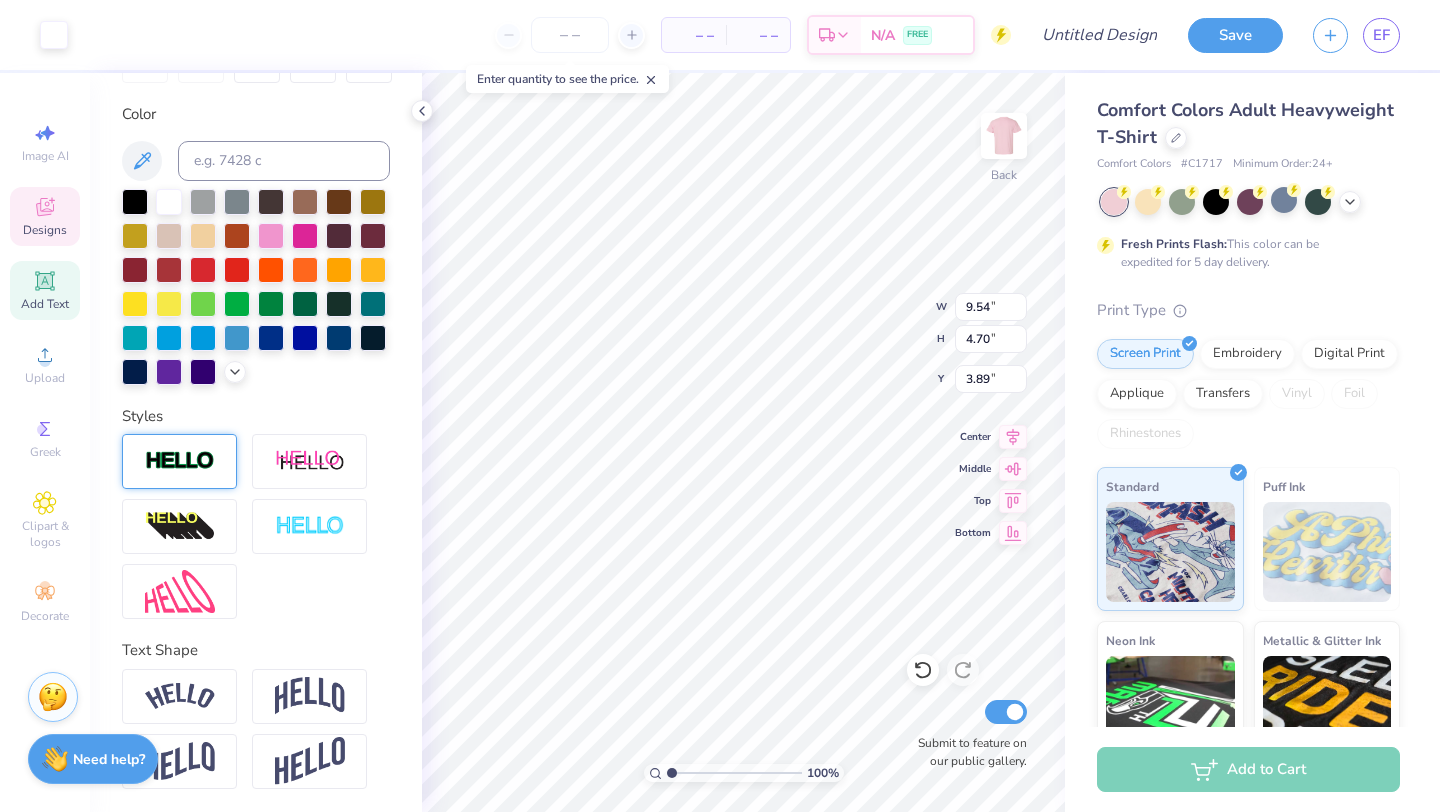 scroll, scrollTop: 0, scrollLeft: 0, axis: both 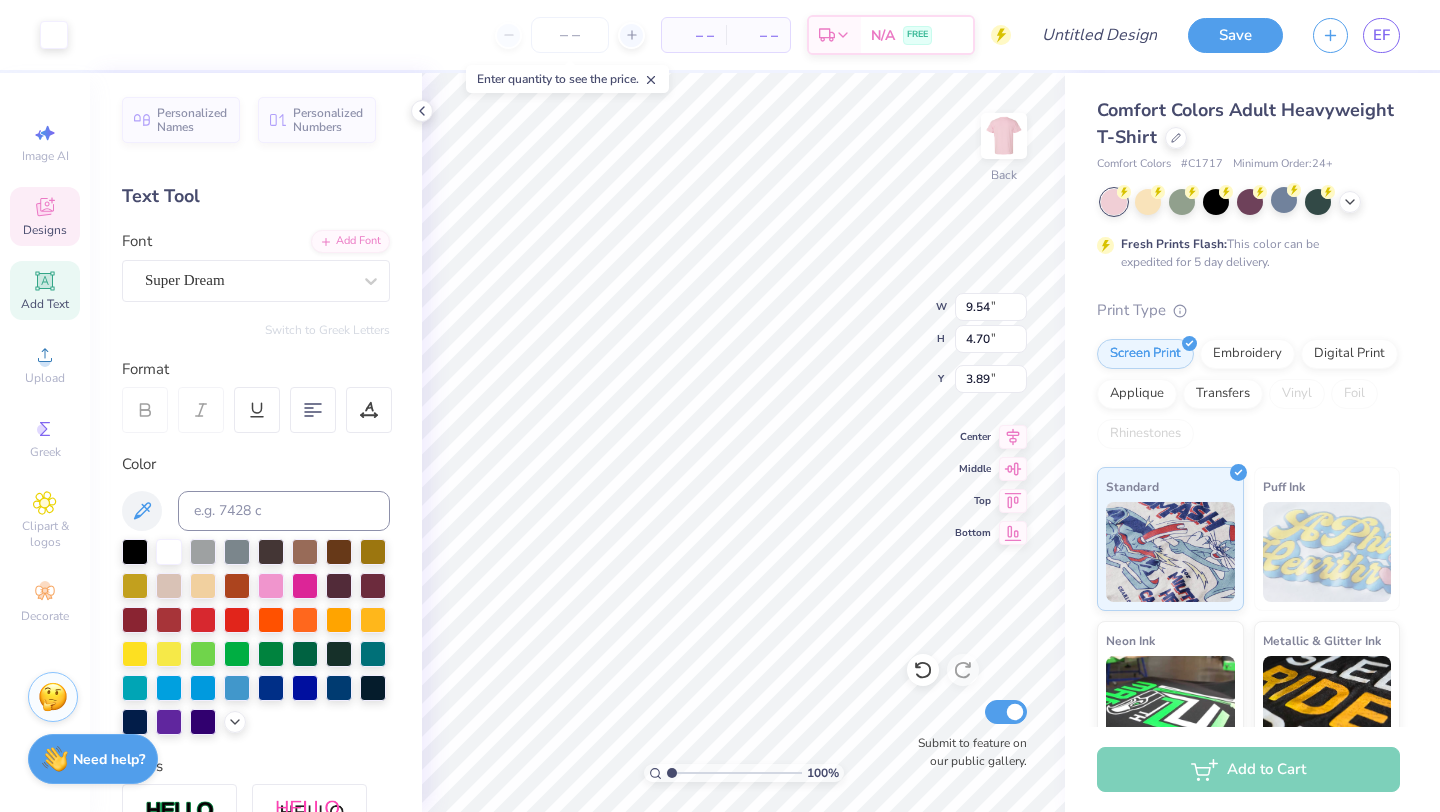 click on "Designs" at bounding box center (45, 230) 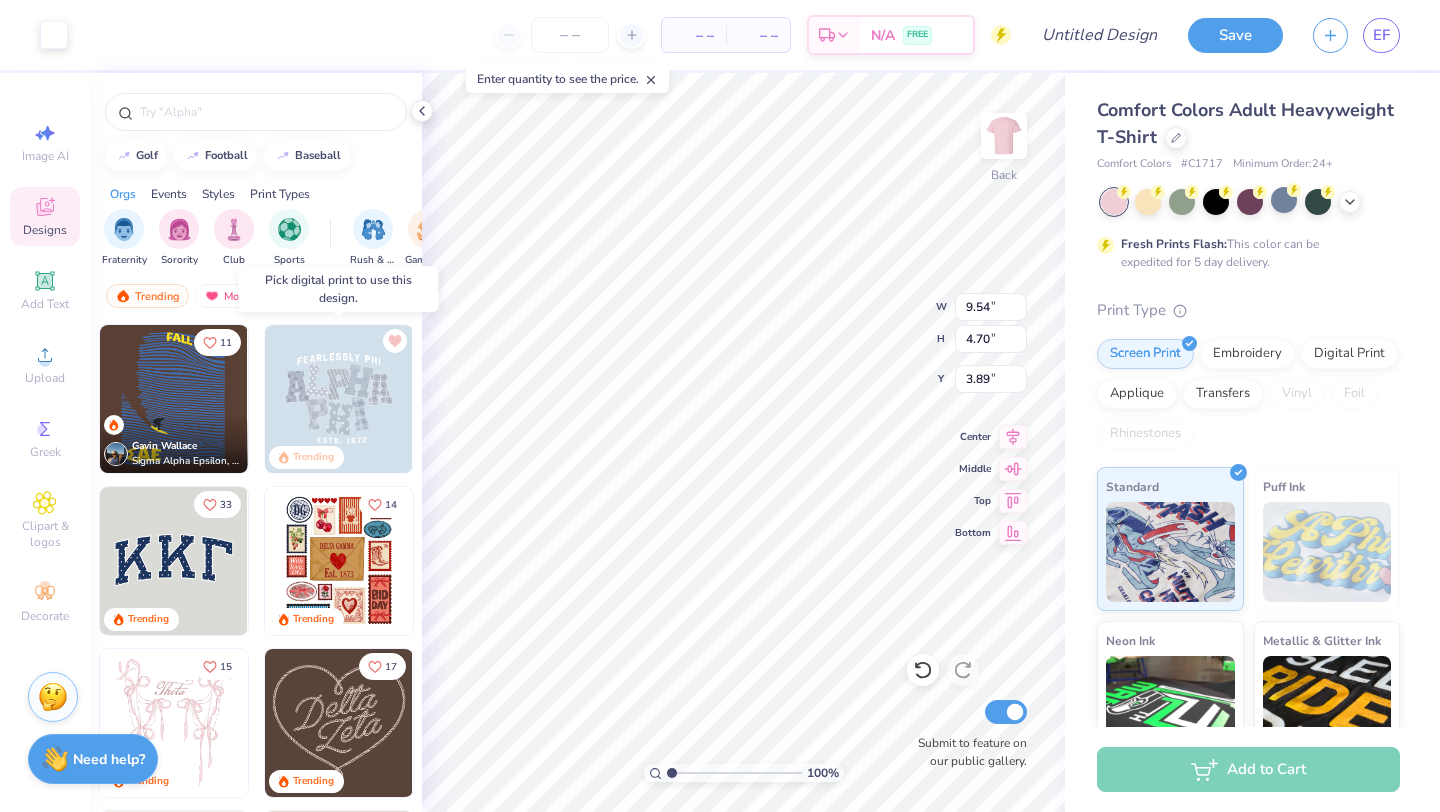 click at bounding box center (339, 399) 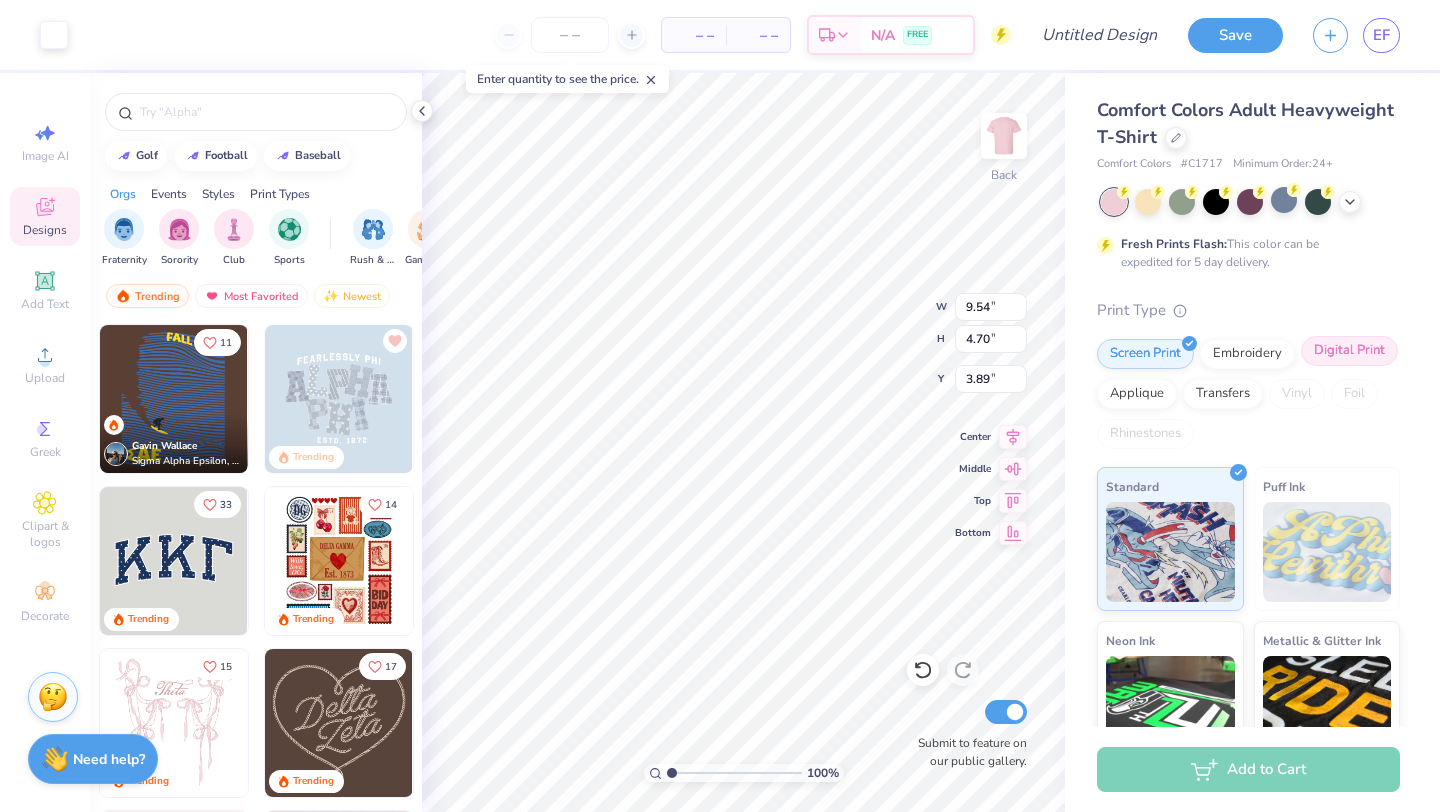 click on "Digital Print" at bounding box center [1349, 351] 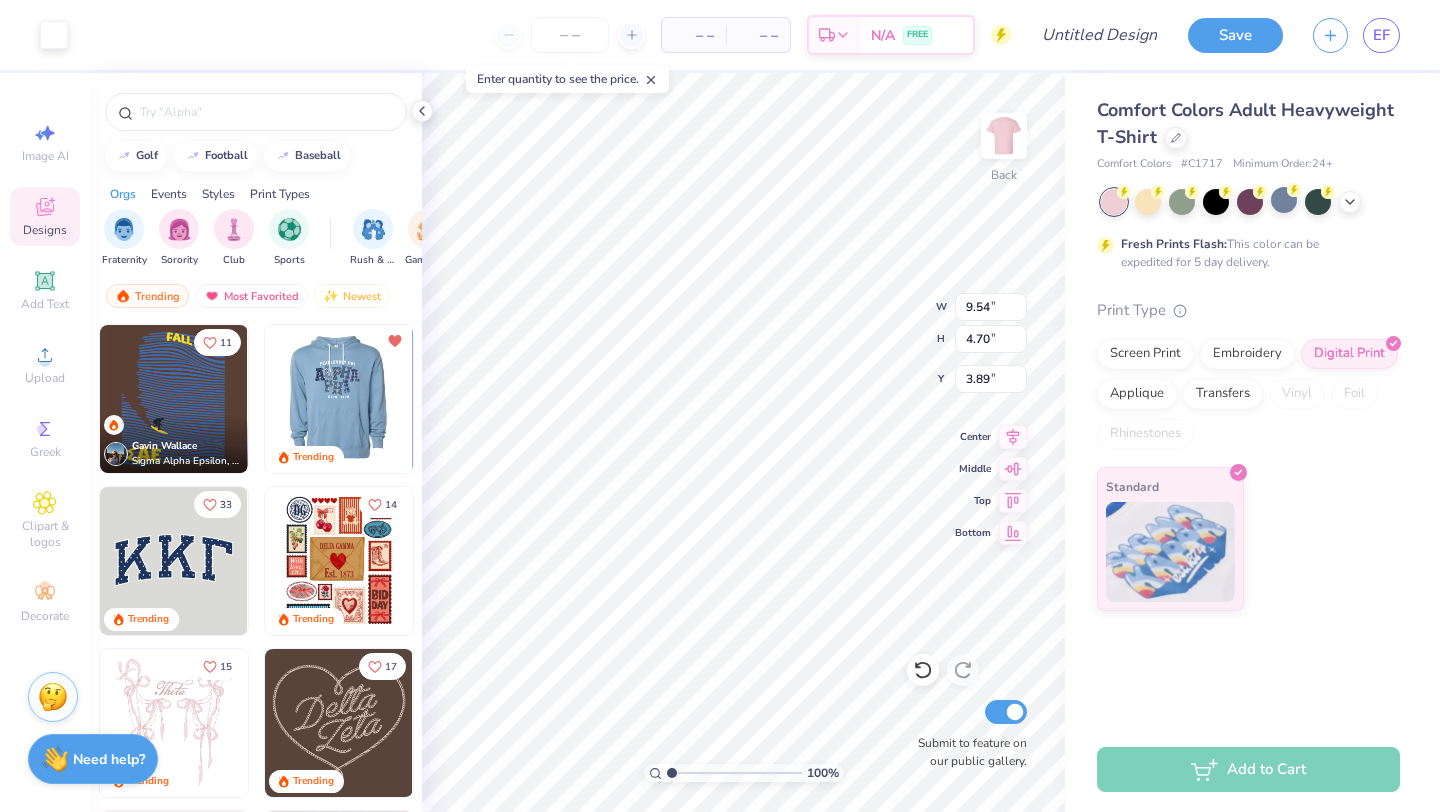 click at bounding box center [191, 399] 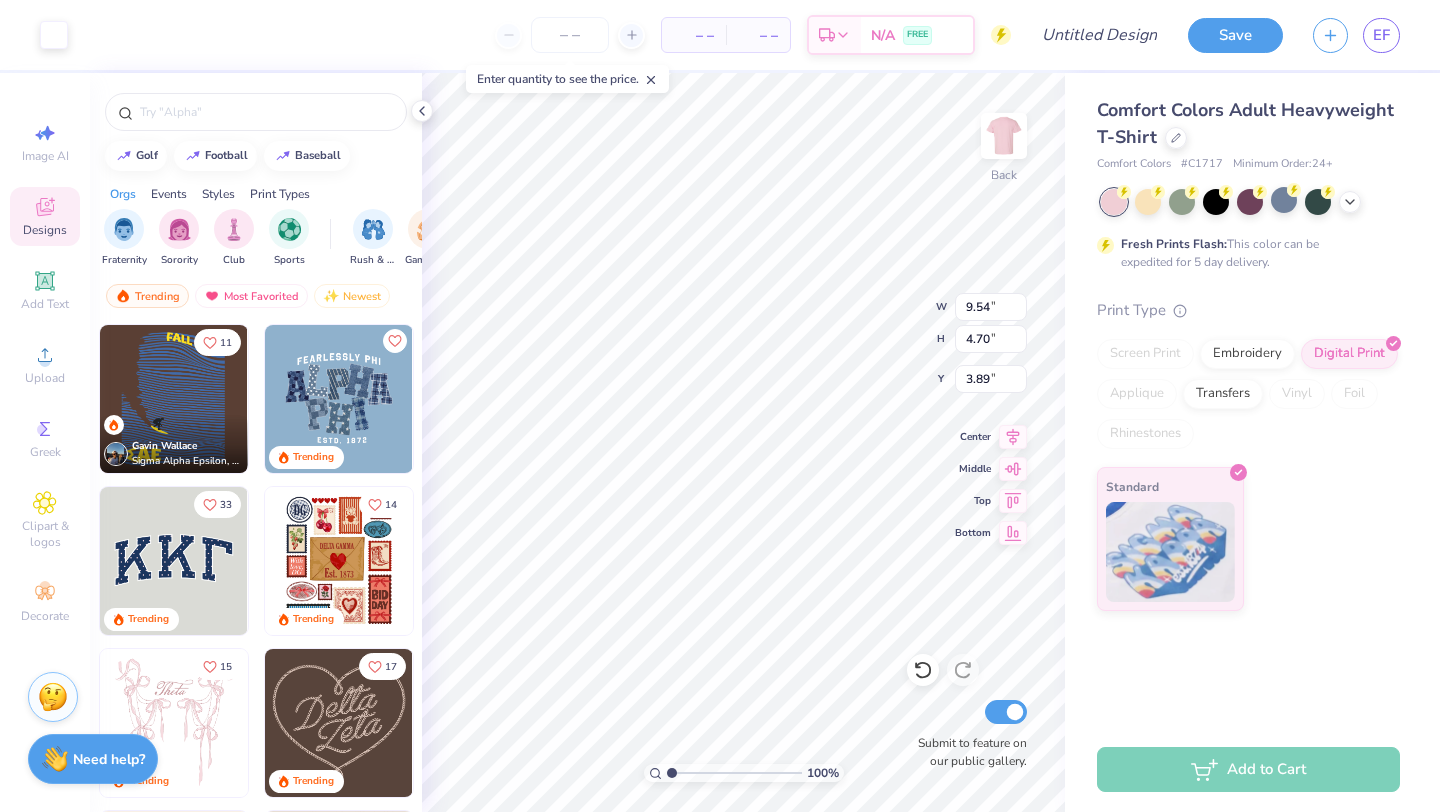 type on "9.29" 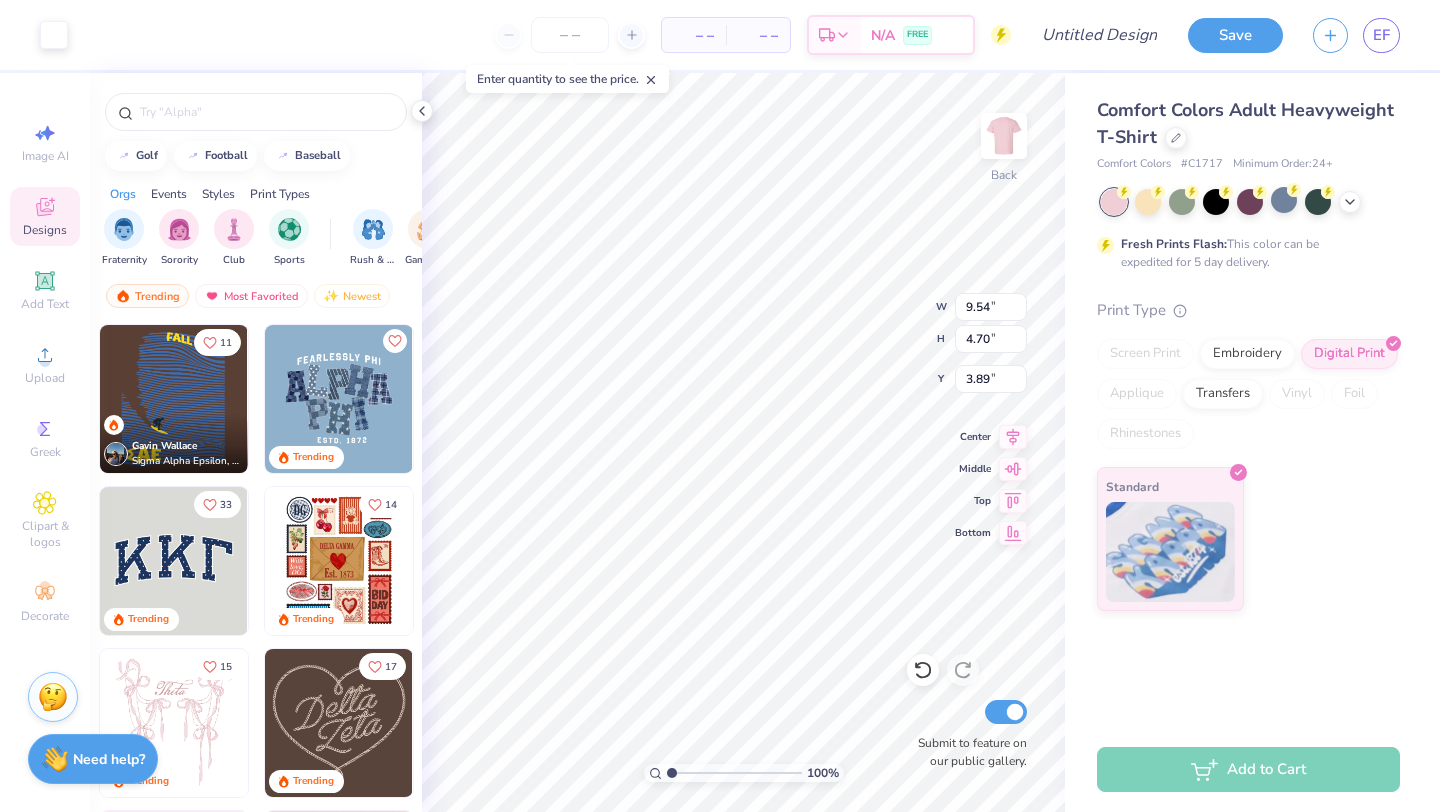 type on "7.76" 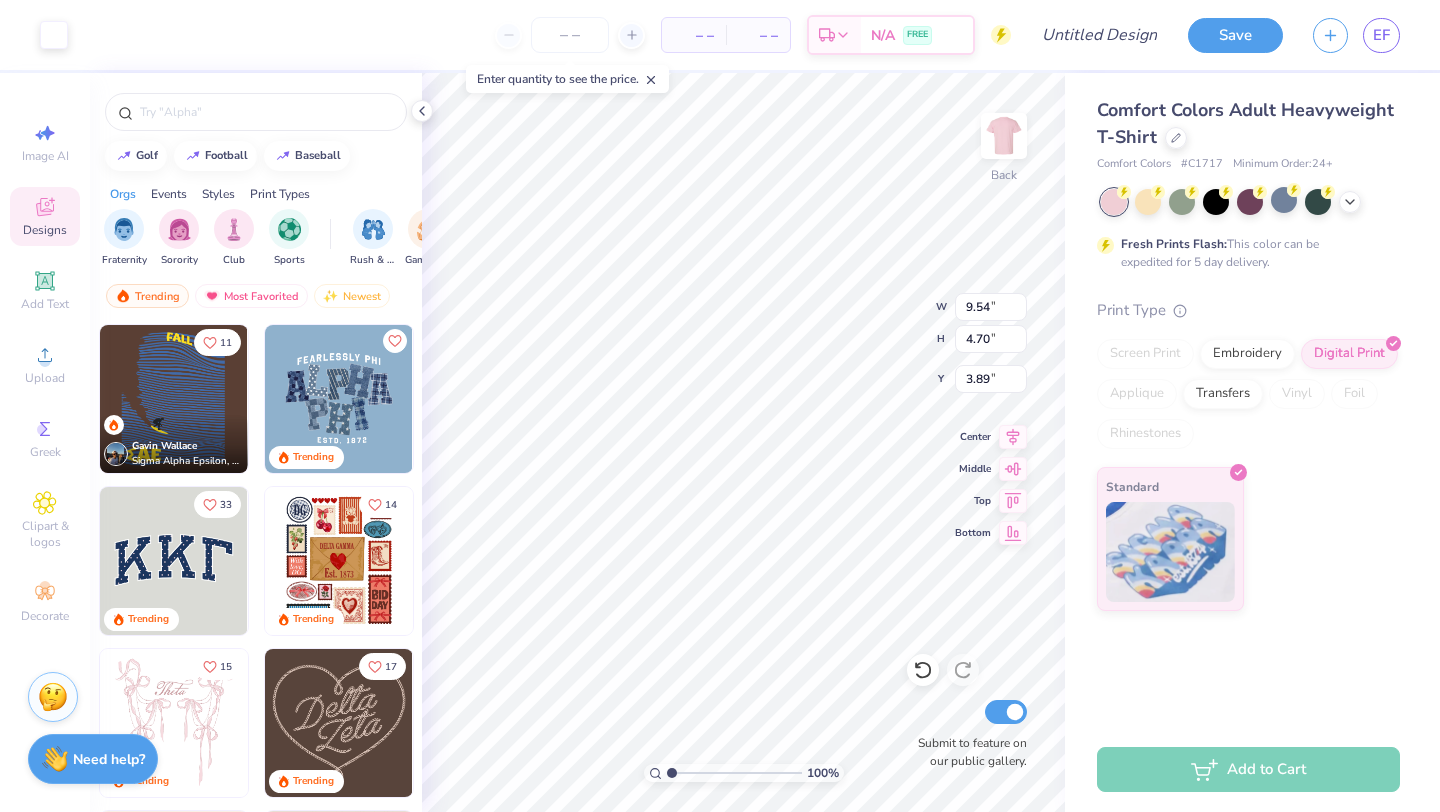 type on "3.00" 